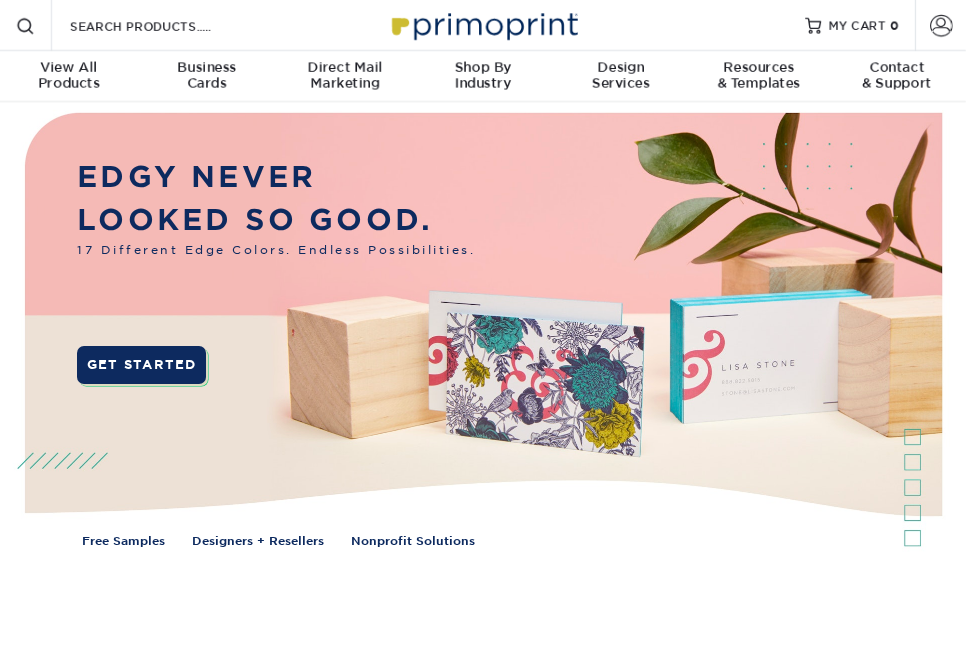 scroll, scrollTop: 0, scrollLeft: 0, axis: both 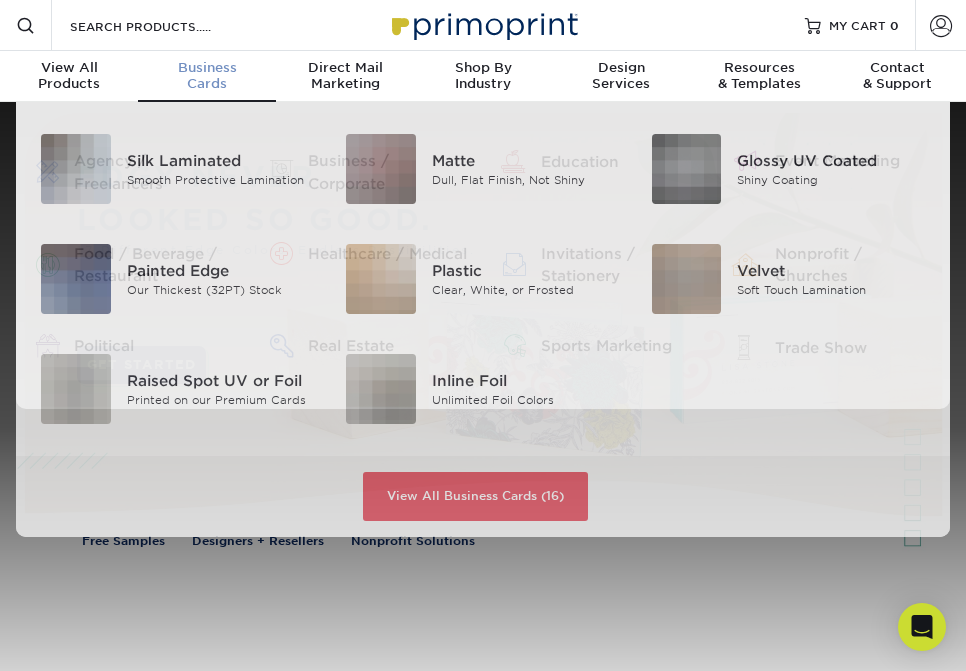 click on "Business" at bounding box center (207, 68) 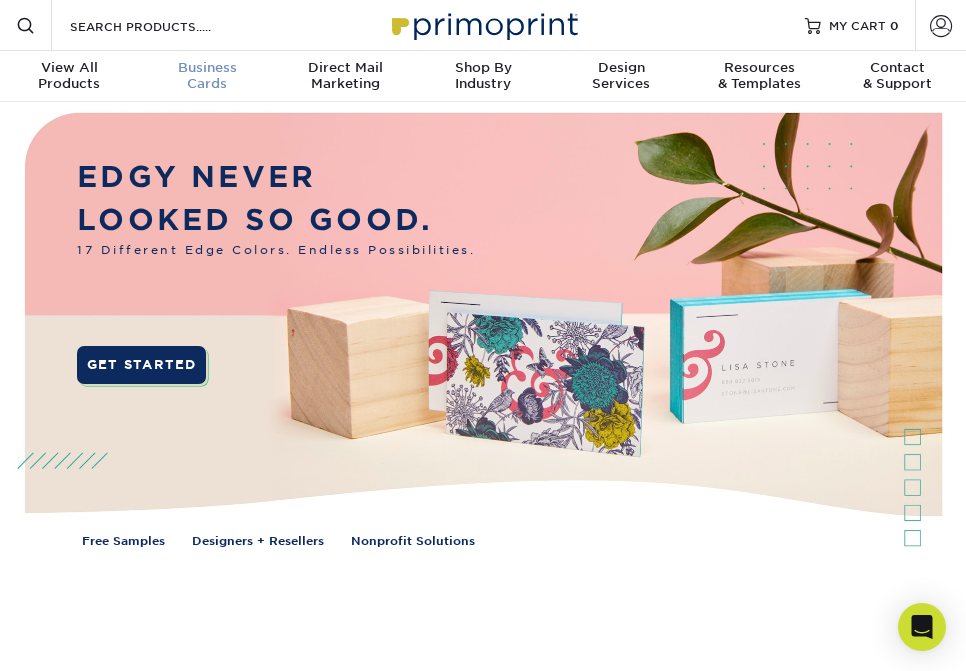 click on "Business" at bounding box center [207, 68] 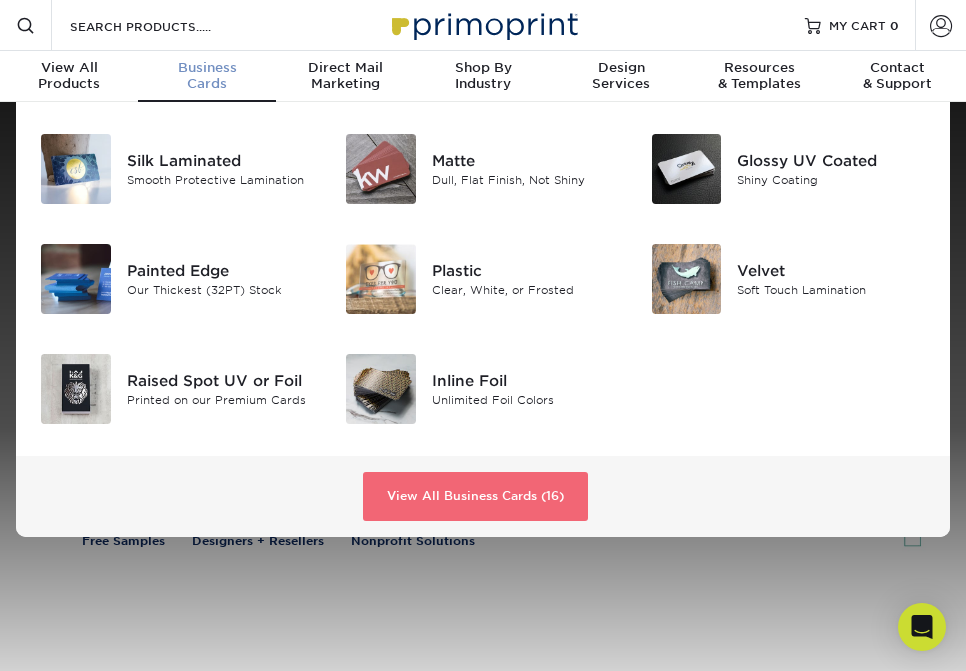 click on "View All Business Cards (16)" at bounding box center (475, 497) 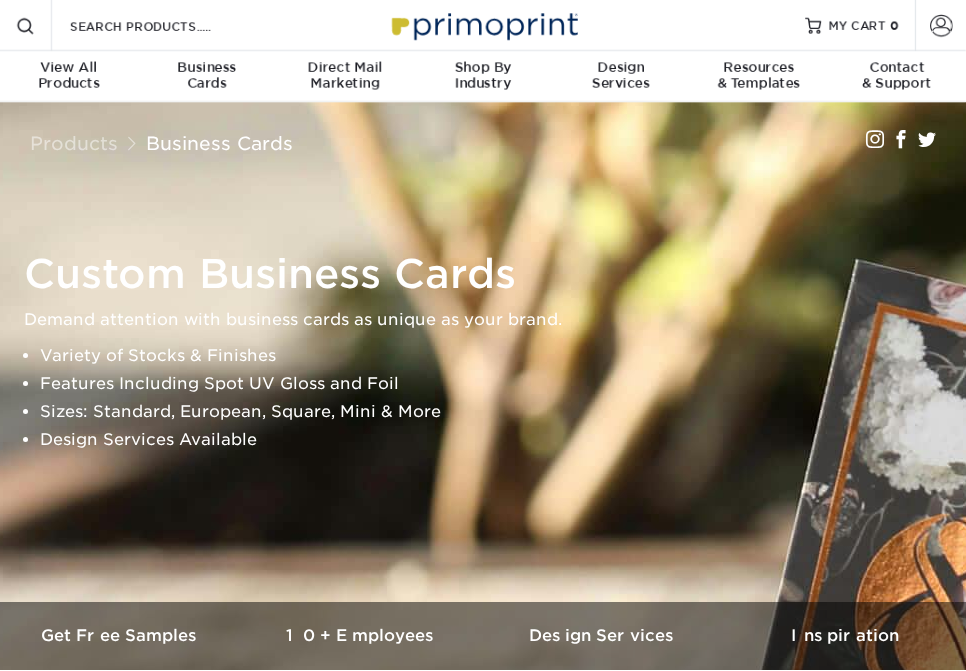 scroll, scrollTop: 0, scrollLeft: 0, axis: both 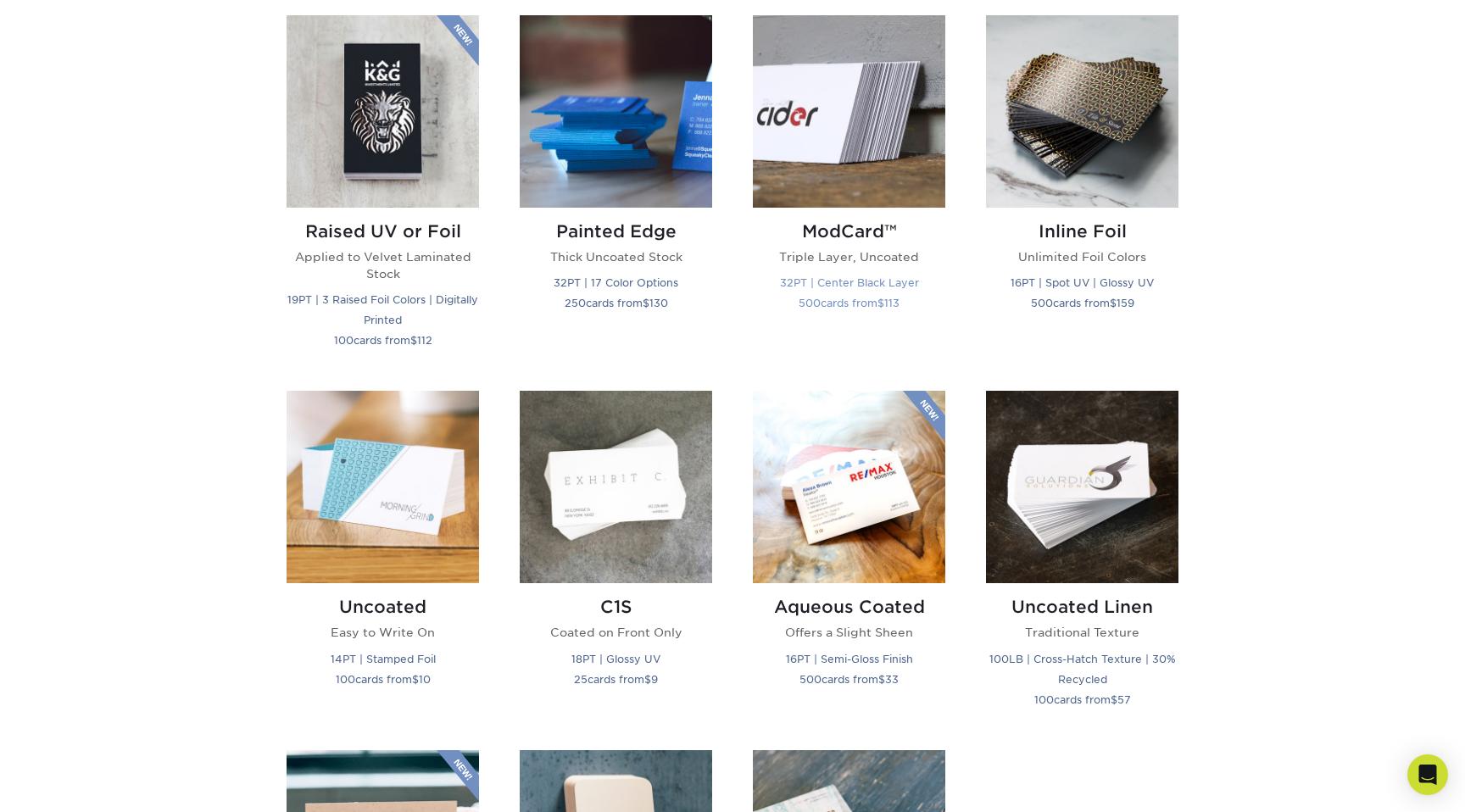click on "ModCard™" at bounding box center [849, 231] 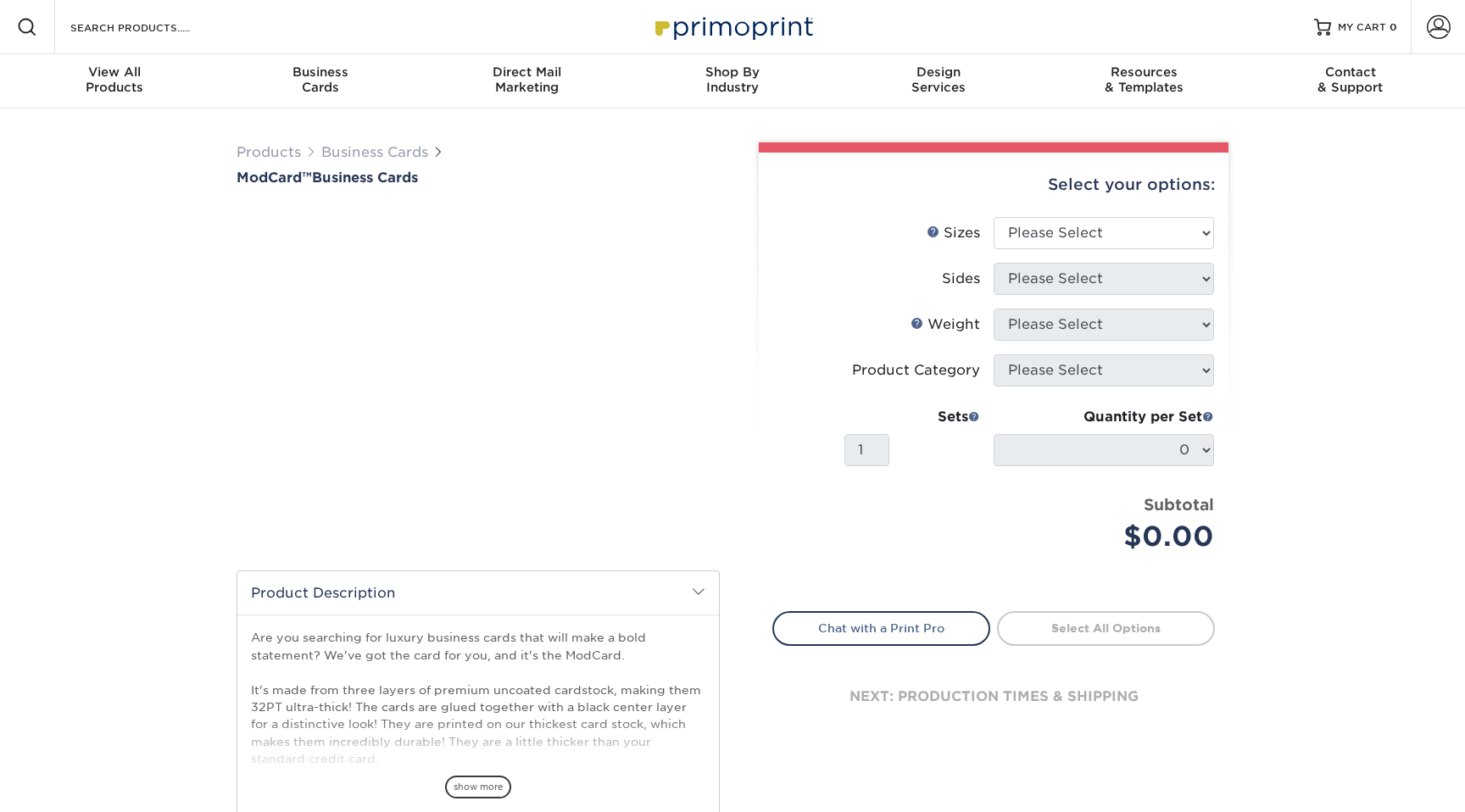 scroll, scrollTop: 0, scrollLeft: 0, axis: both 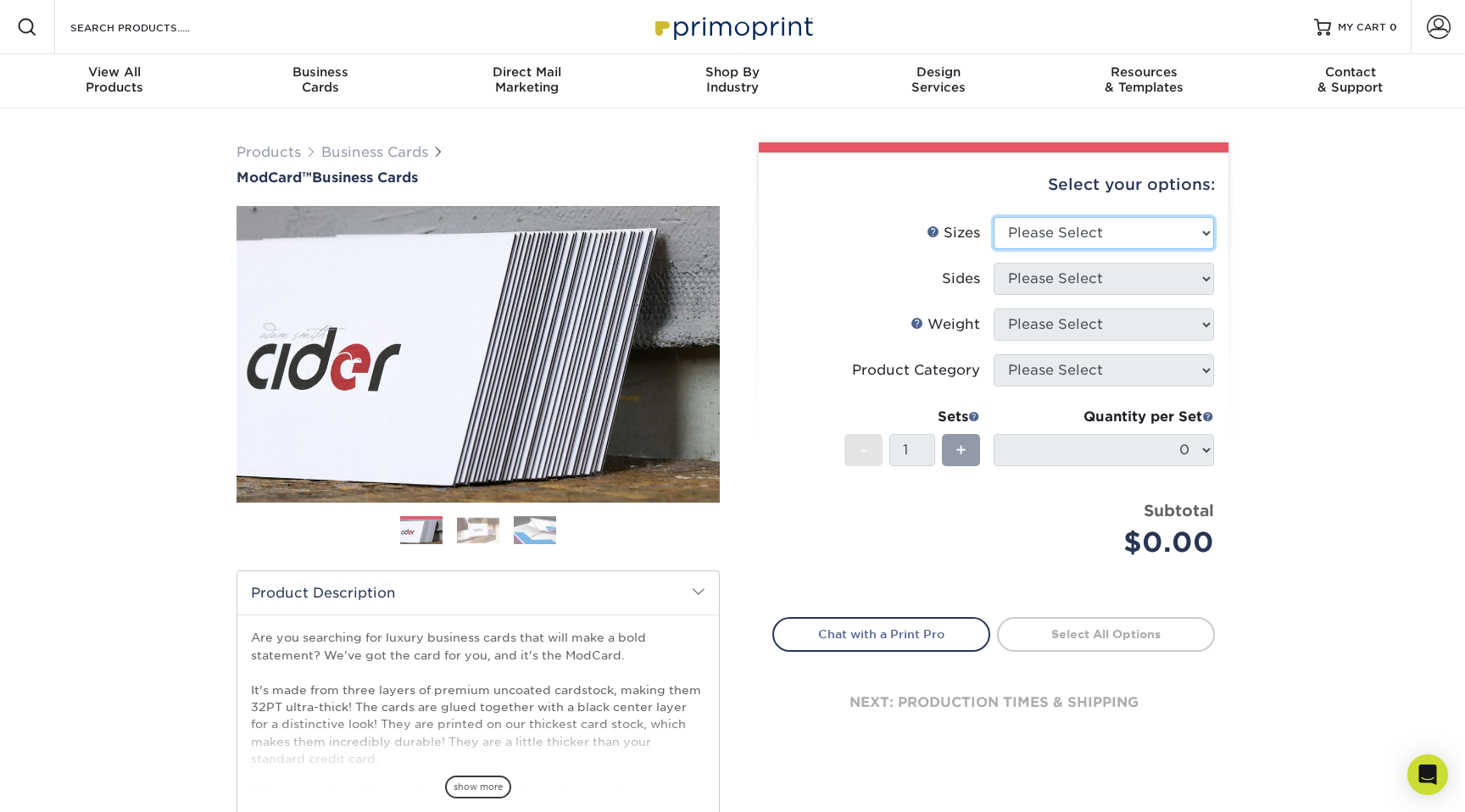 click on "Please Select
1.5" x 3.5"  - Mini
1.75" x 3.5" - Mini
2" x 2" - Square
2" x 3" - Mini
2" x 3.5" - Standard
2.125" x 3.375" - European
2.5" x 2.5" - Square" at bounding box center (1104, 233) 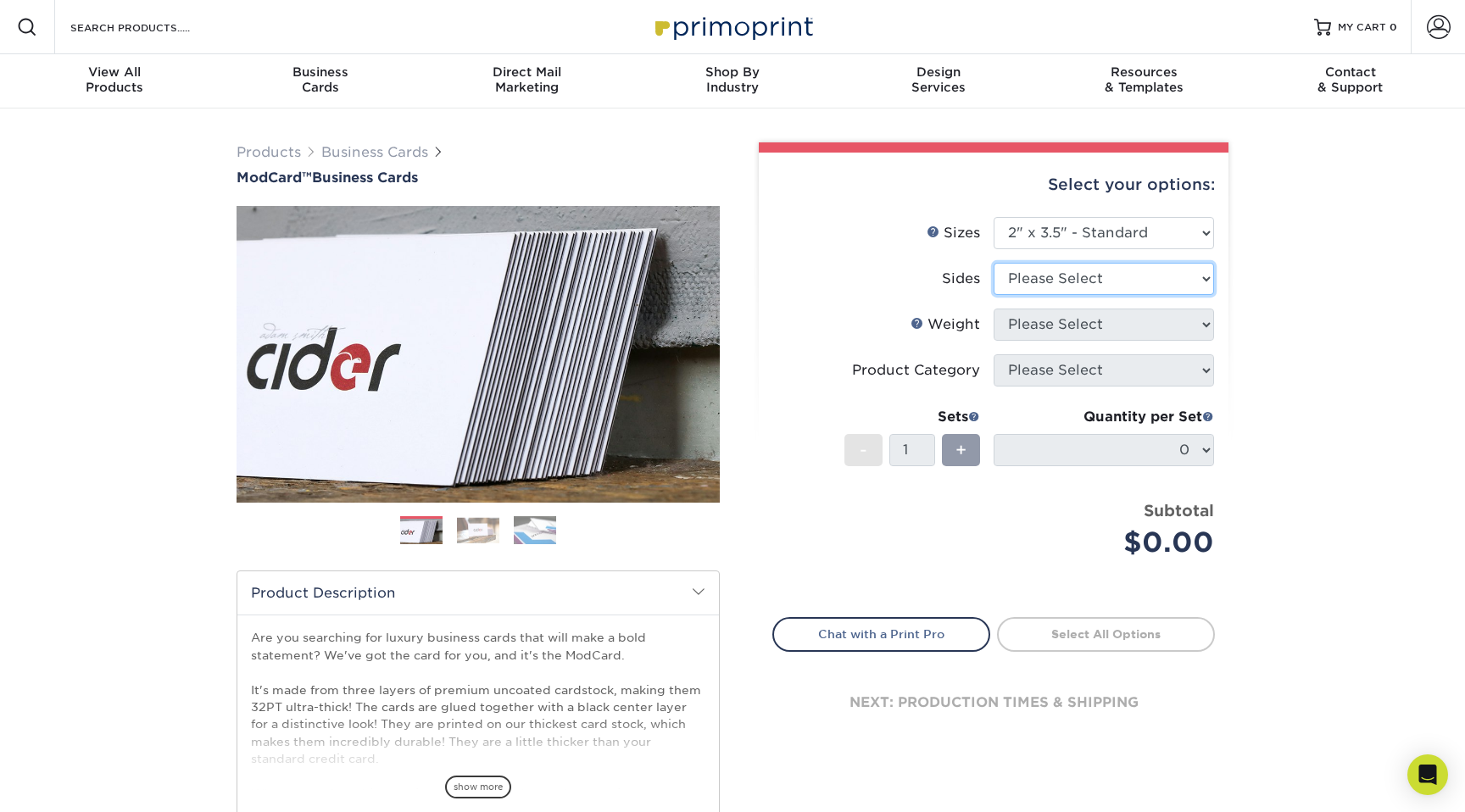 click on "Please Select Print Both Sides Print Front Only" at bounding box center [1104, 279] 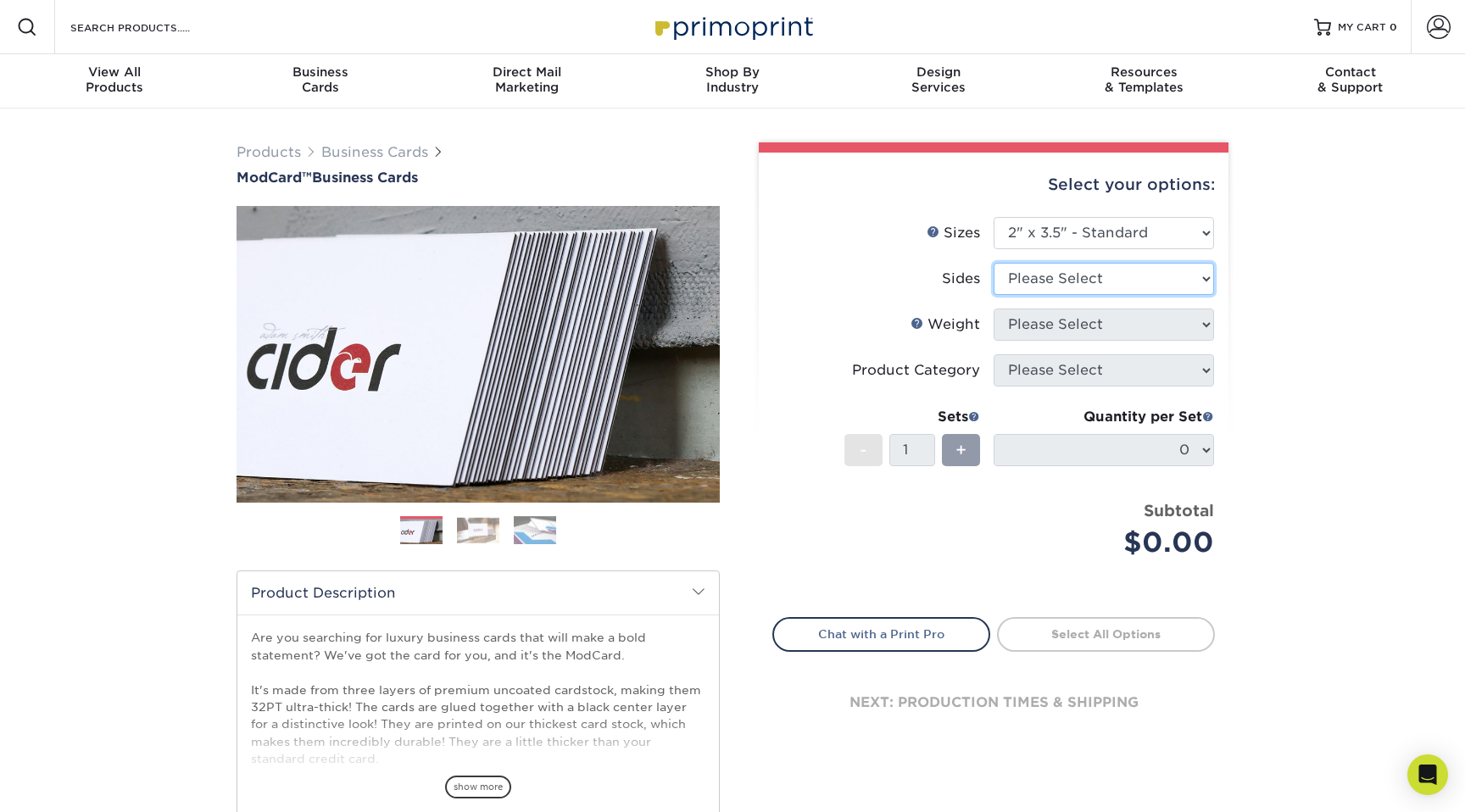 select on "13abbda7-1d64-4f25-8bb2-c179b224825d" 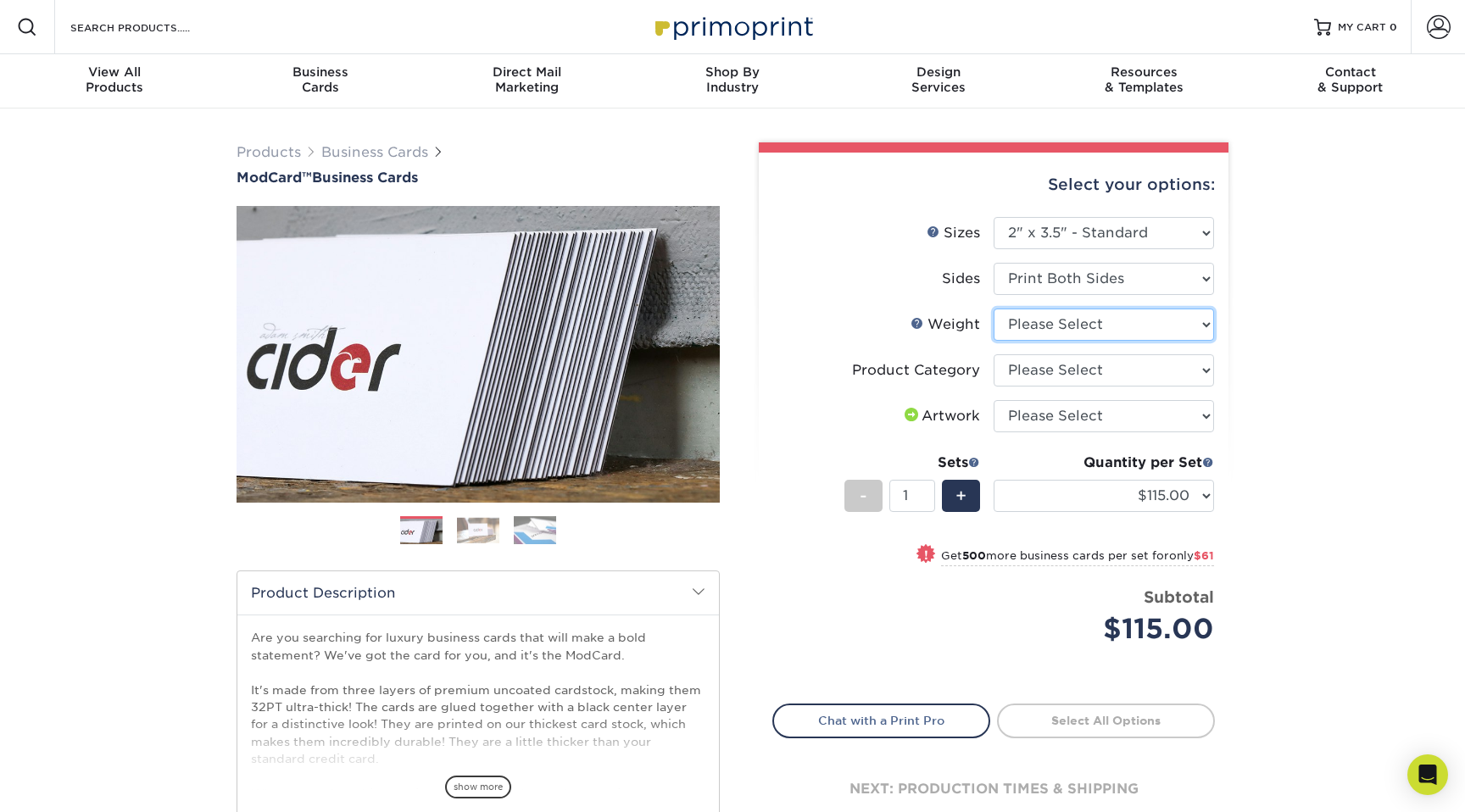 click on "Please Select 32PTUCBLK" at bounding box center (1104, 325) 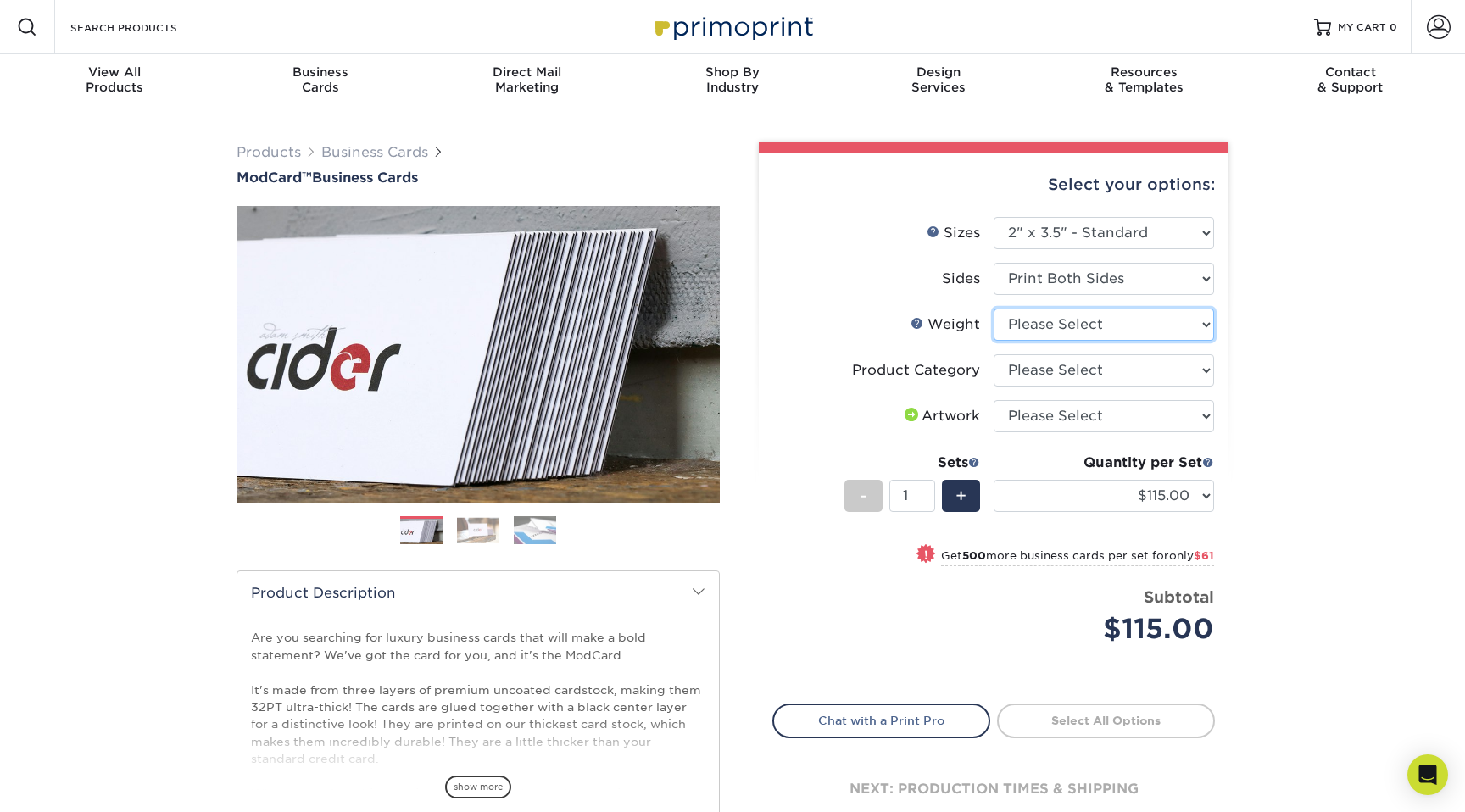 select on "32PTUCBLK" 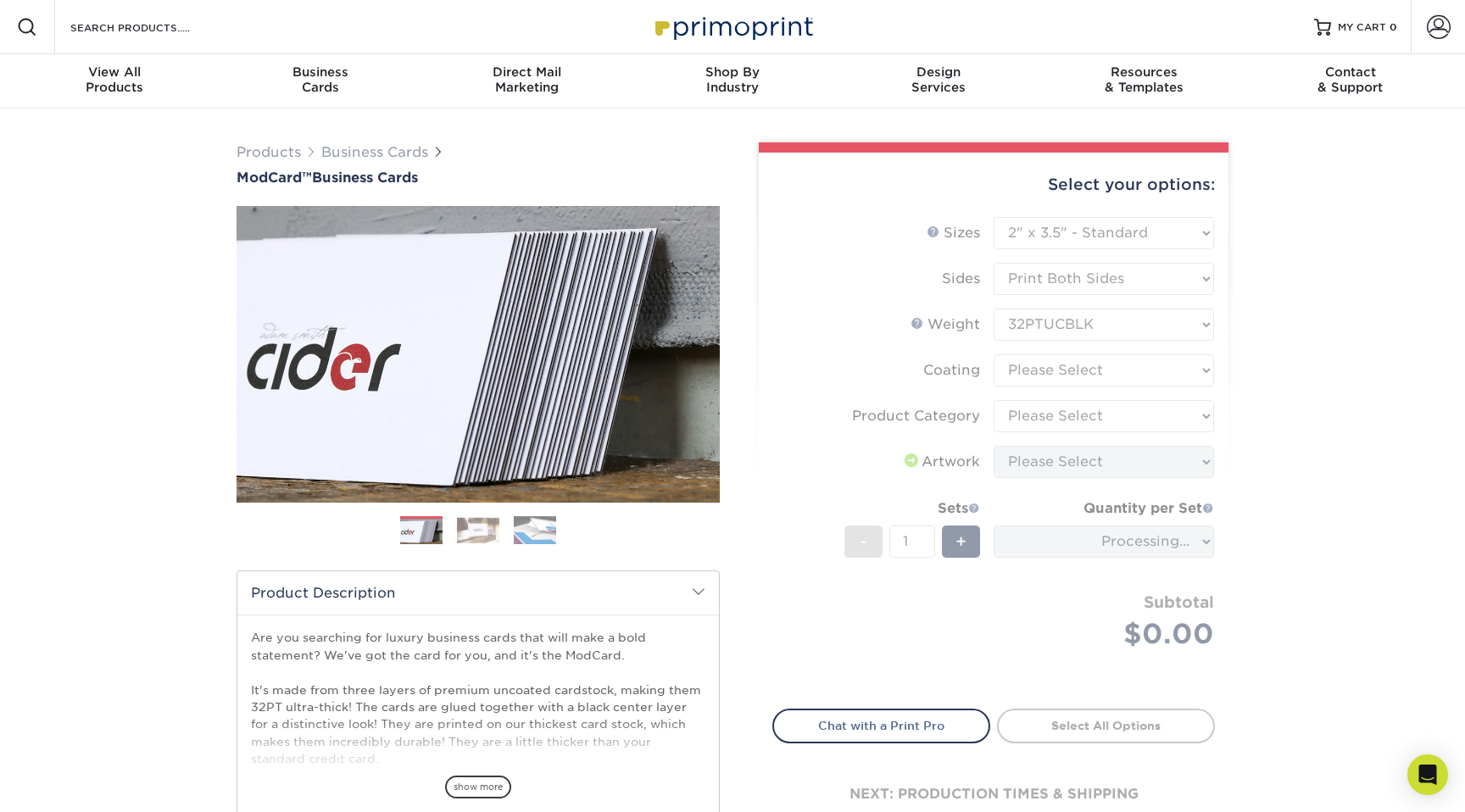 click on "Sizes Help Sizes
Please Select
1.5" x 3.5"  - Mini
1.75" x 3.5" - Mini 2" x 2" - Square 2" x 3" - Mini -" at bounding box center (994, 453) 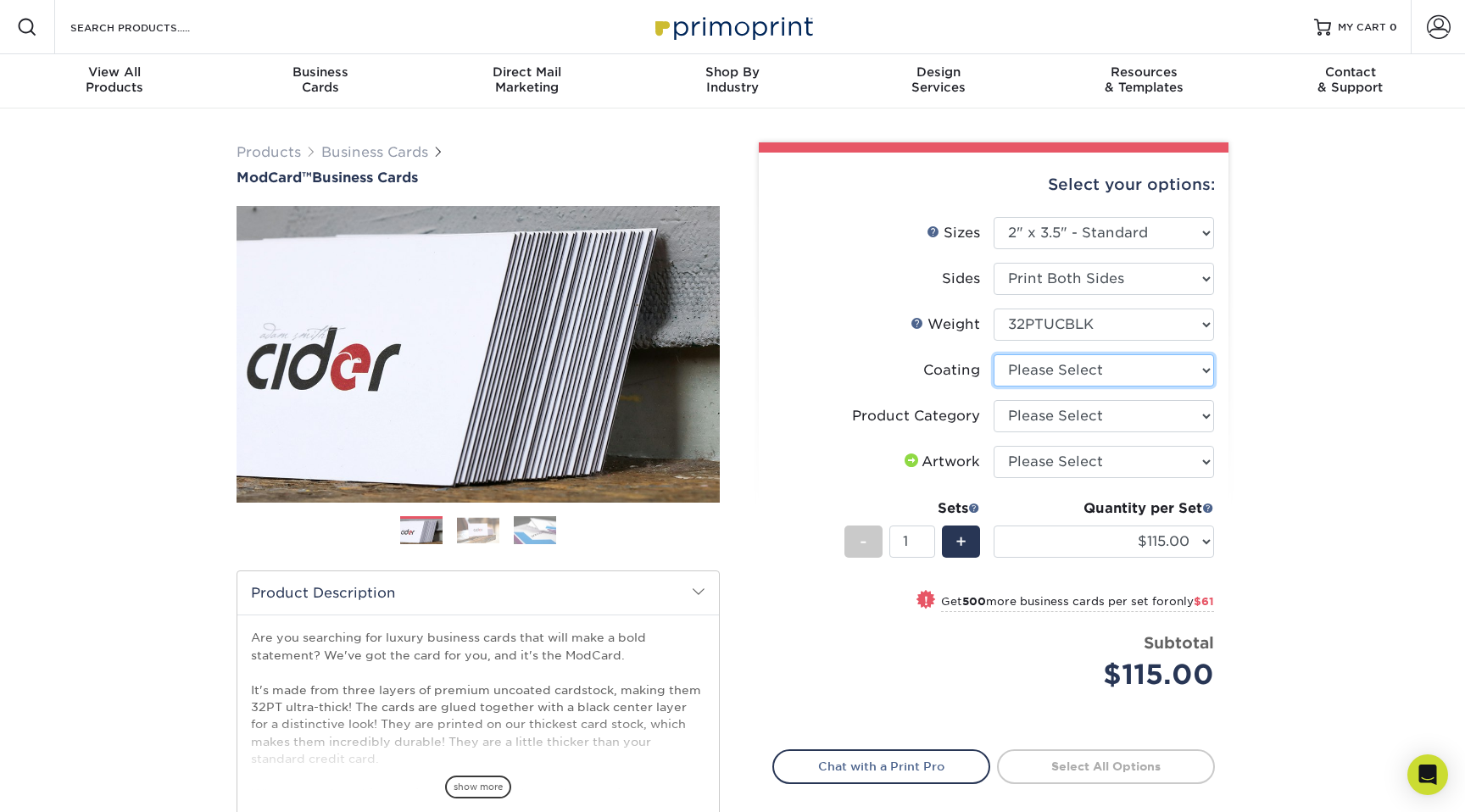 click at bounding box center [1104, 370] 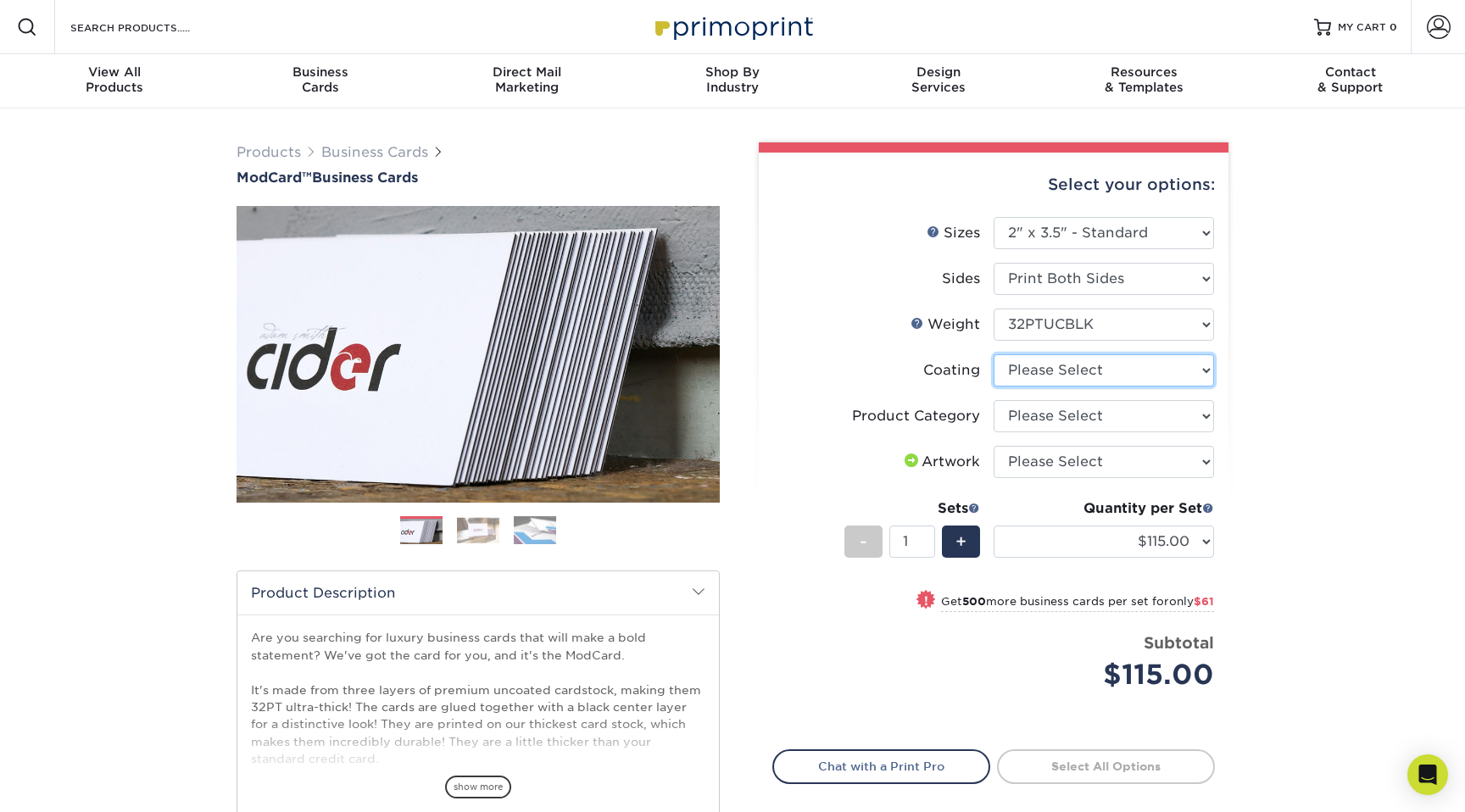 select on "3e7618de-abca-4bda-9f97-8b9129e913d8" 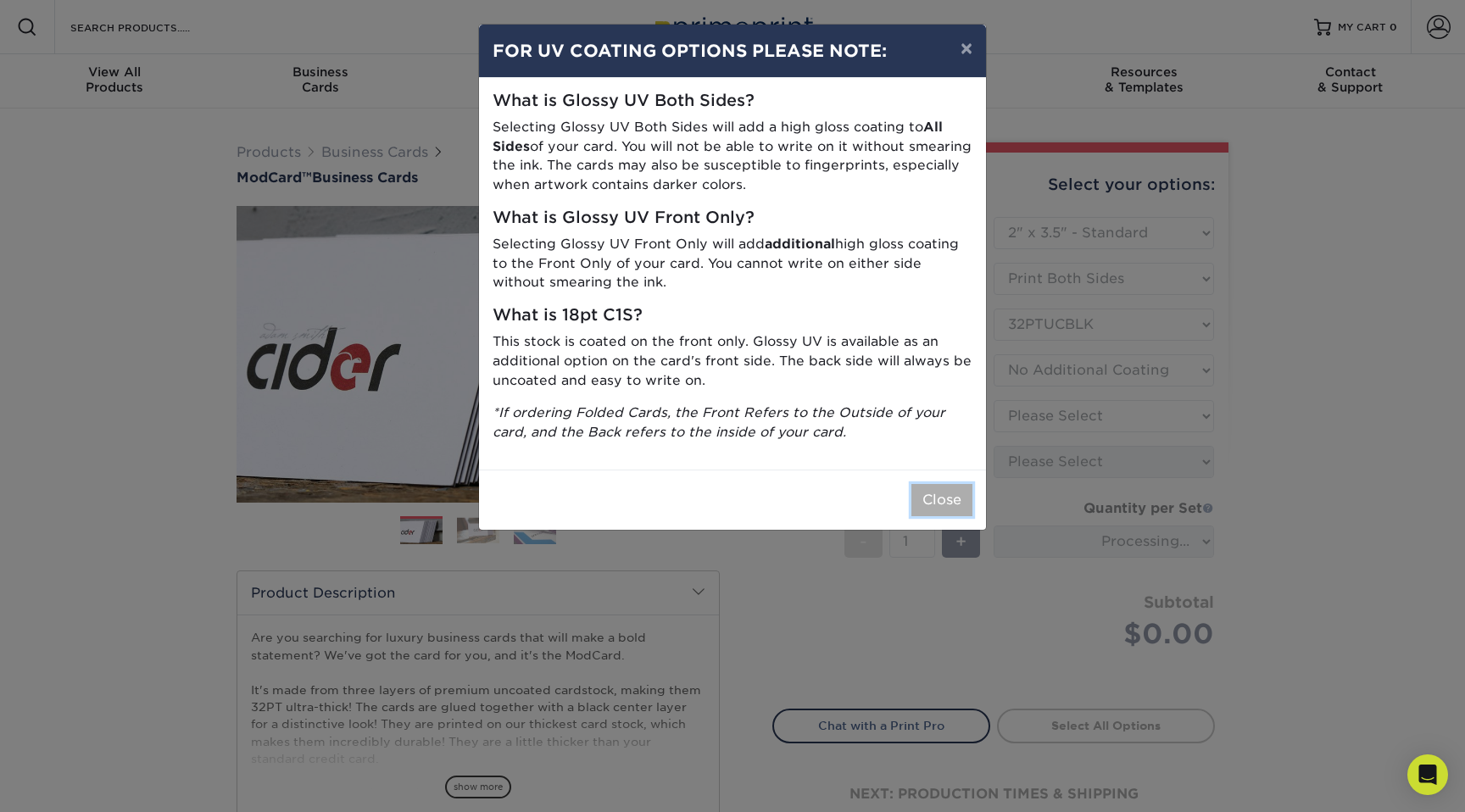click on "Close" at bounding box center (942, 500) 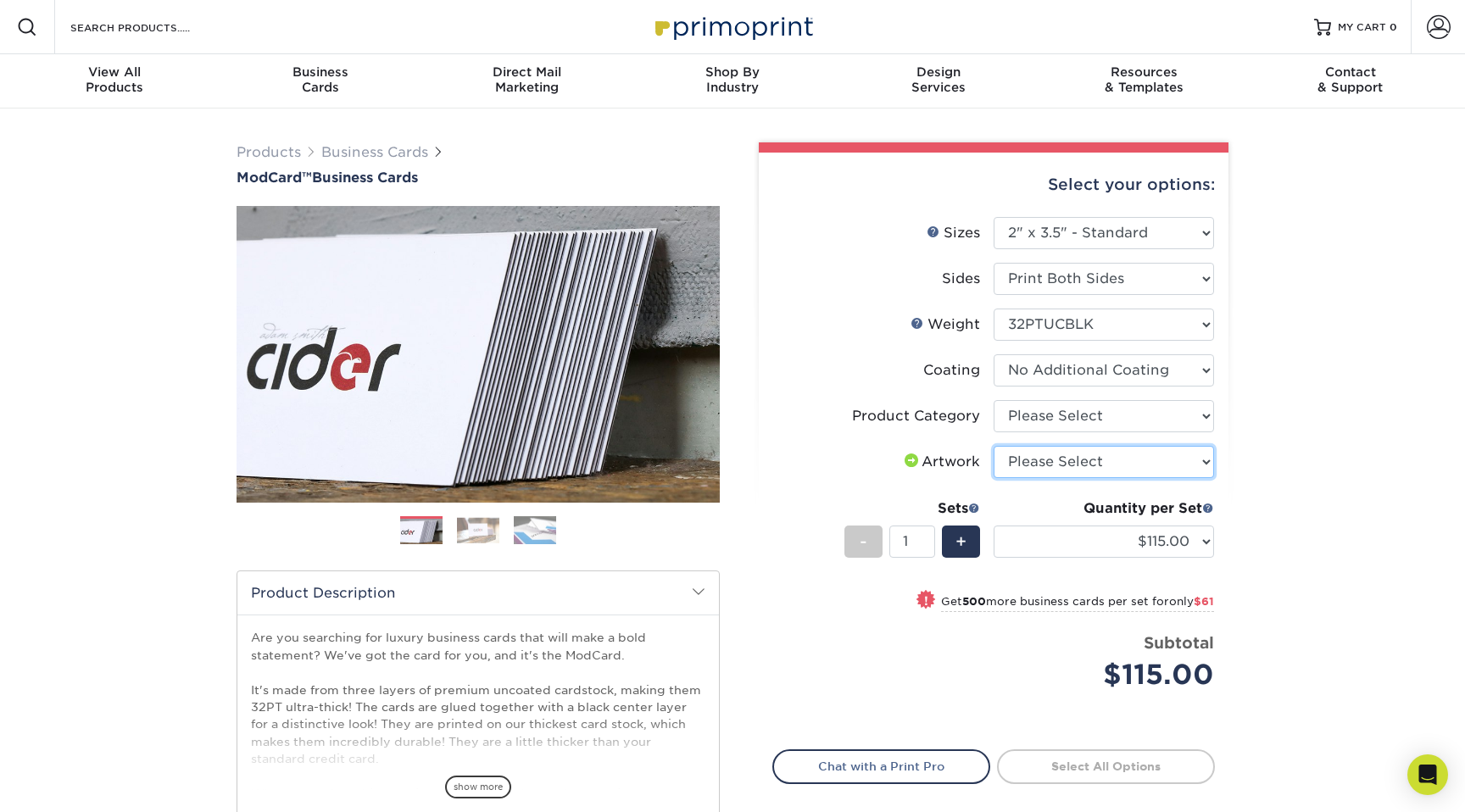 click on "Please Select I will upload files I need a design - $100" at bounding box center [1104, 462] 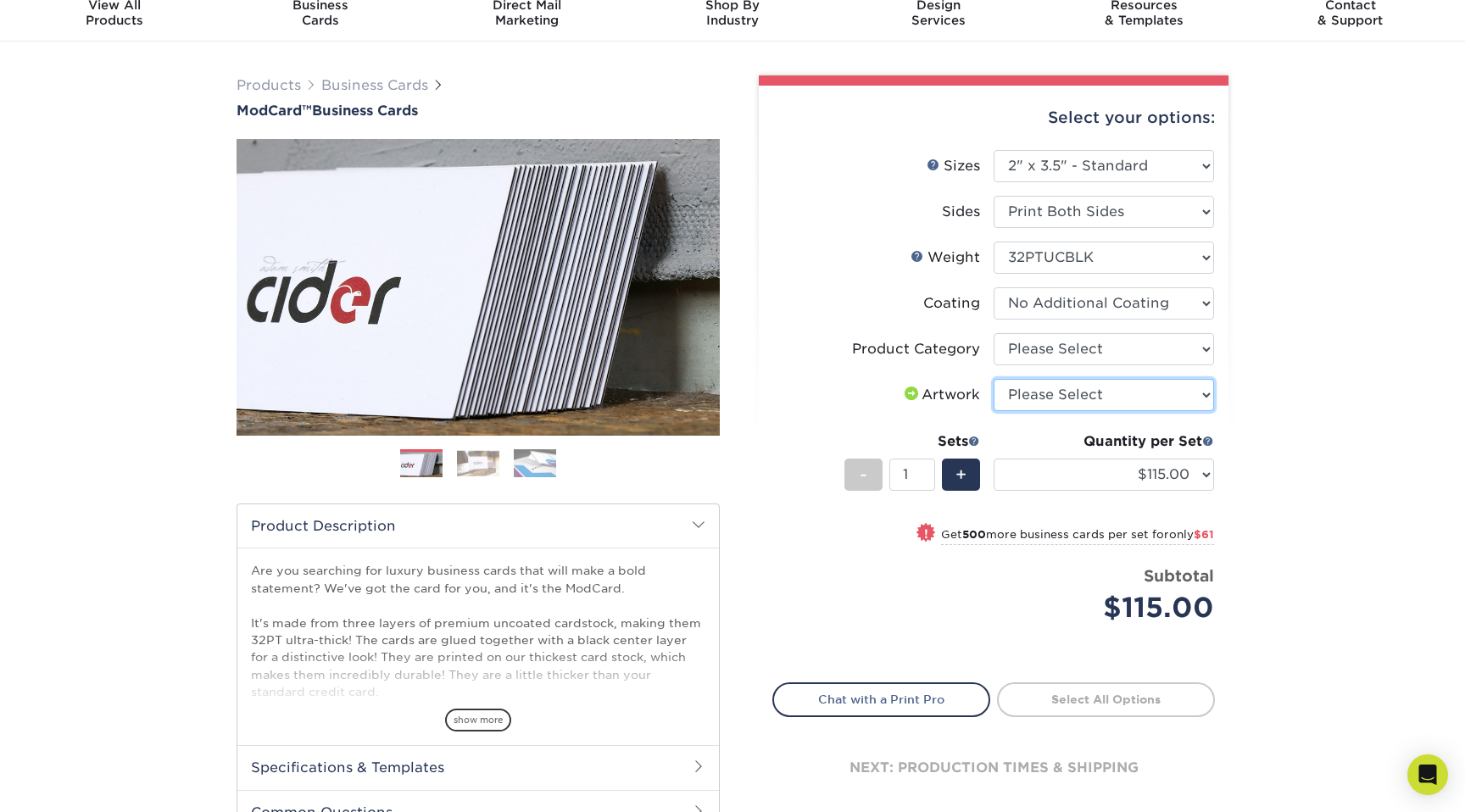 scroll, scrollTop: 68, scrollLeft: 0, axis: vertical 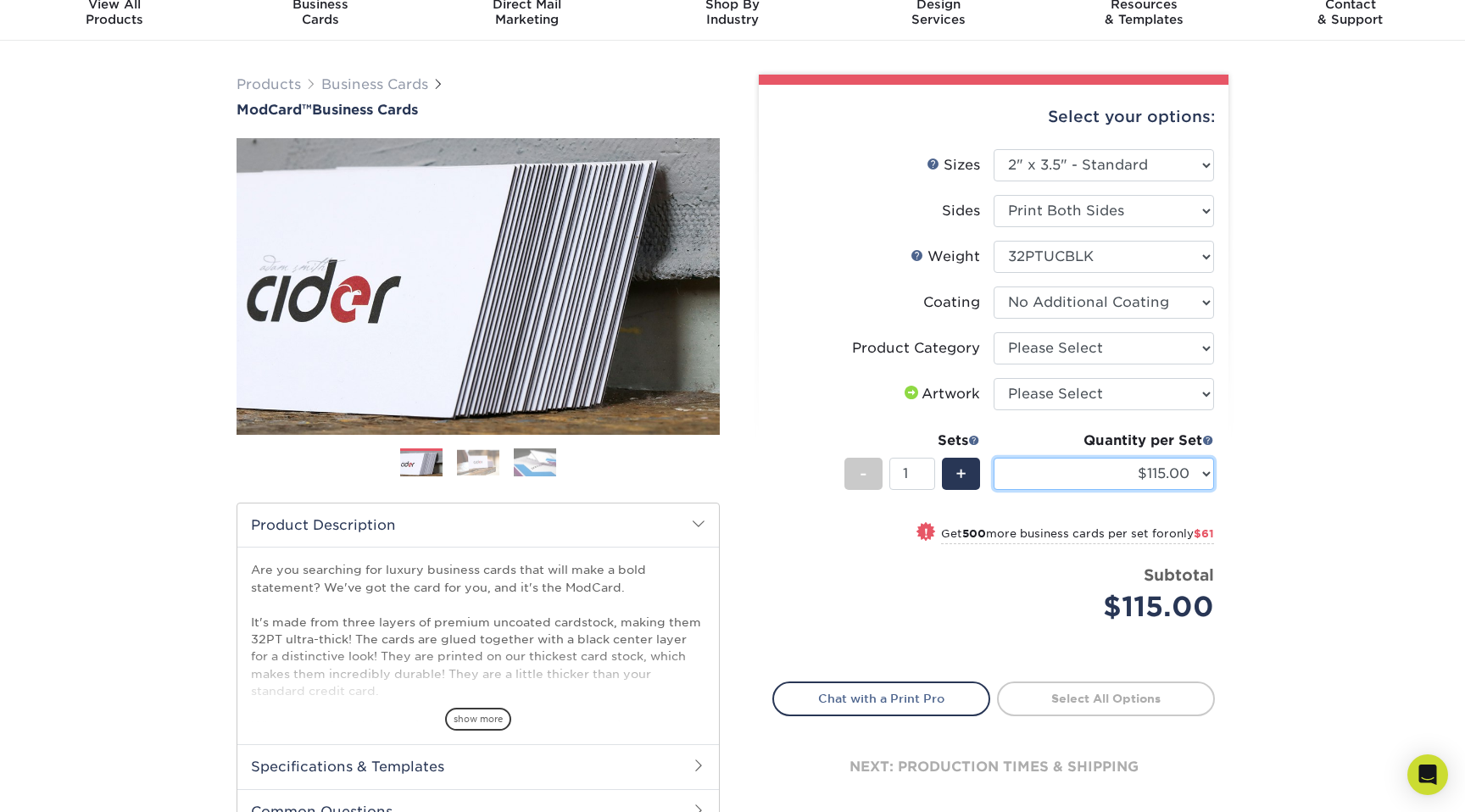 click on "500 – $115.00 1000 – $176.00" at bounding box center (1104, 474) 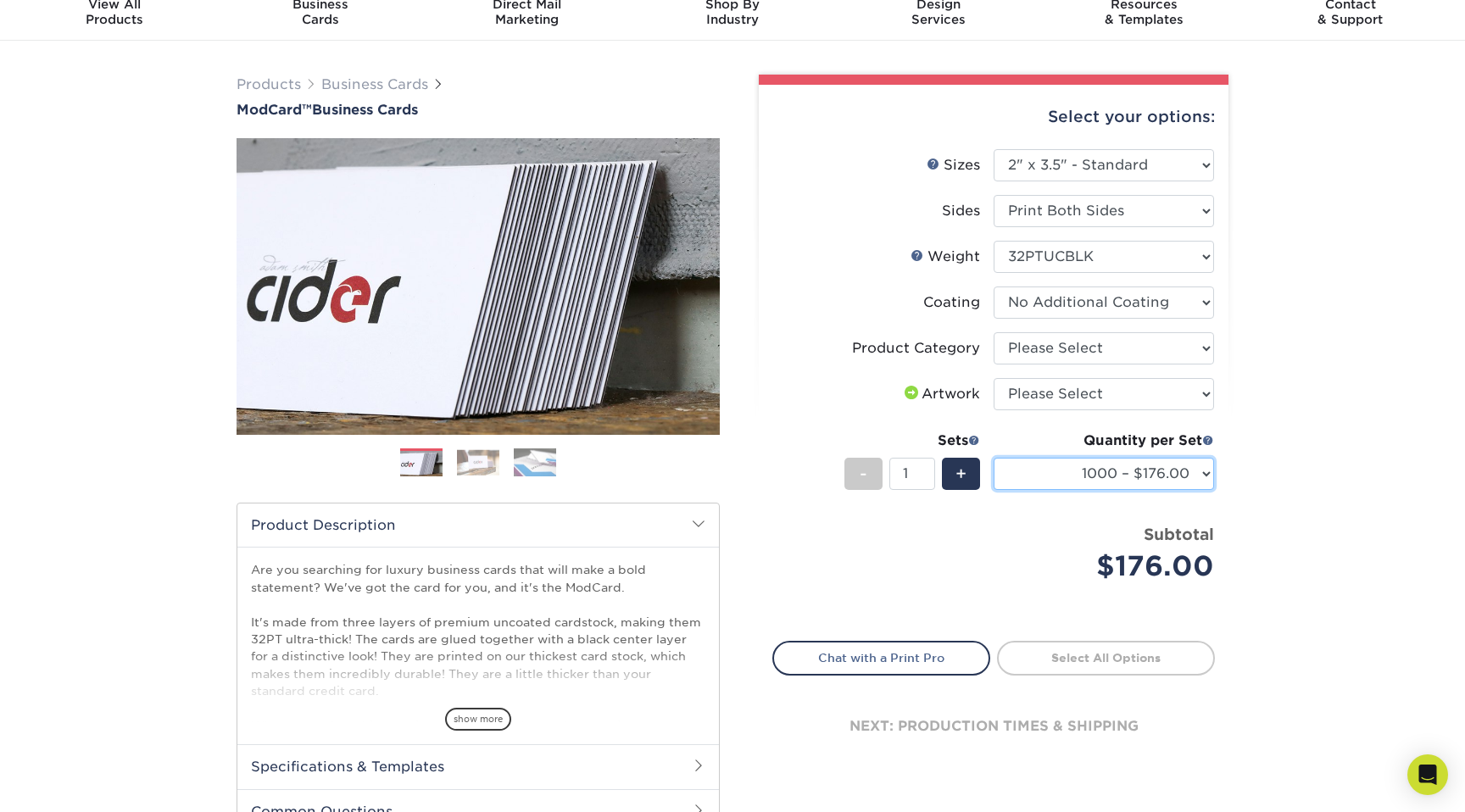 click on "500 – $115.00 1000 – $176.00" at bounding box center (1104, 474) 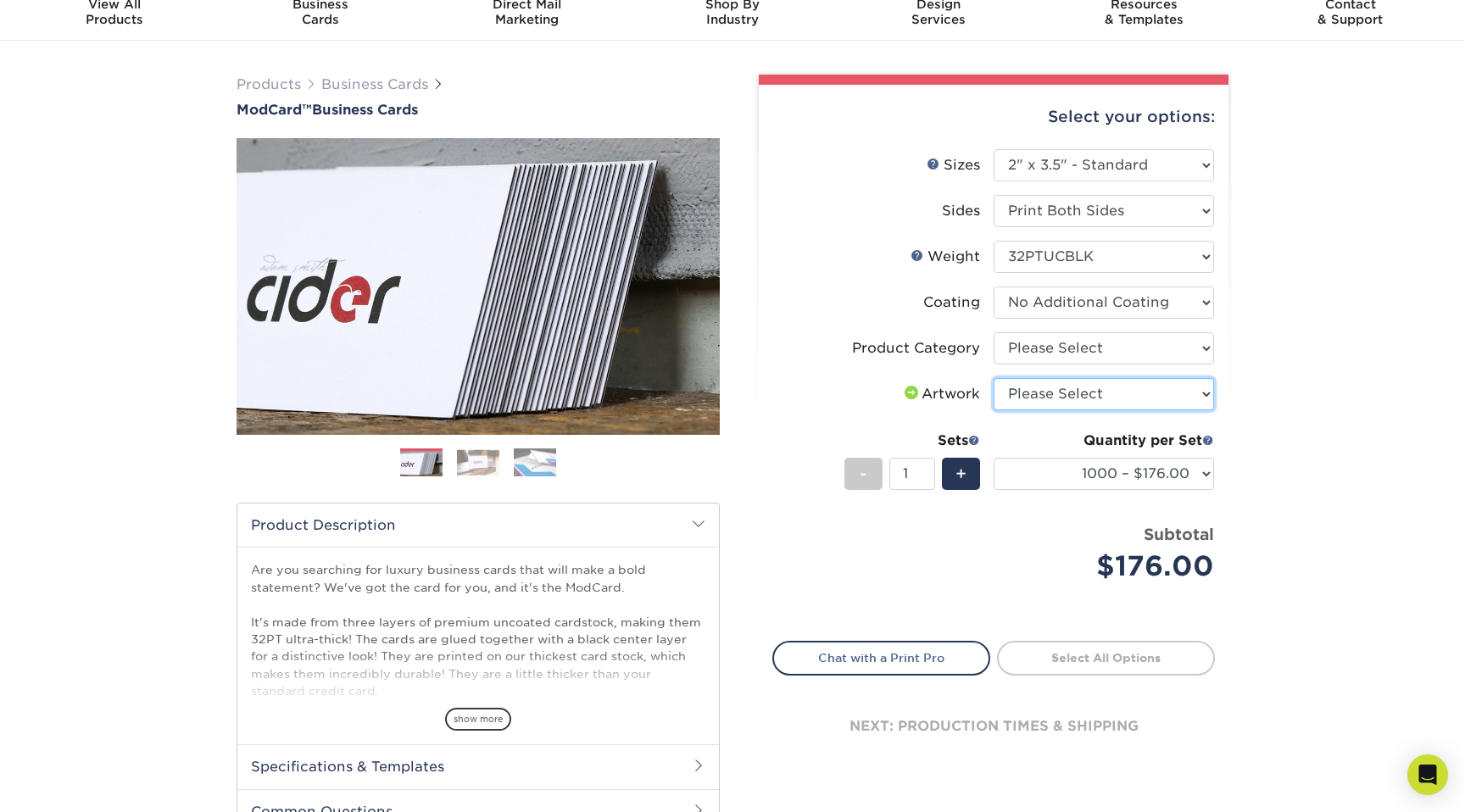 click on "Please Select I will upload files I need a design - $100" at bounding box center [1104, 394] 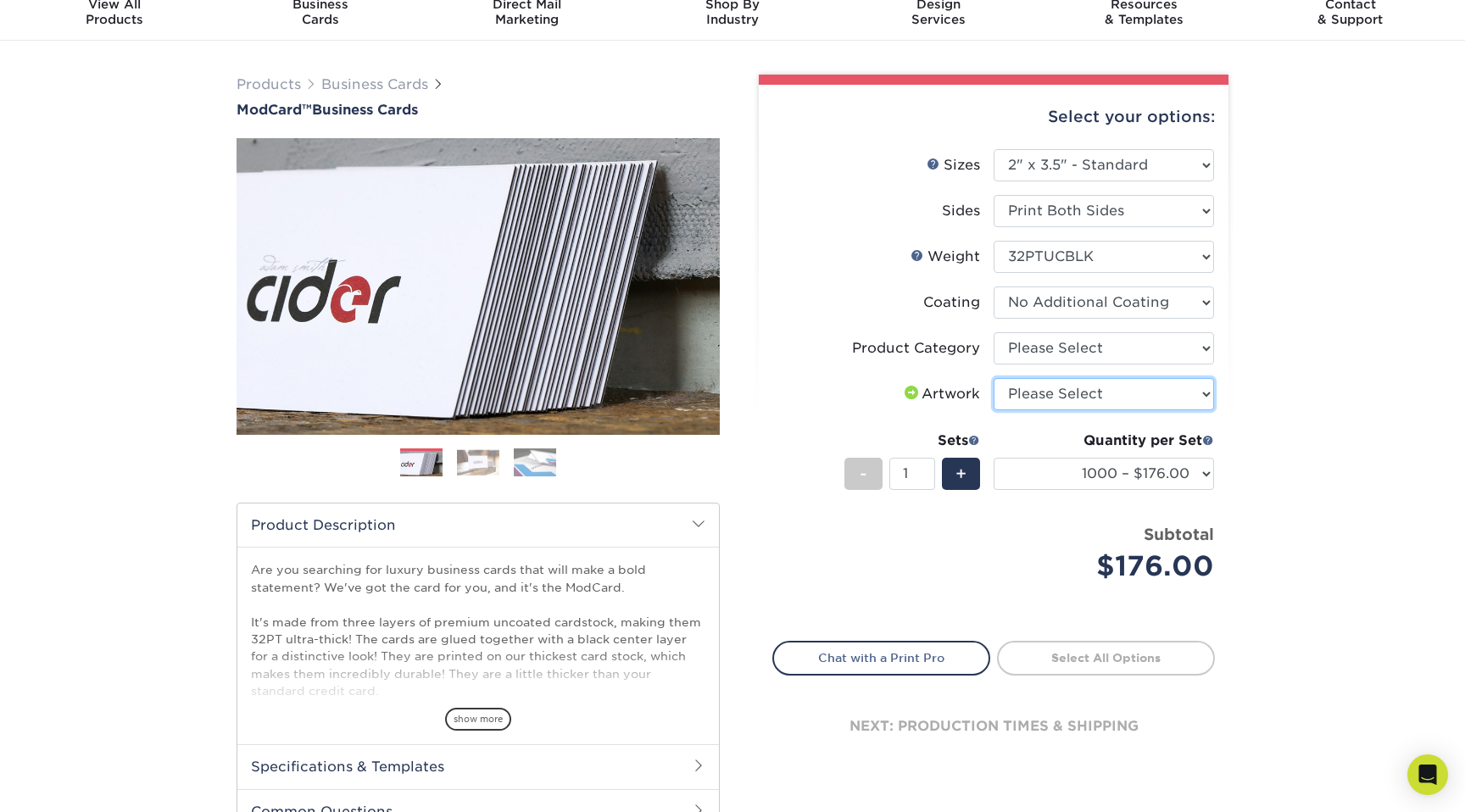 select on "upload" 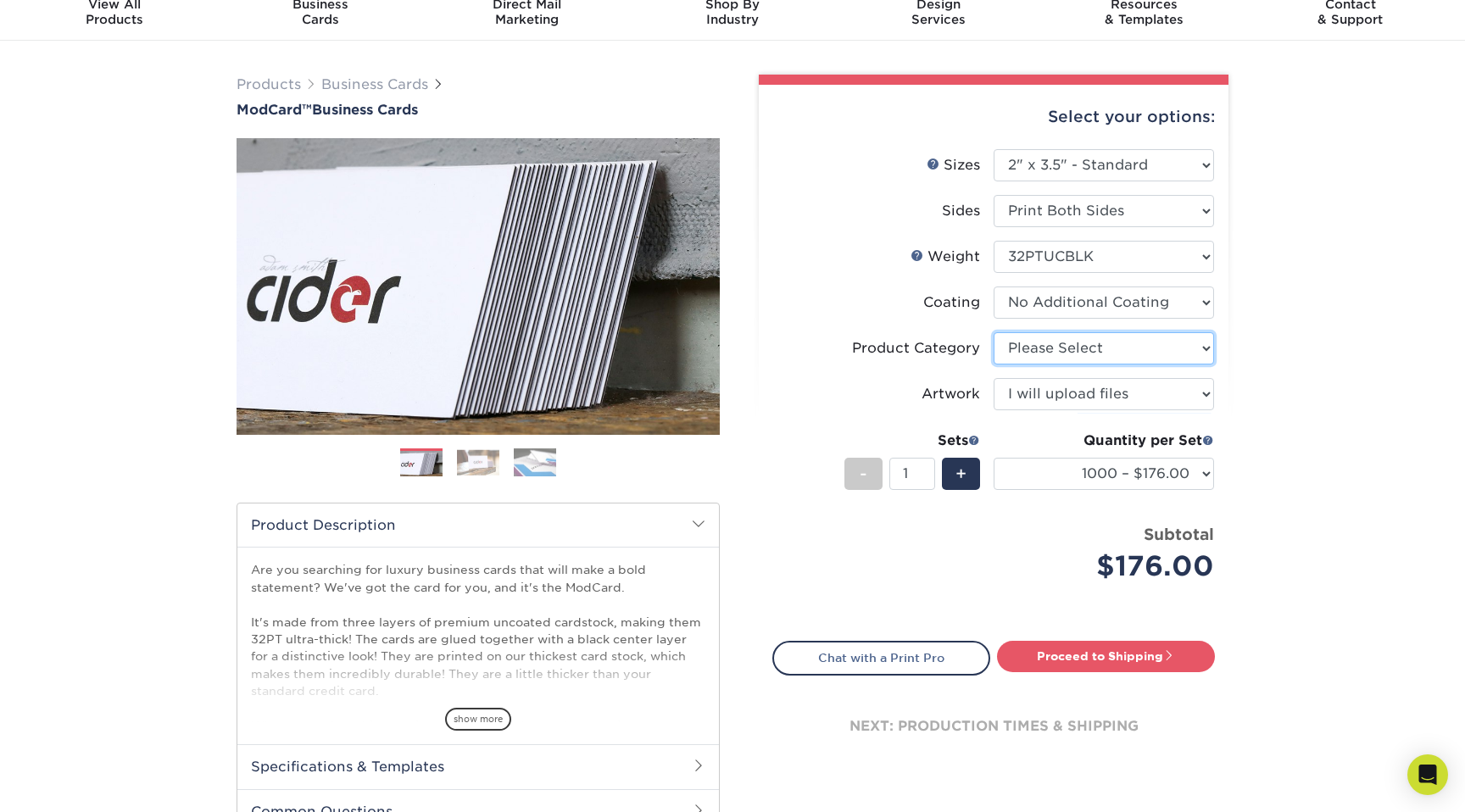 click on "Please Select Business Cards" at bounding box center [1104, 348] 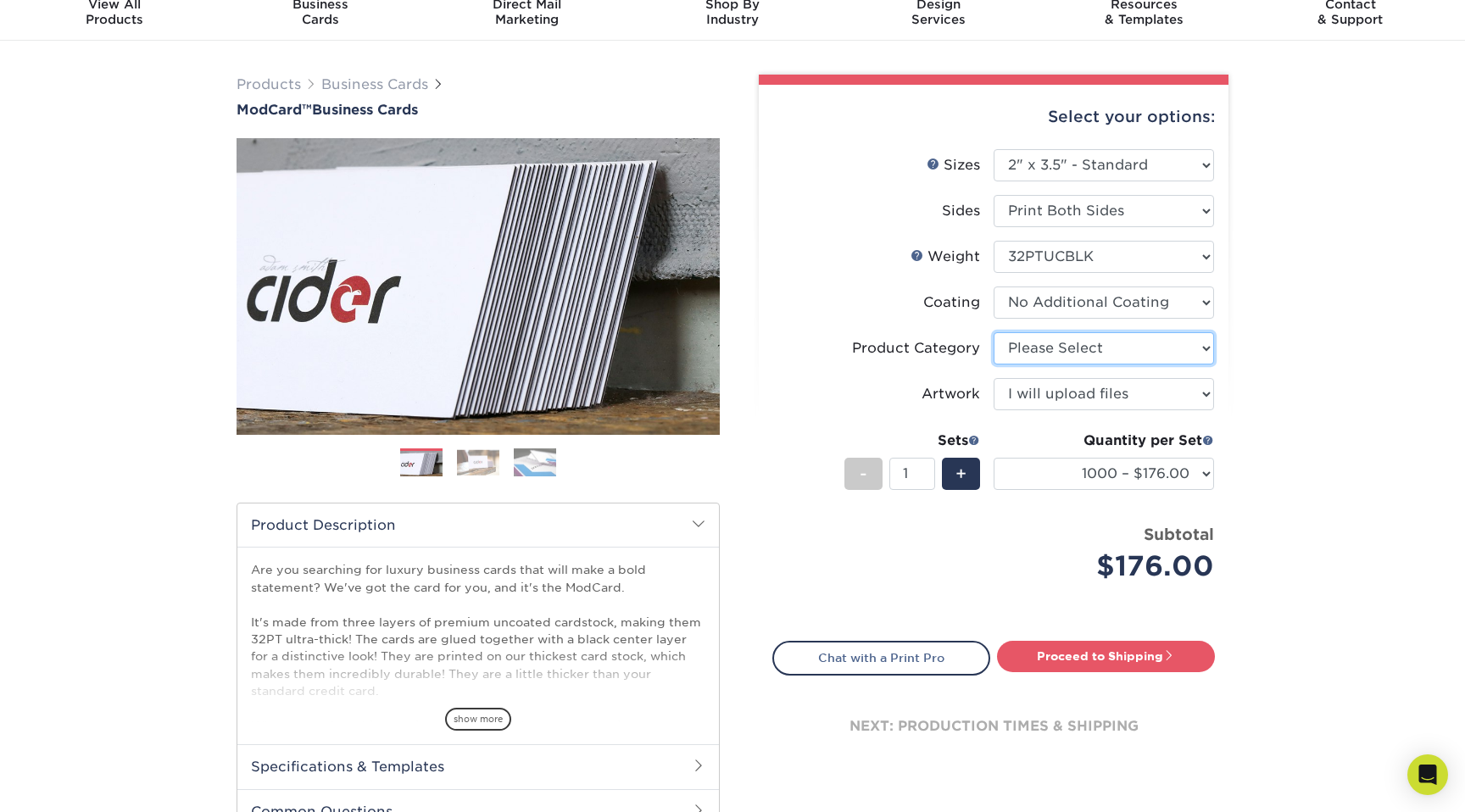 select on "3b5148f1-0588-4f88-a218-97bcfdce65c1" 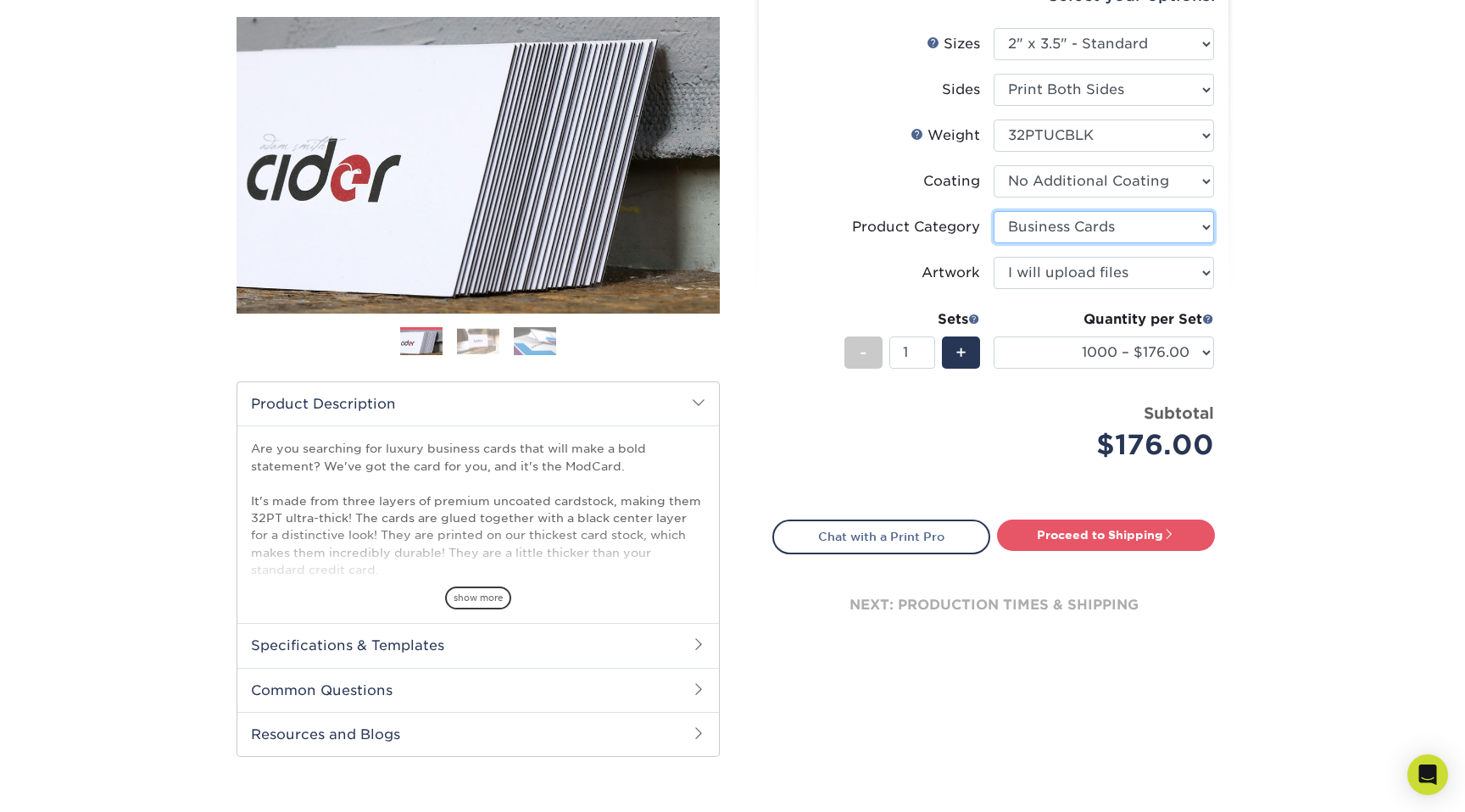 scroll, scrollTop: 190, scrollLeft: 0, axis: vertical 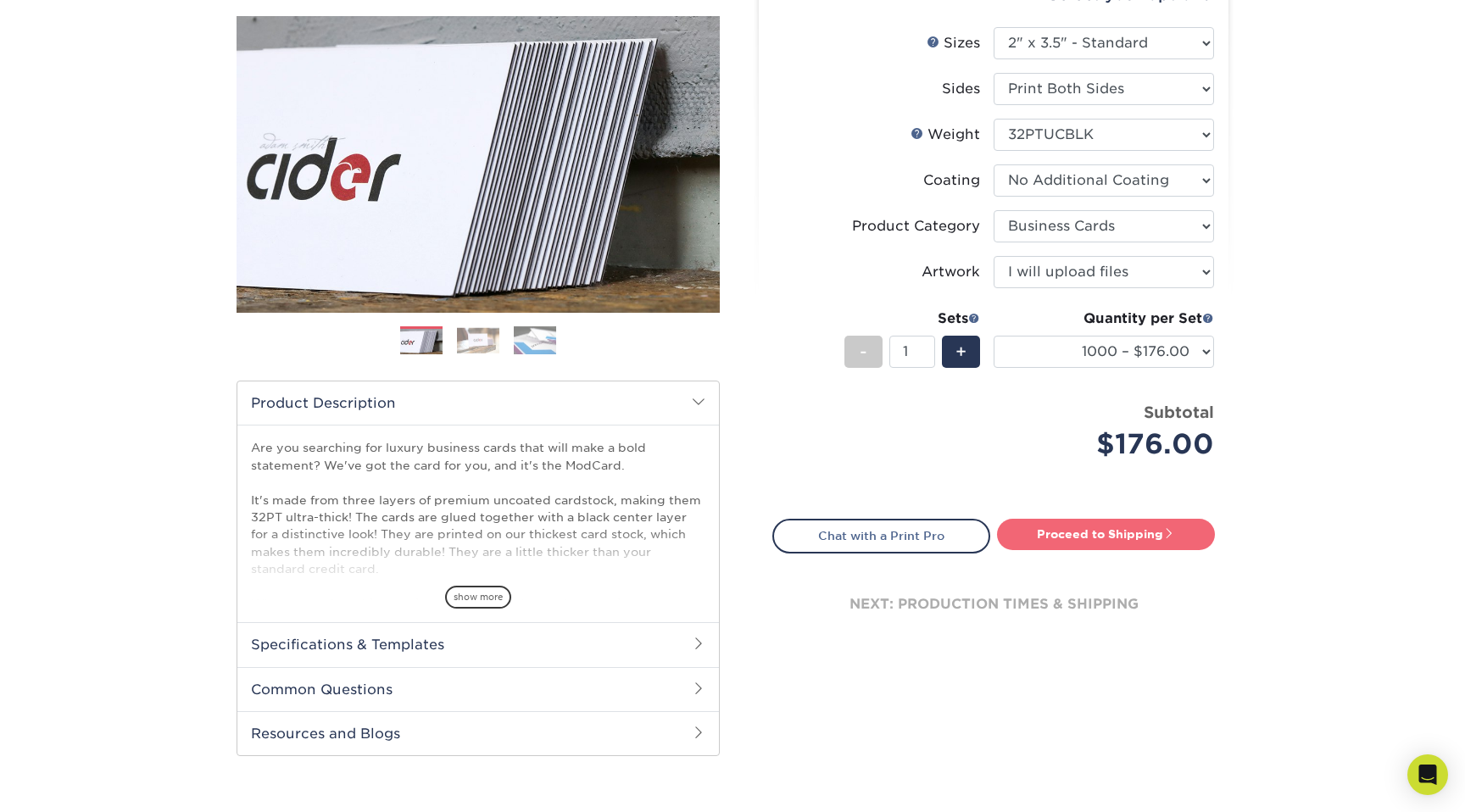 click on "Proceed to Shipping" at bounding box center [1106, 534] 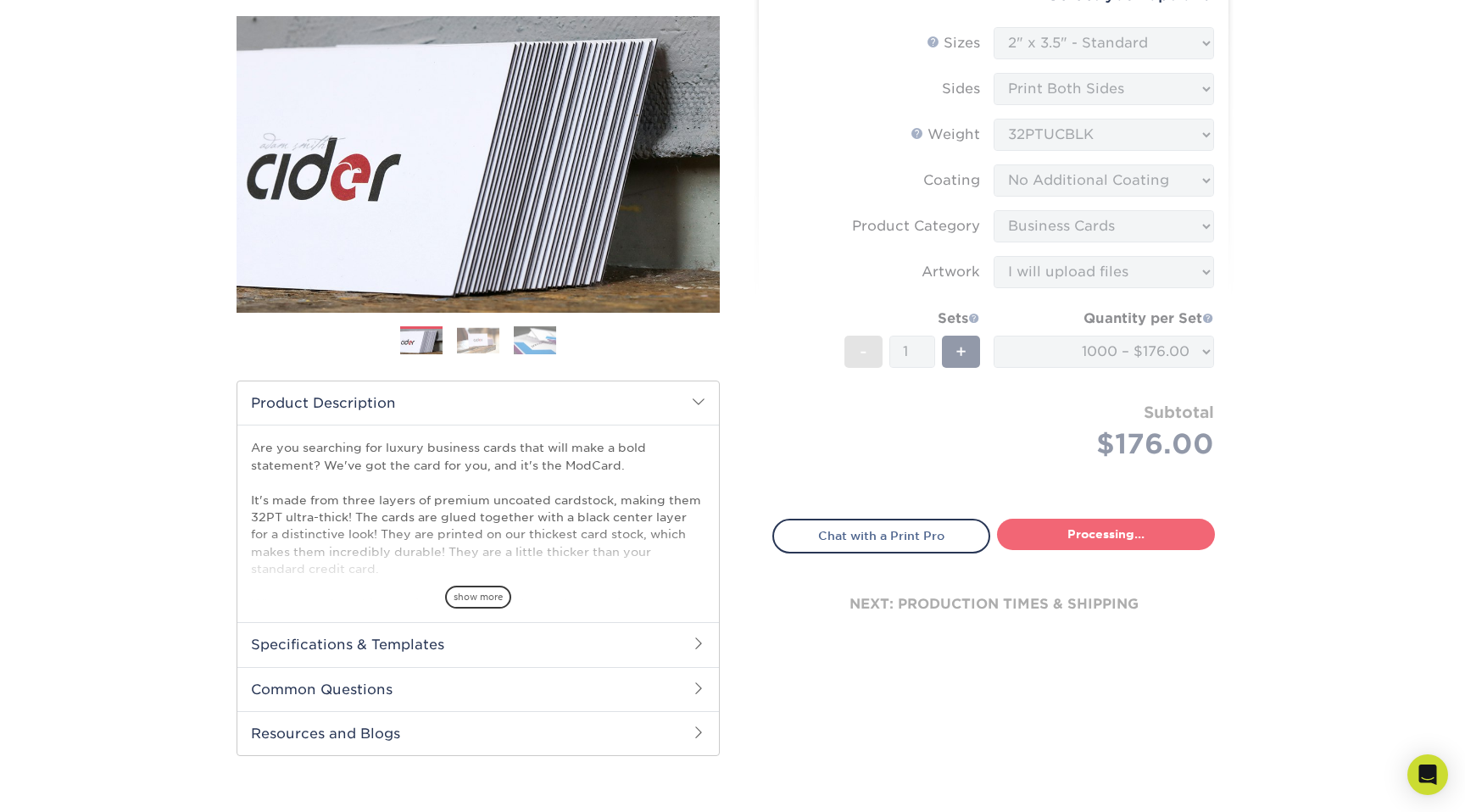 select on "c383c44d-2edd-4fc5-ad7a-8da4d041a964" 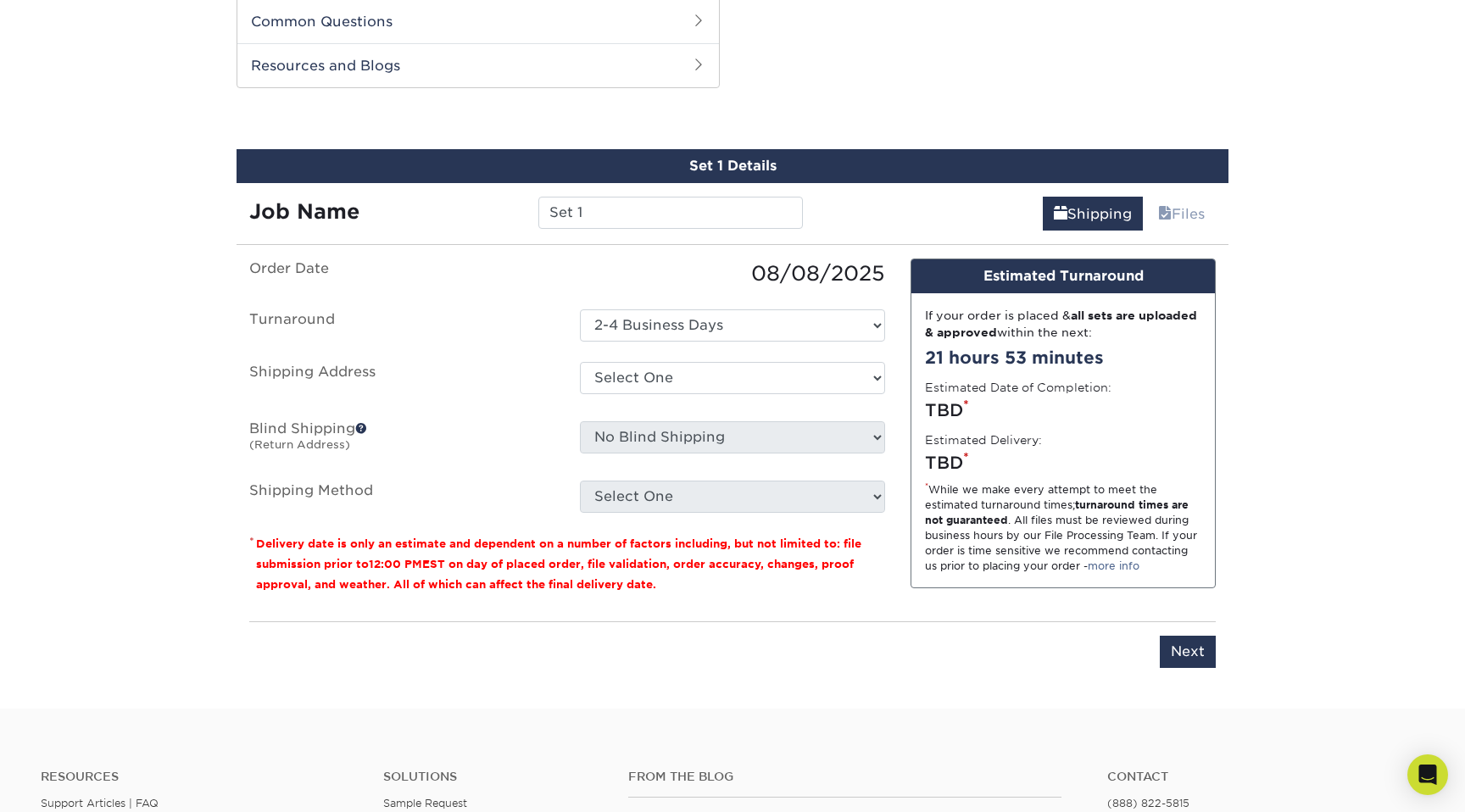 scroll, scrollTop: 862, scrollLeft: 0, axis: vertical 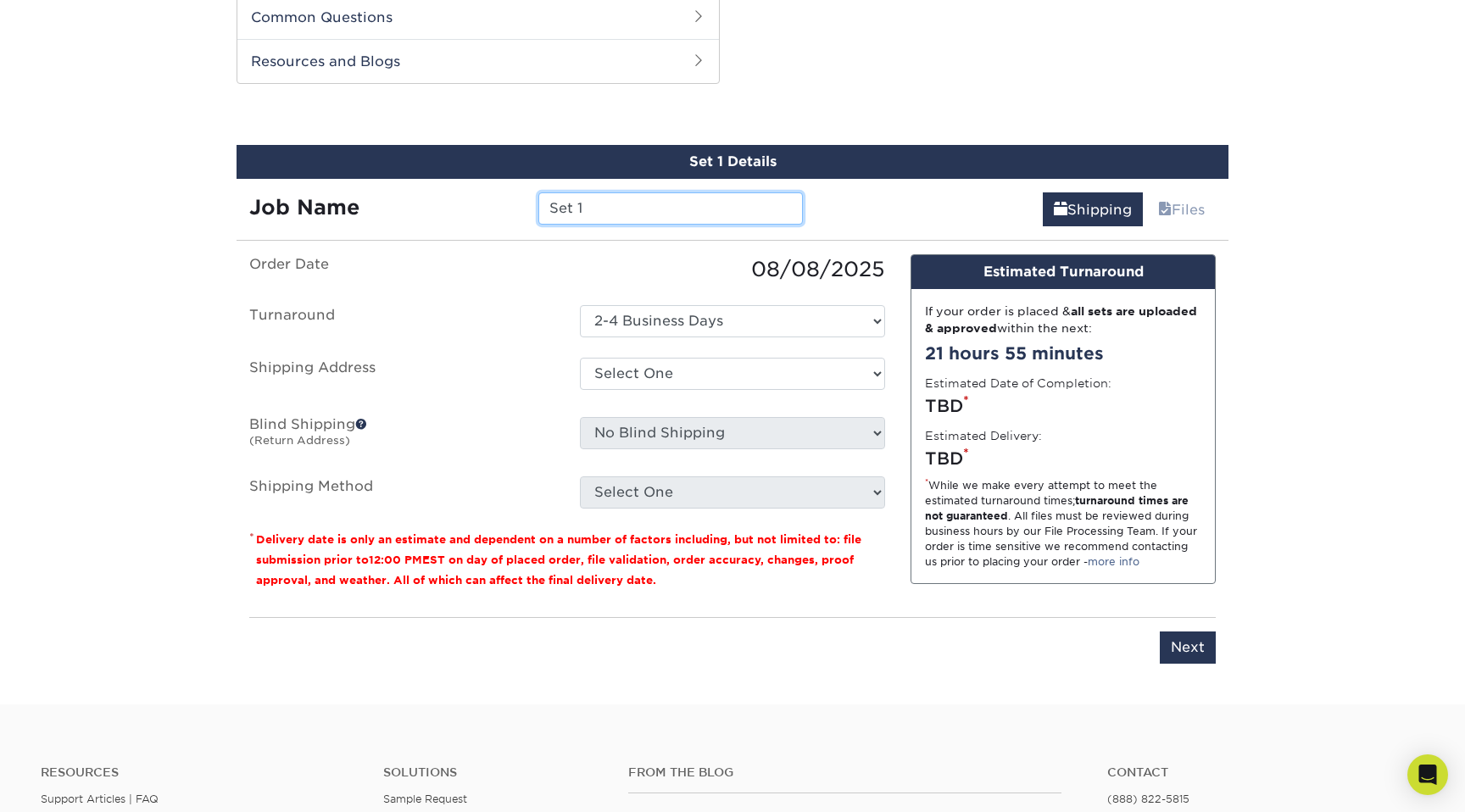 click on "Set 1" at bounding box center [670, 209] 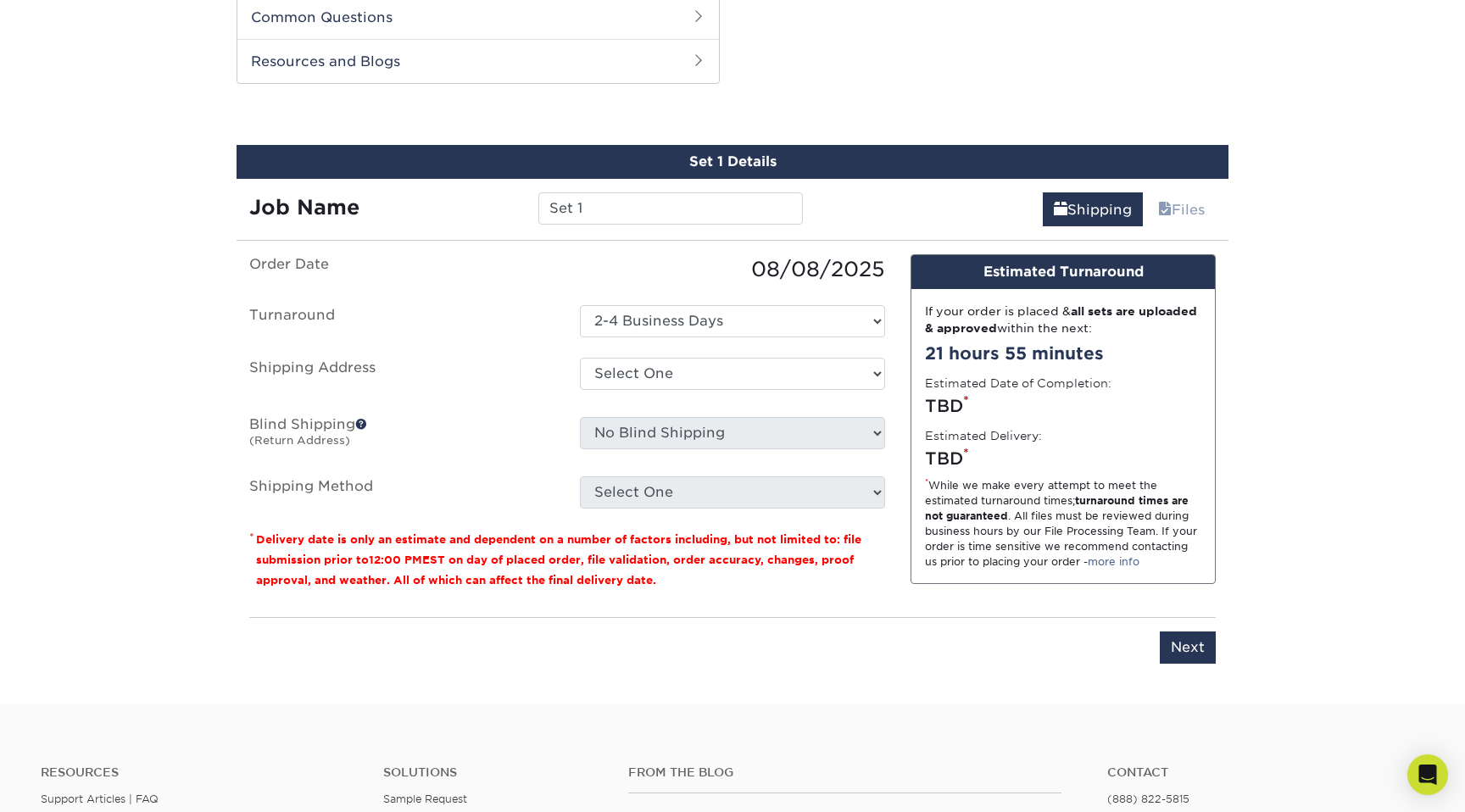 click on "08/08/2025" at bounding box center [732, 270] 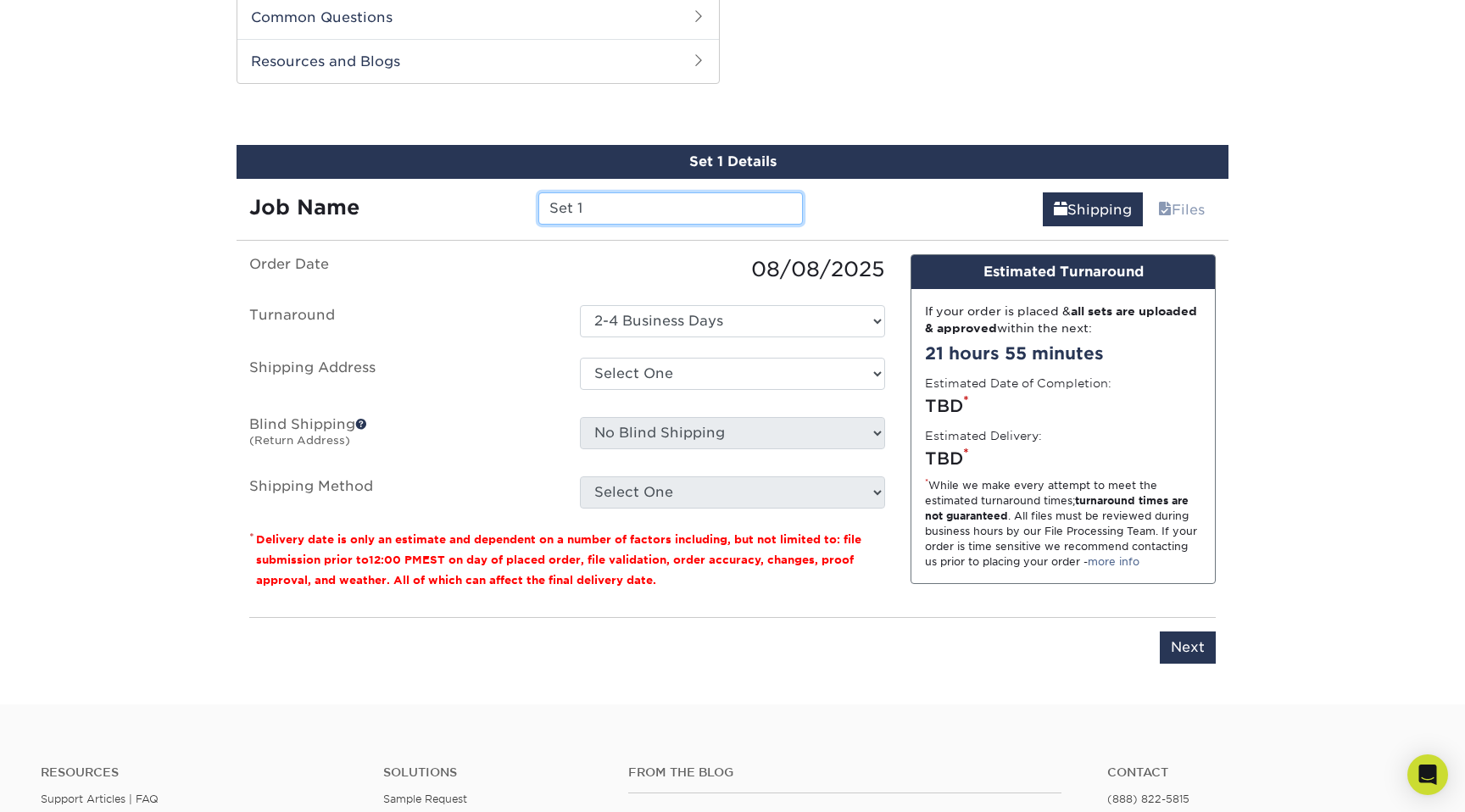 click on "Set 1" at bounding box center (670, 209) 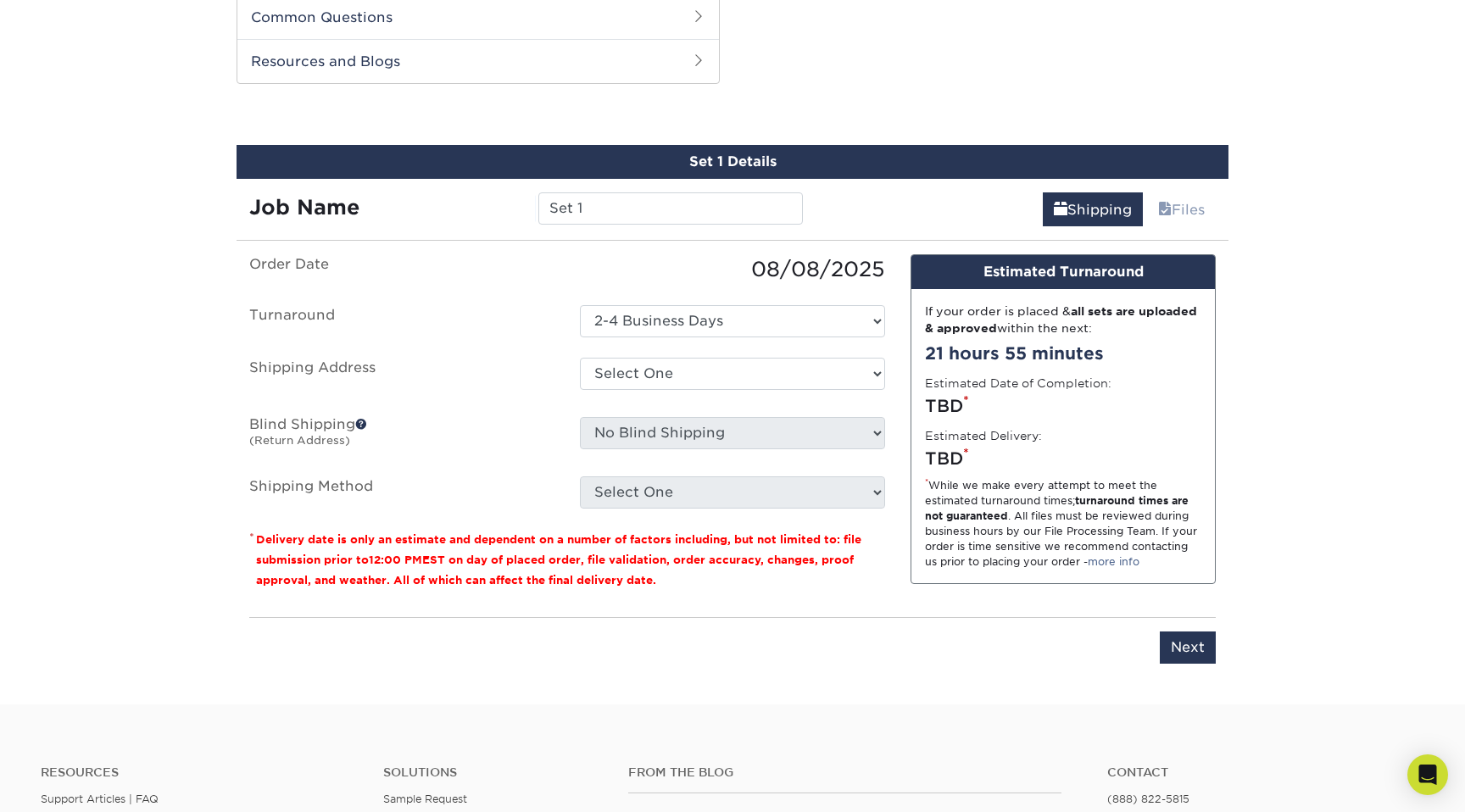 click on "08/08/2025" at bounding box center [732, 270] 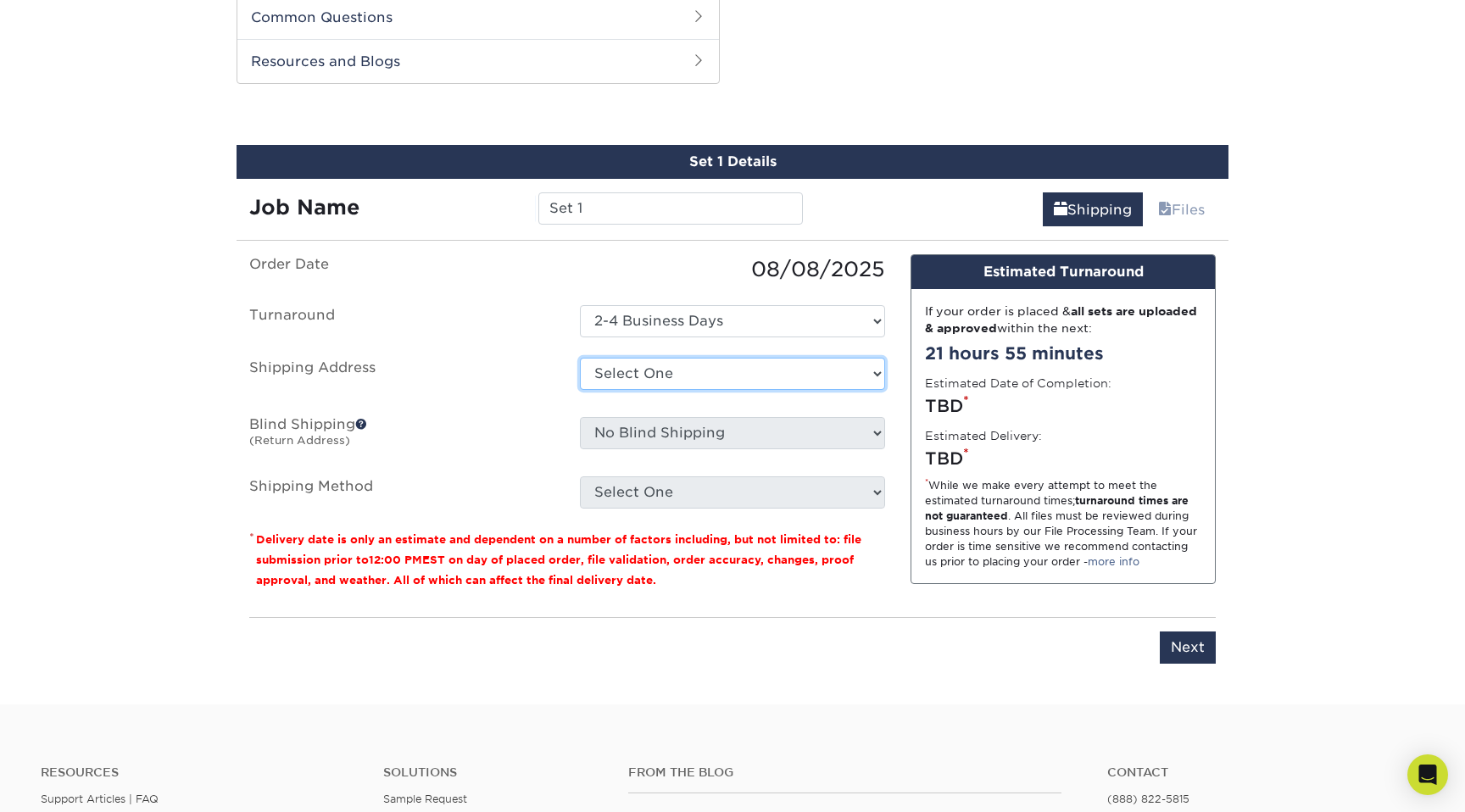 click on "Select One
+ Add New Address
- Login" at bounding box center [732, 374] 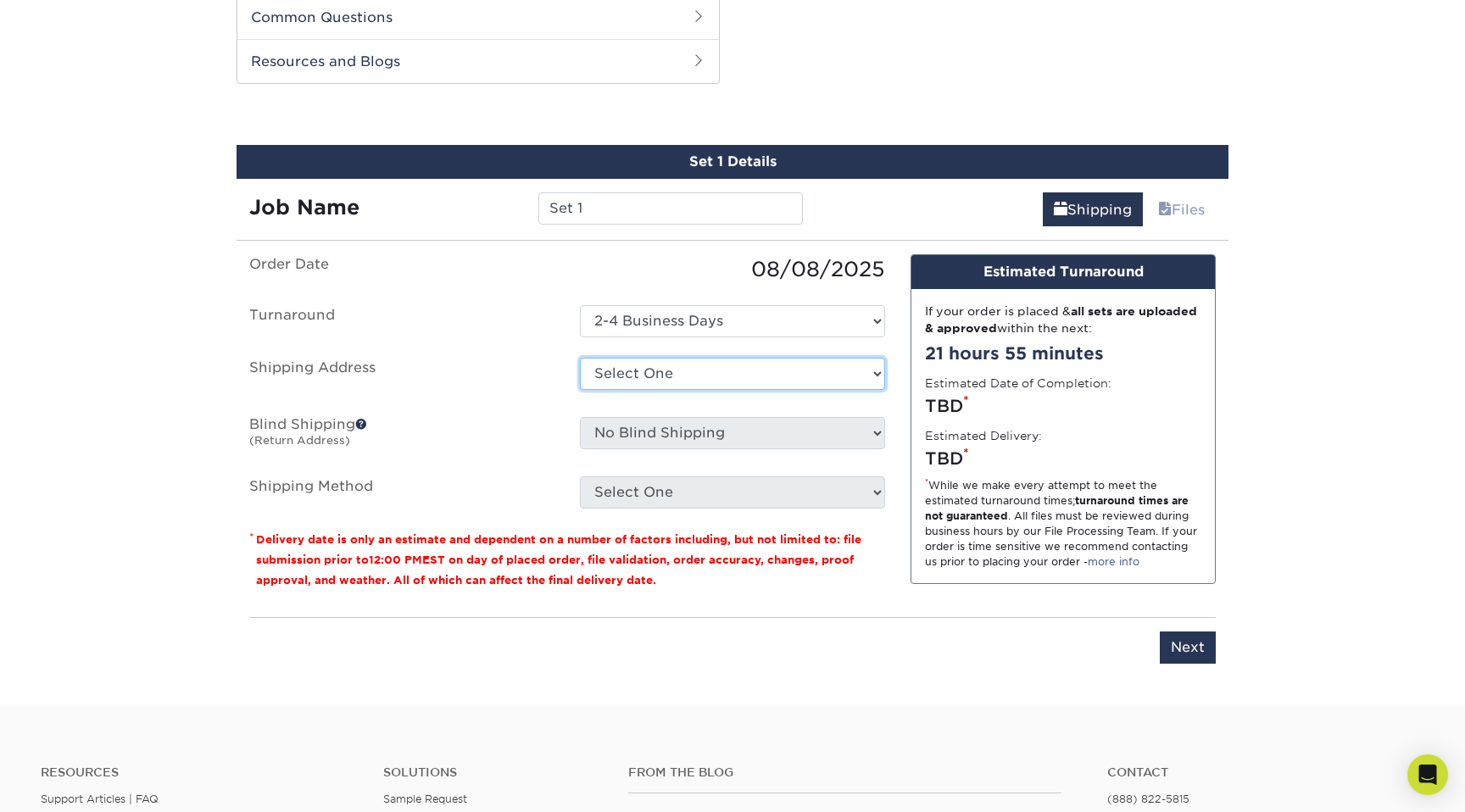 select on "newaddress" 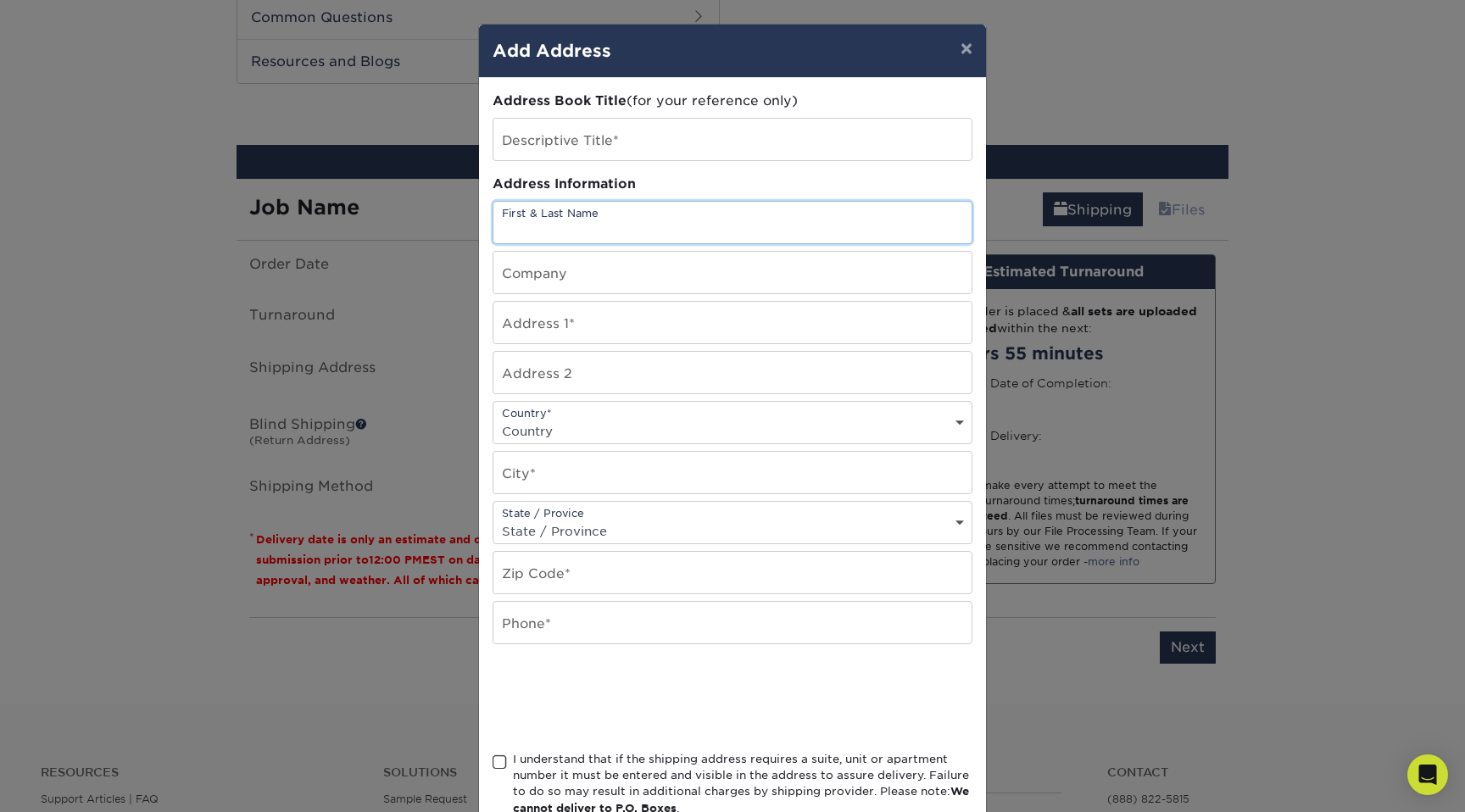 click at bounding box center [732, 222] 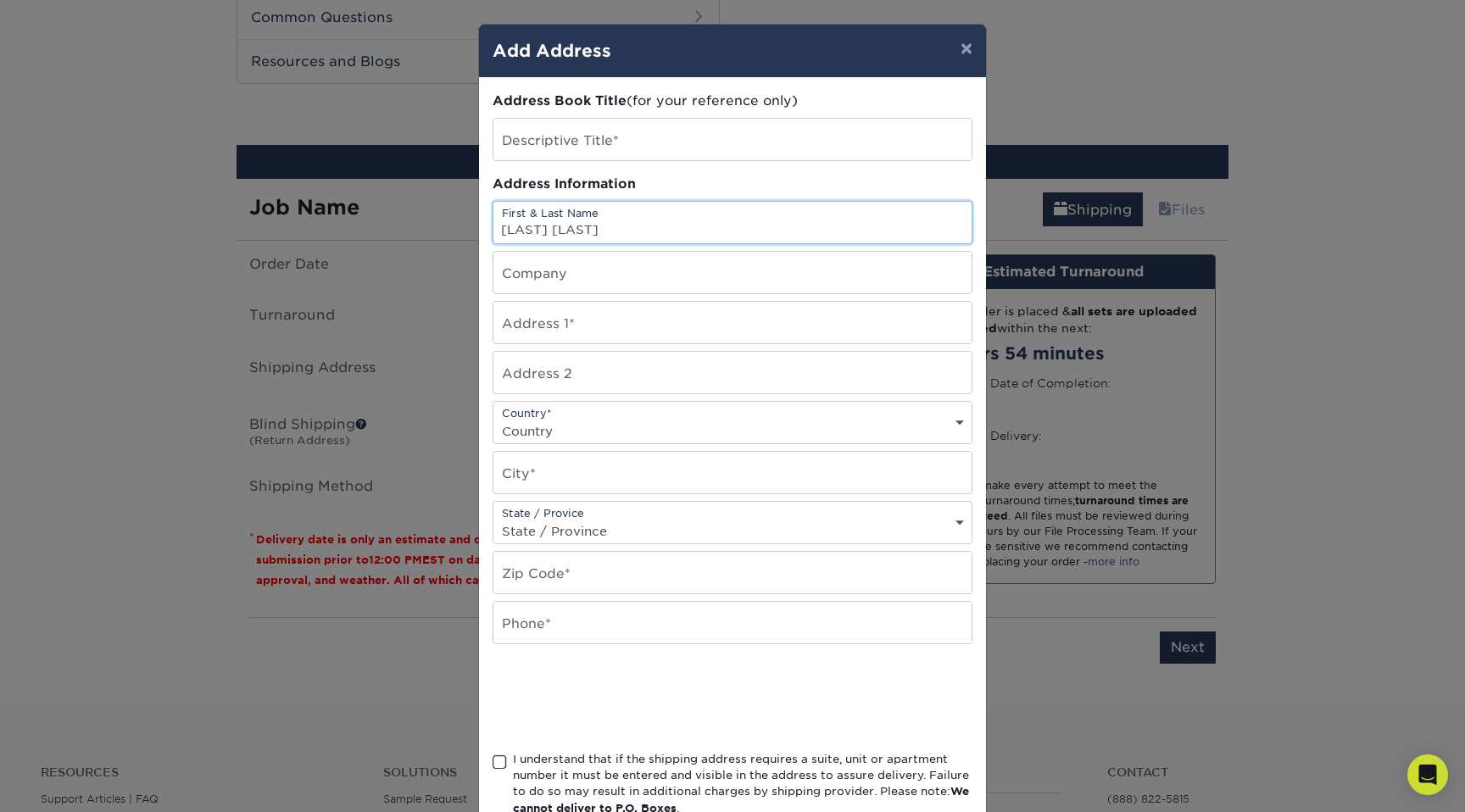 type on "Tatum Hill" 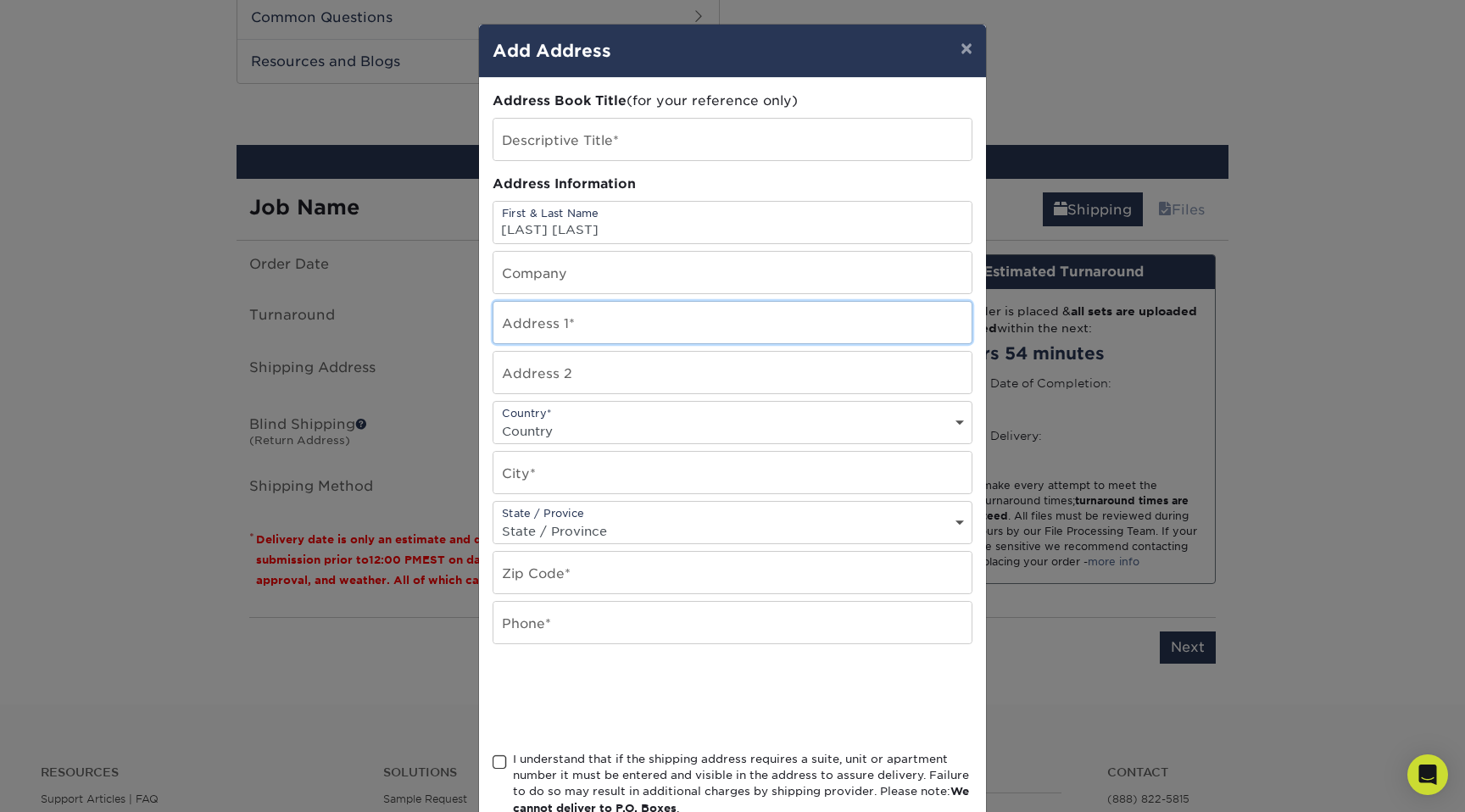 click at bounding box center (732, 322) 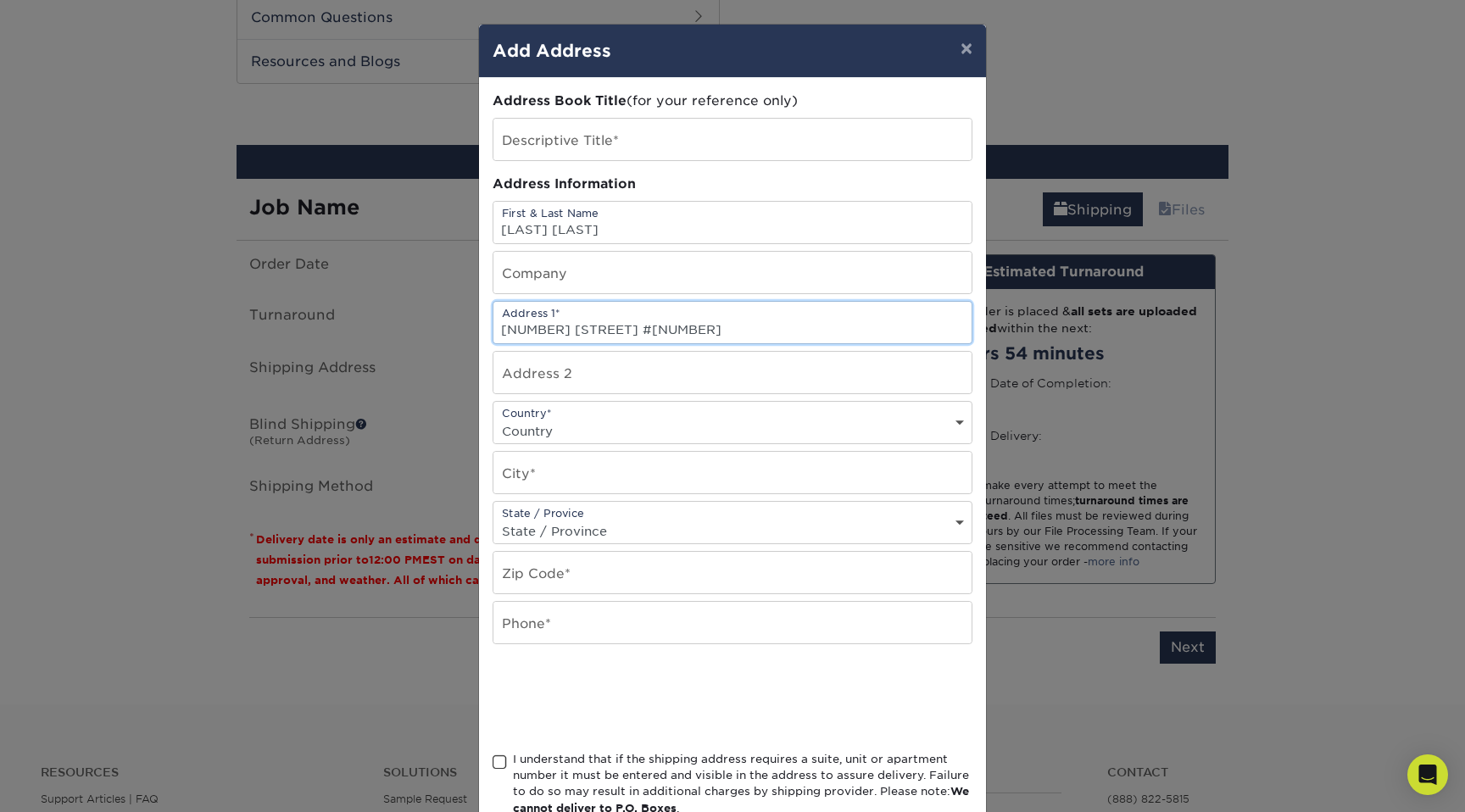 type on "222 W Boston St #222" 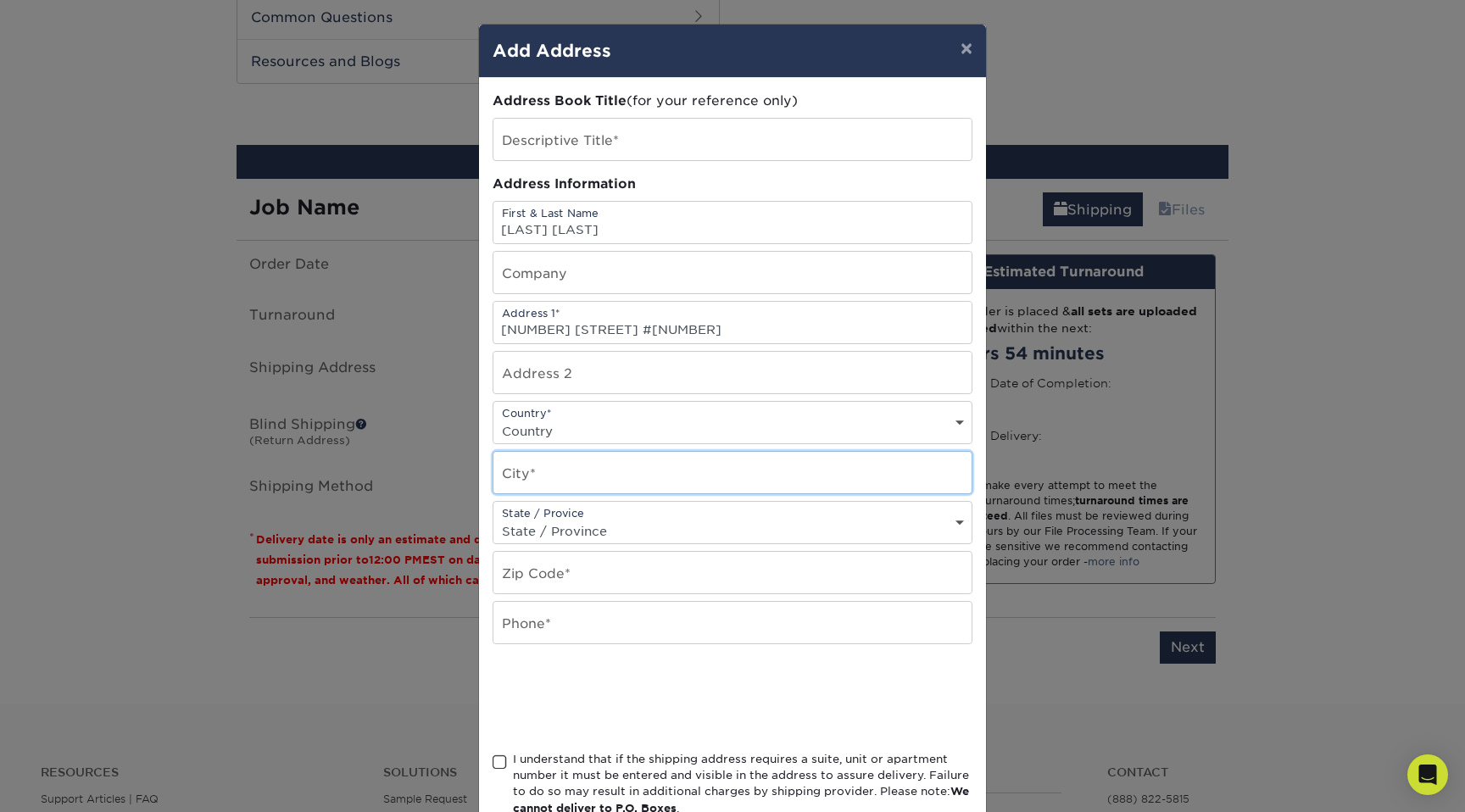 click at bounding box center (732, 472) 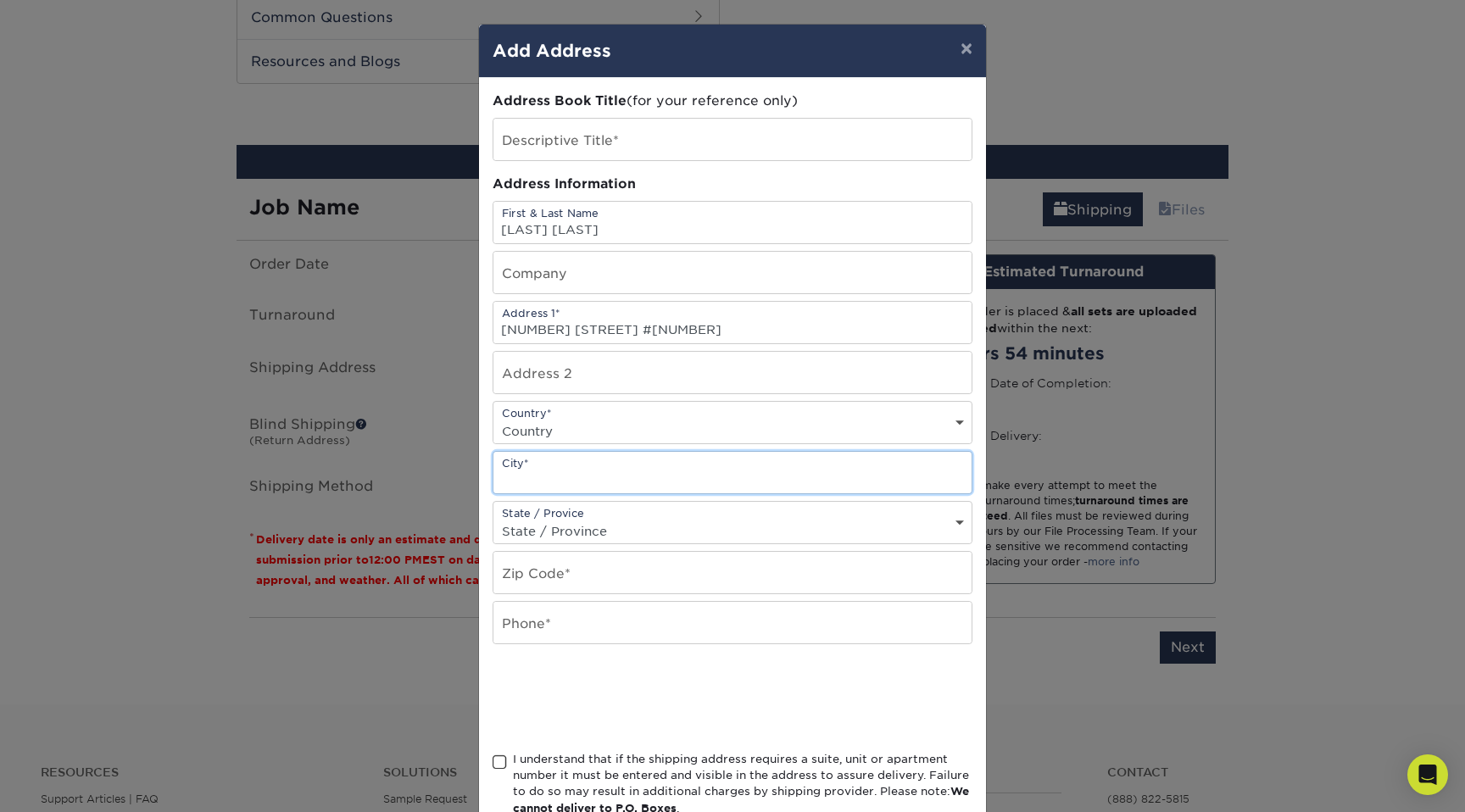 type on "Chandler" 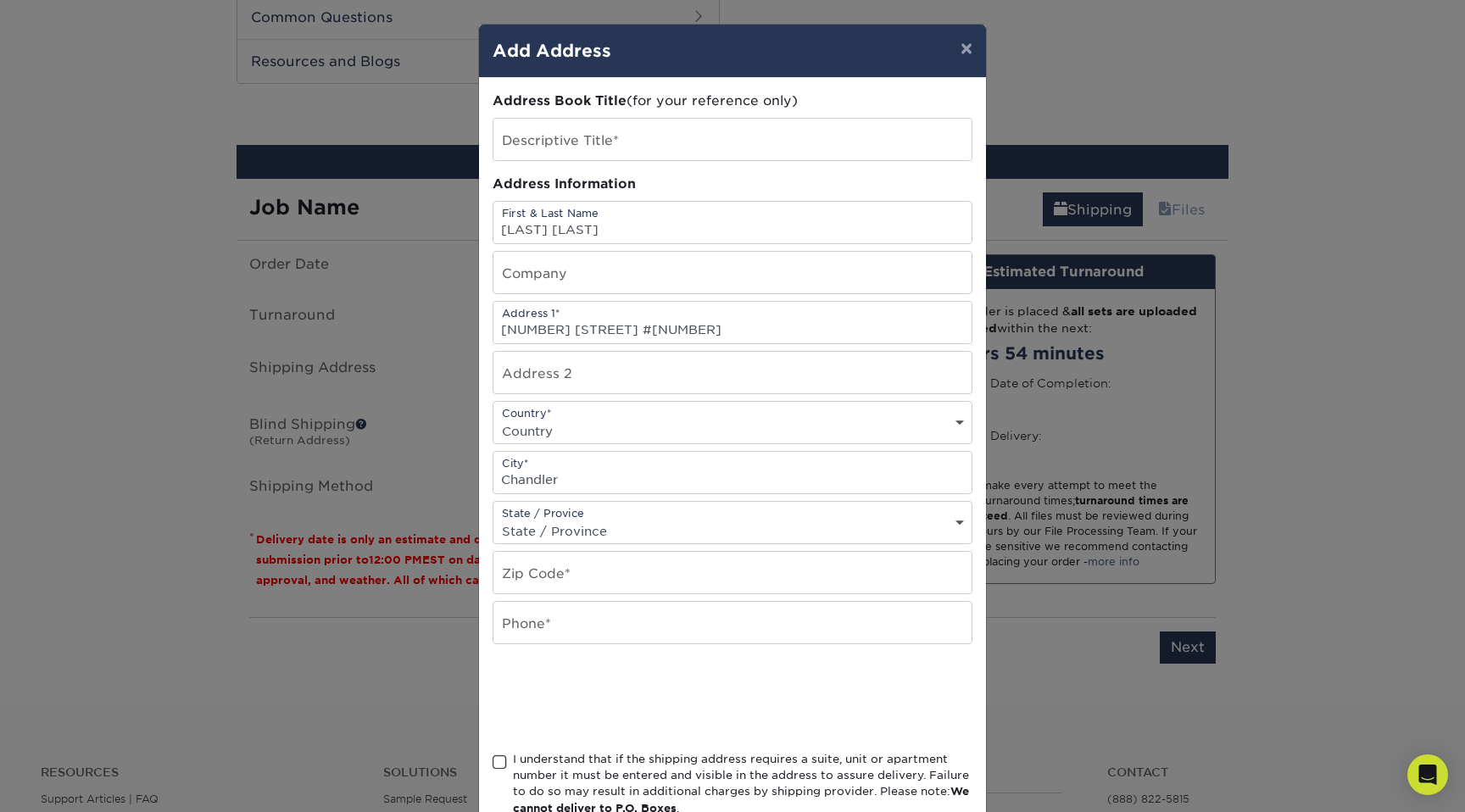 select on "US" 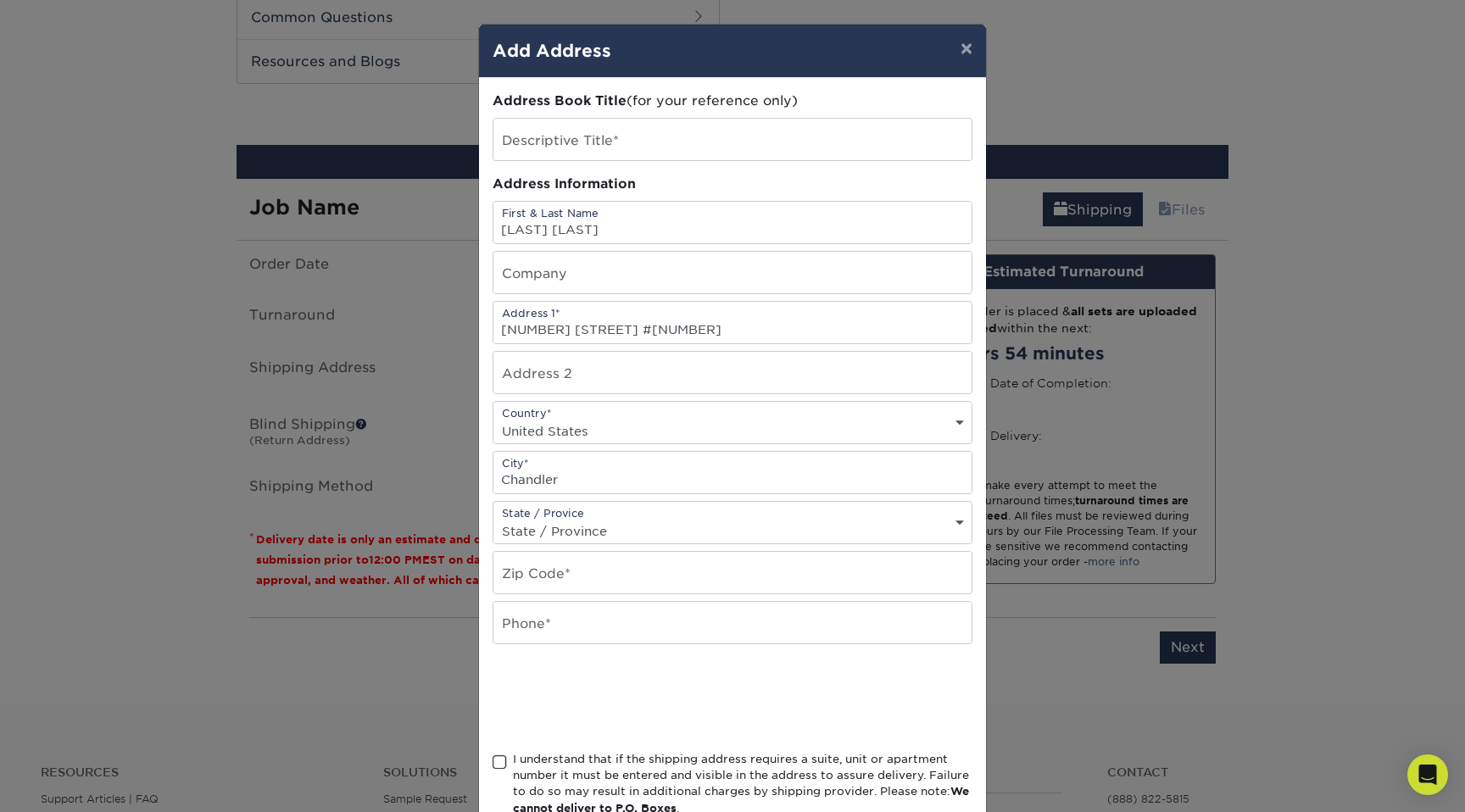 select on "AZ" 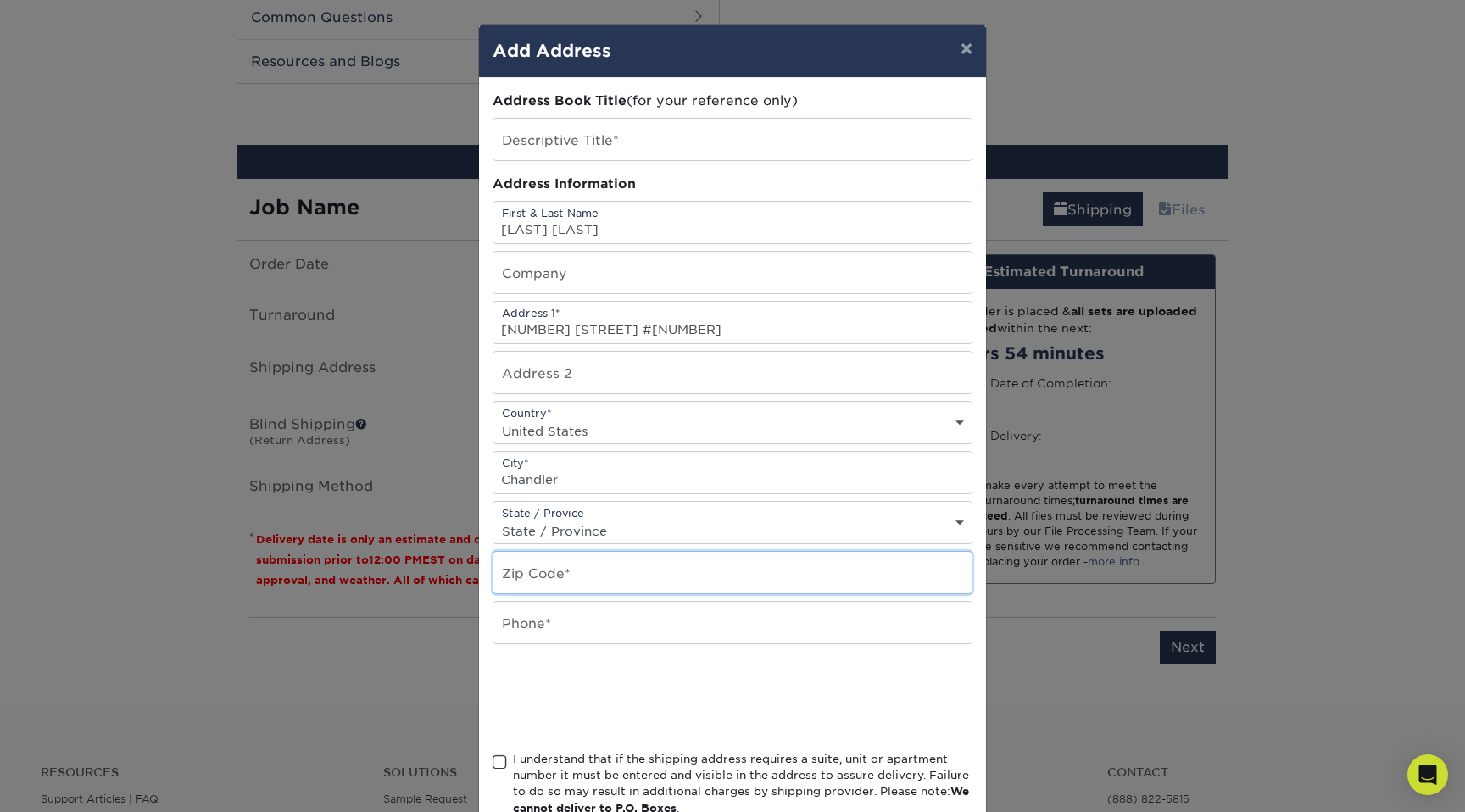 type on "85248" 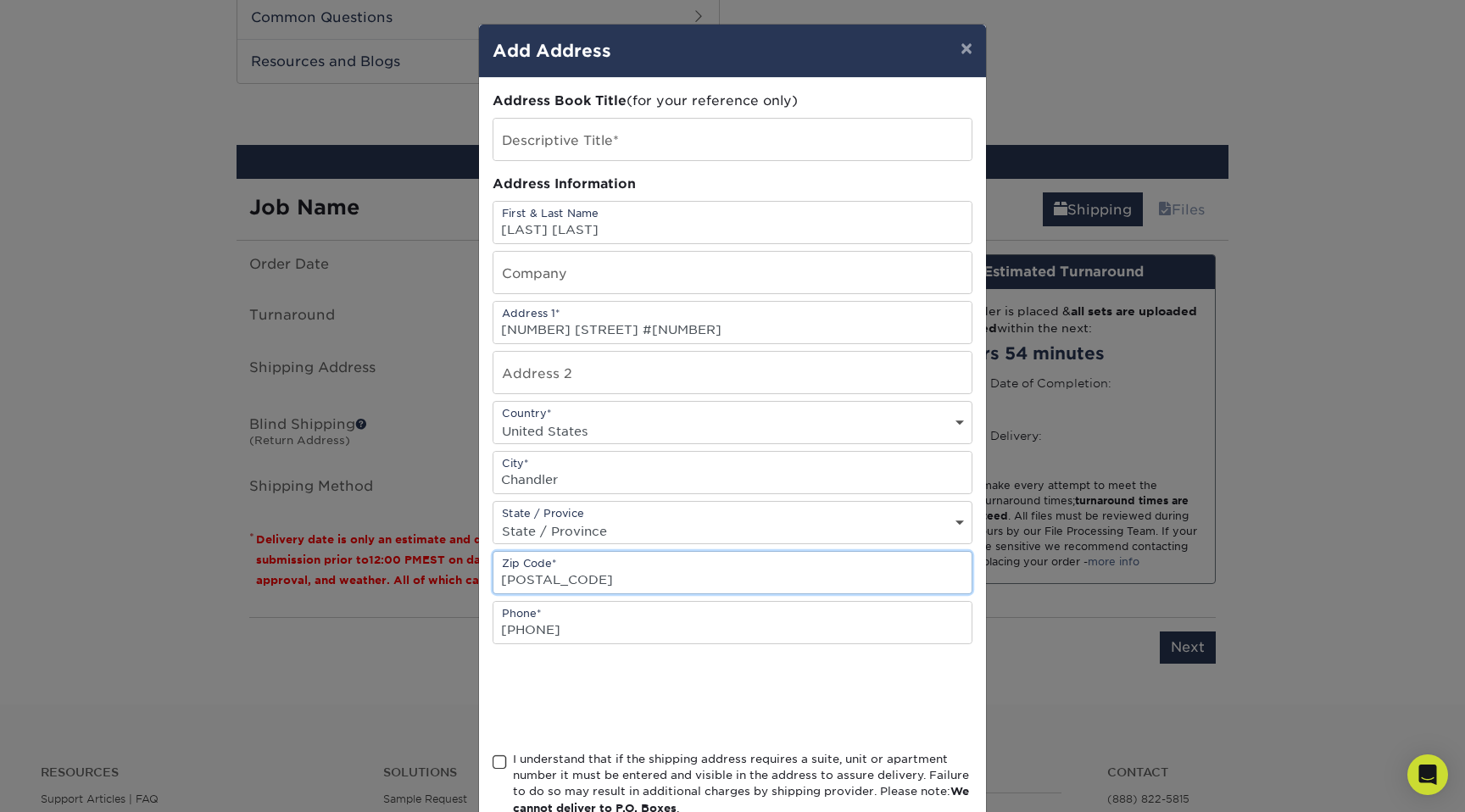 click on "85248" at bounding box center [732, 572] 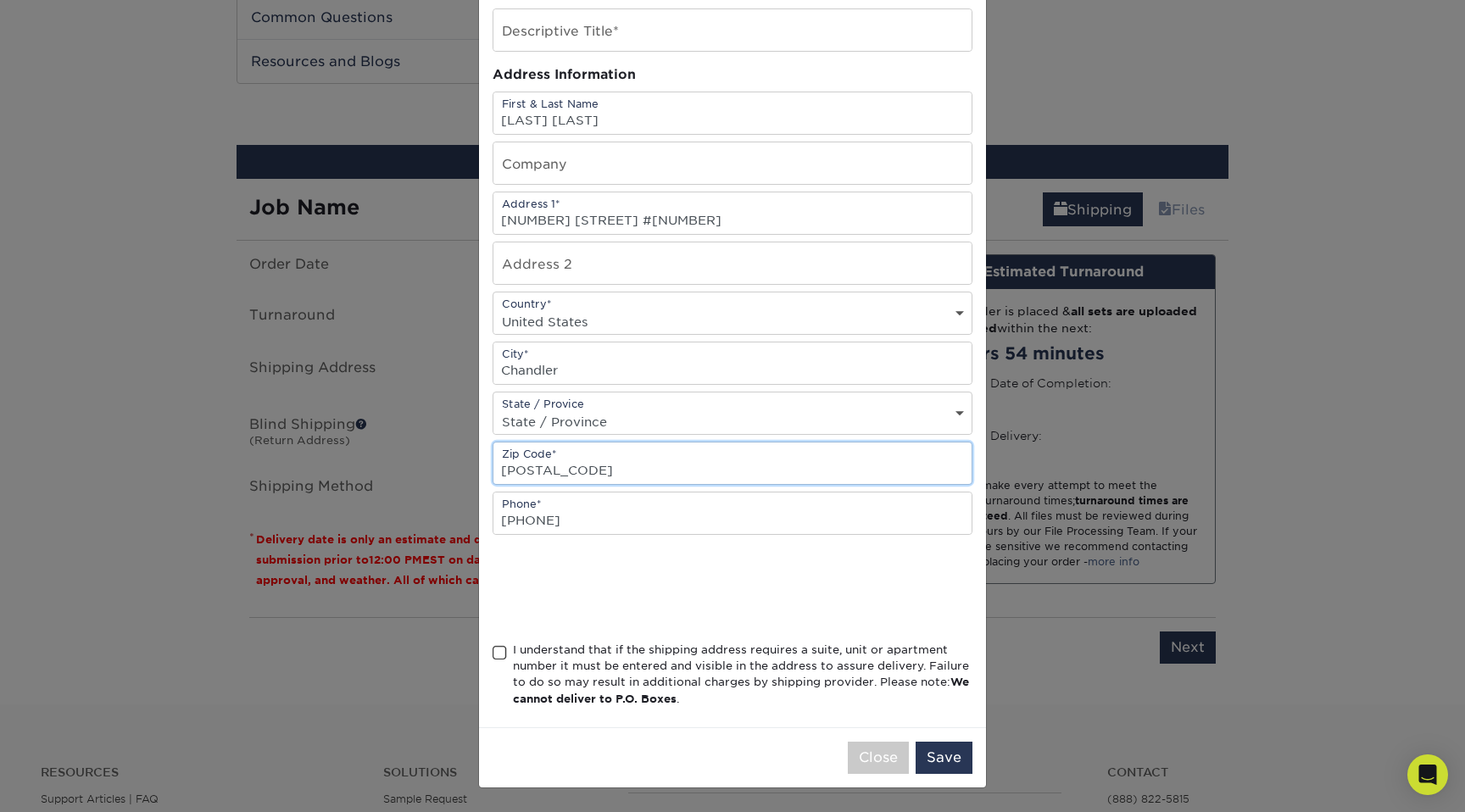 type on "85225" 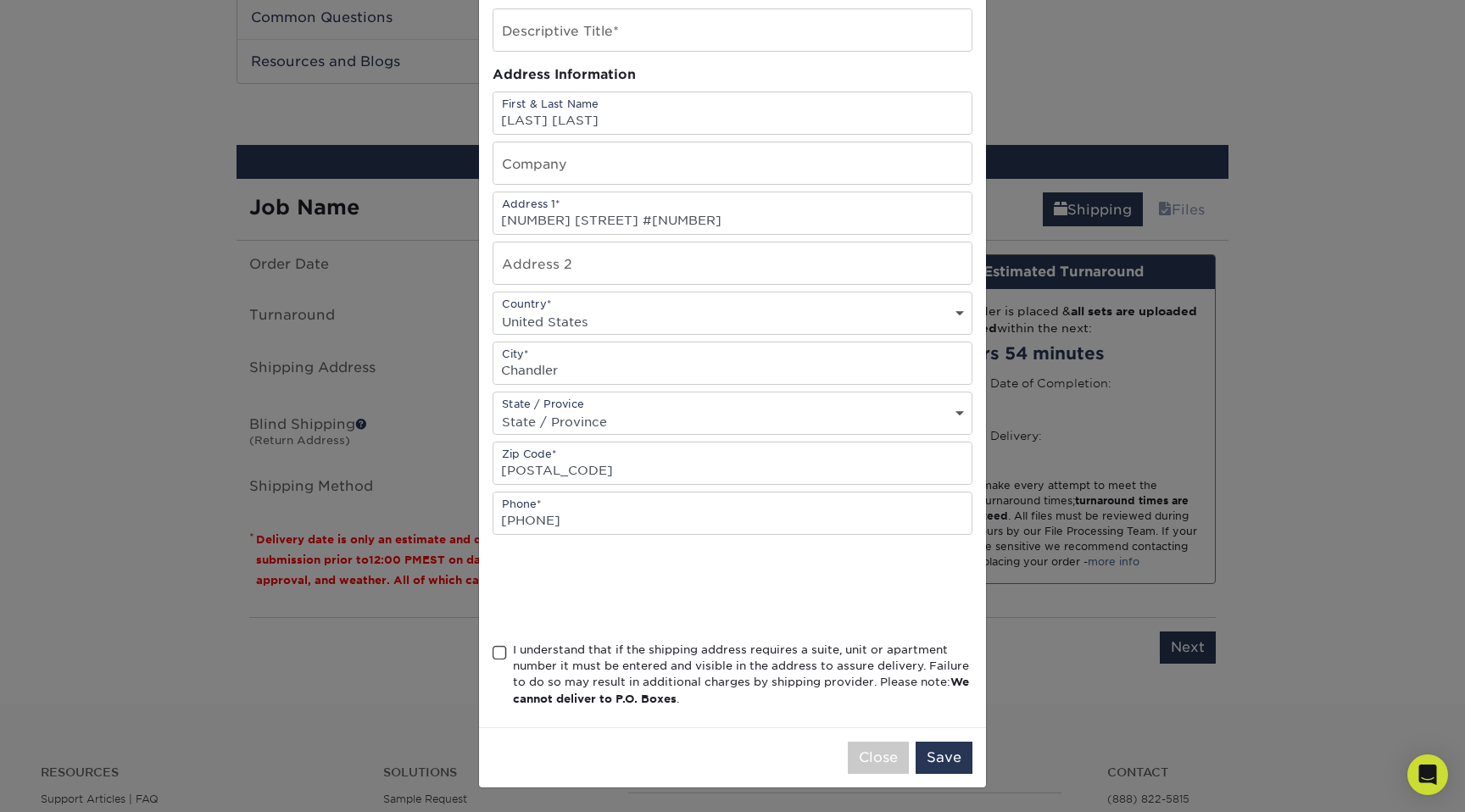 click at bounding box center [499, 653] 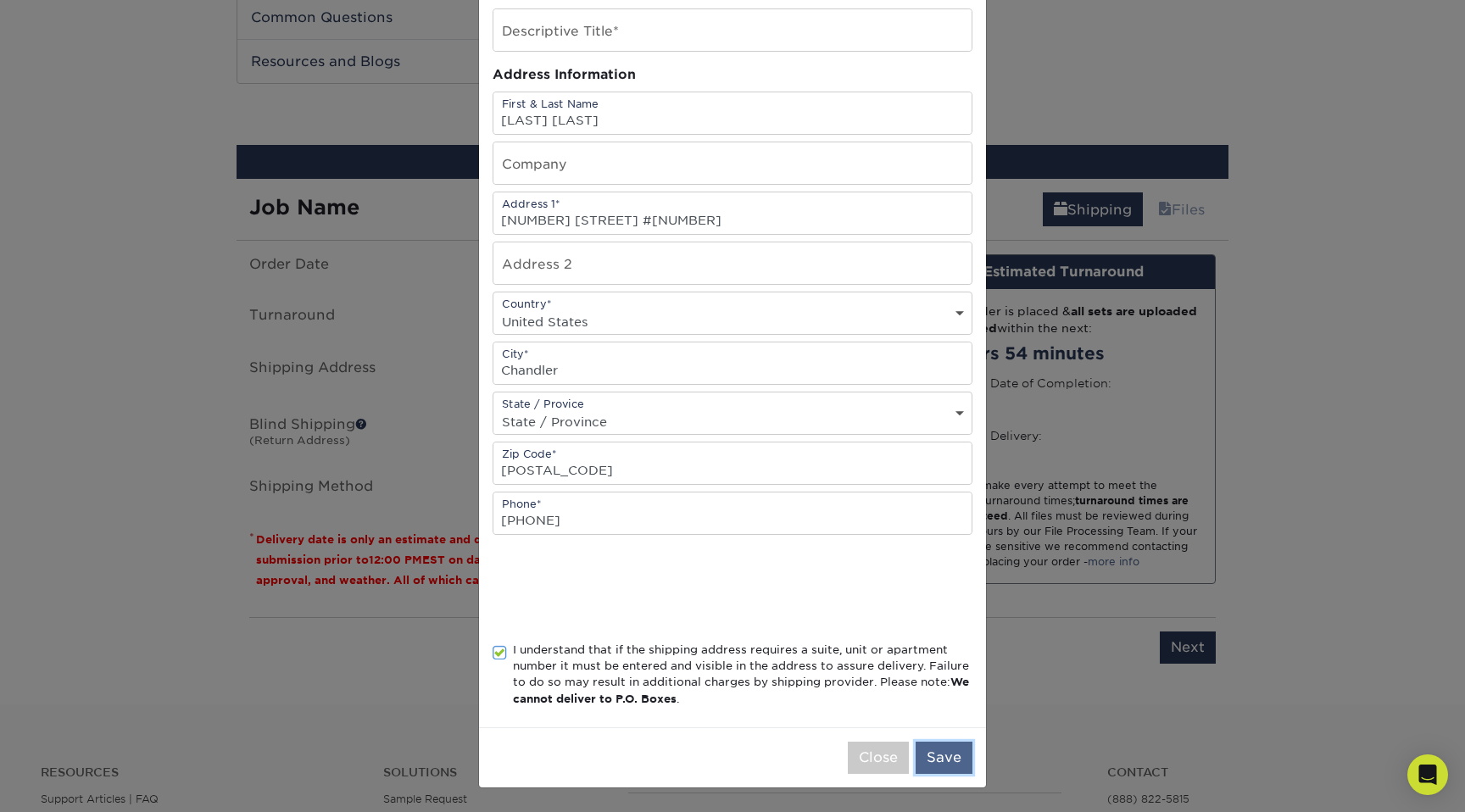 click on "Save" at bounding box center [944, 758] 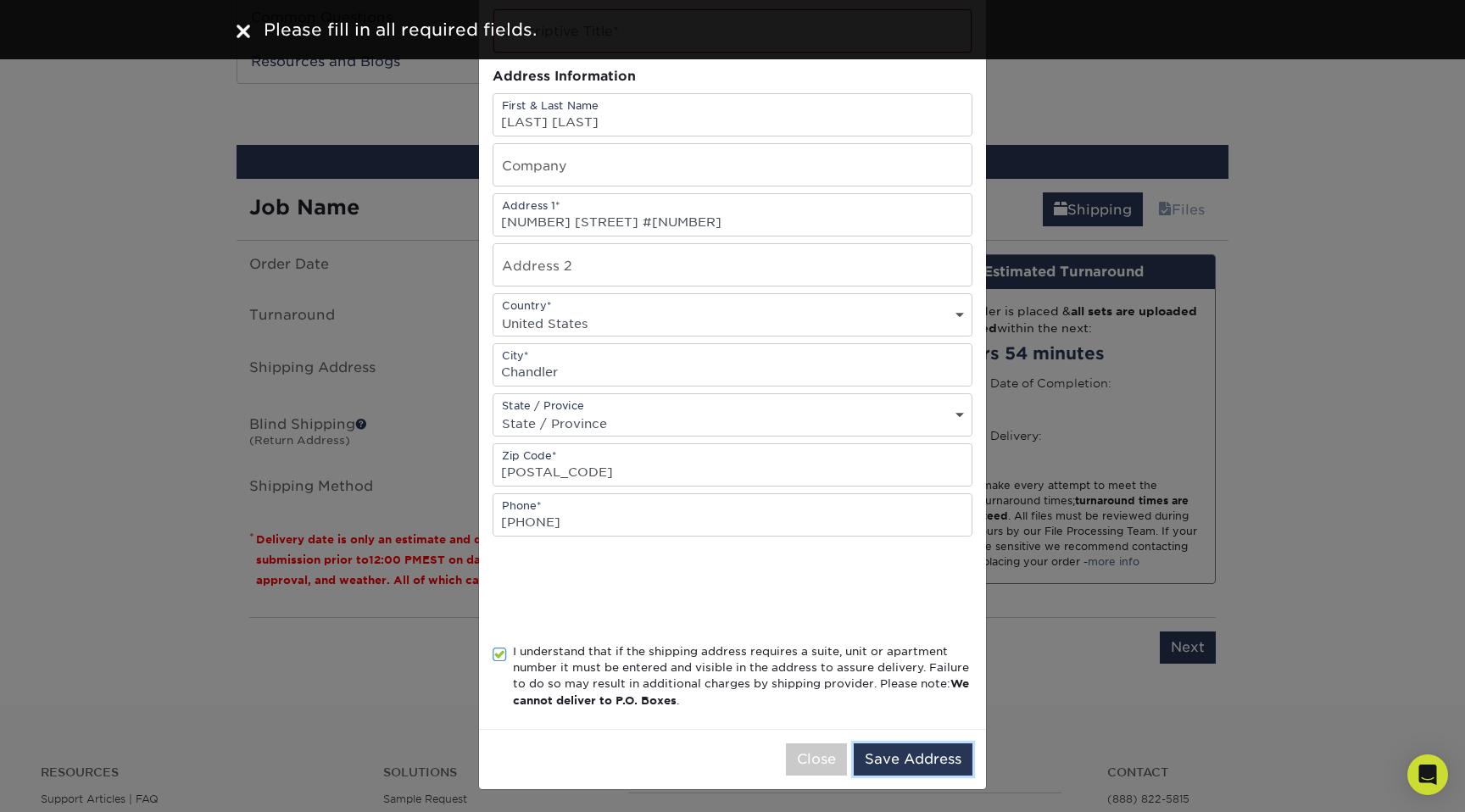 scroll, scrollTop: 0, scrollLeft: 0, axis: both 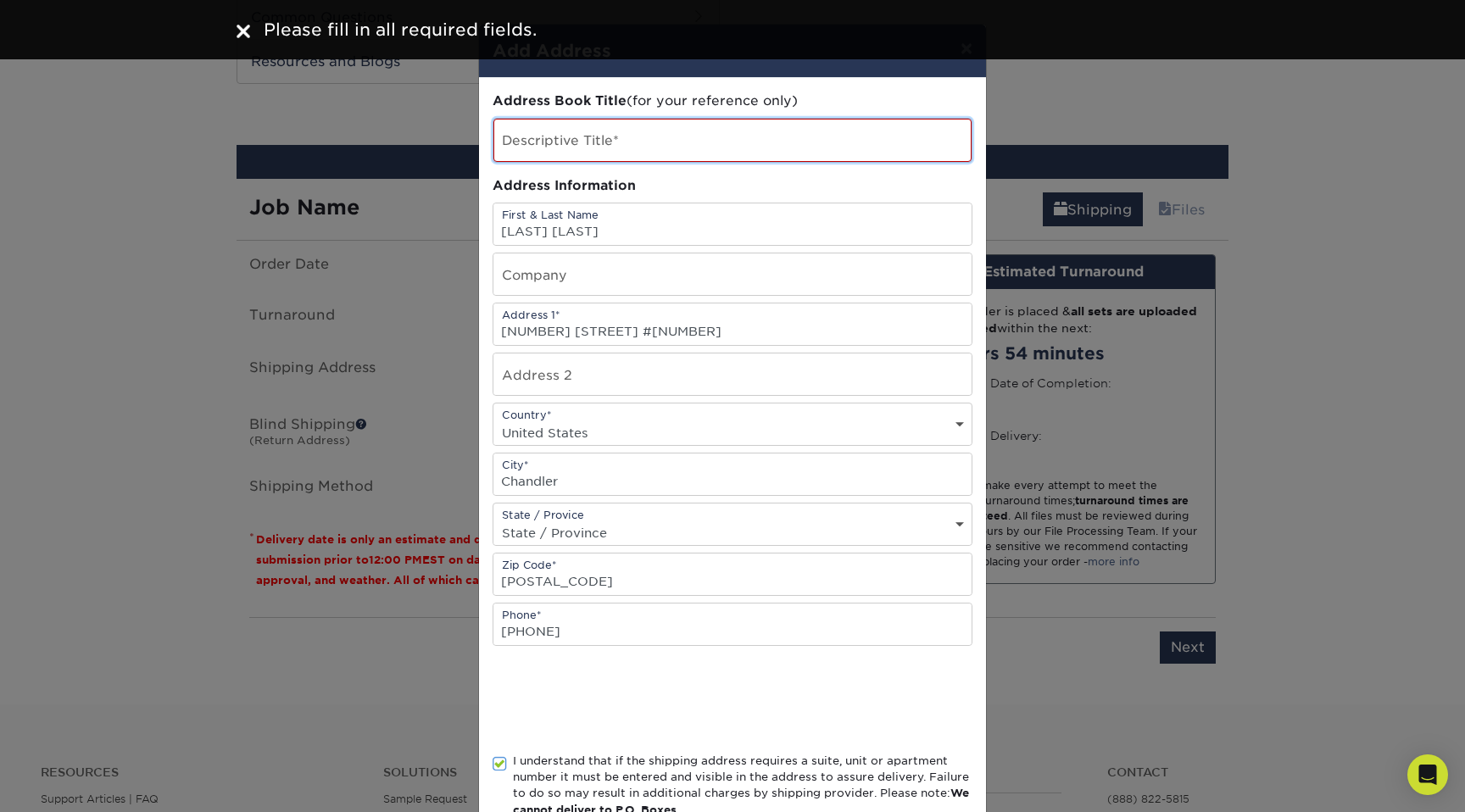 click at bounding box center [732, 140] 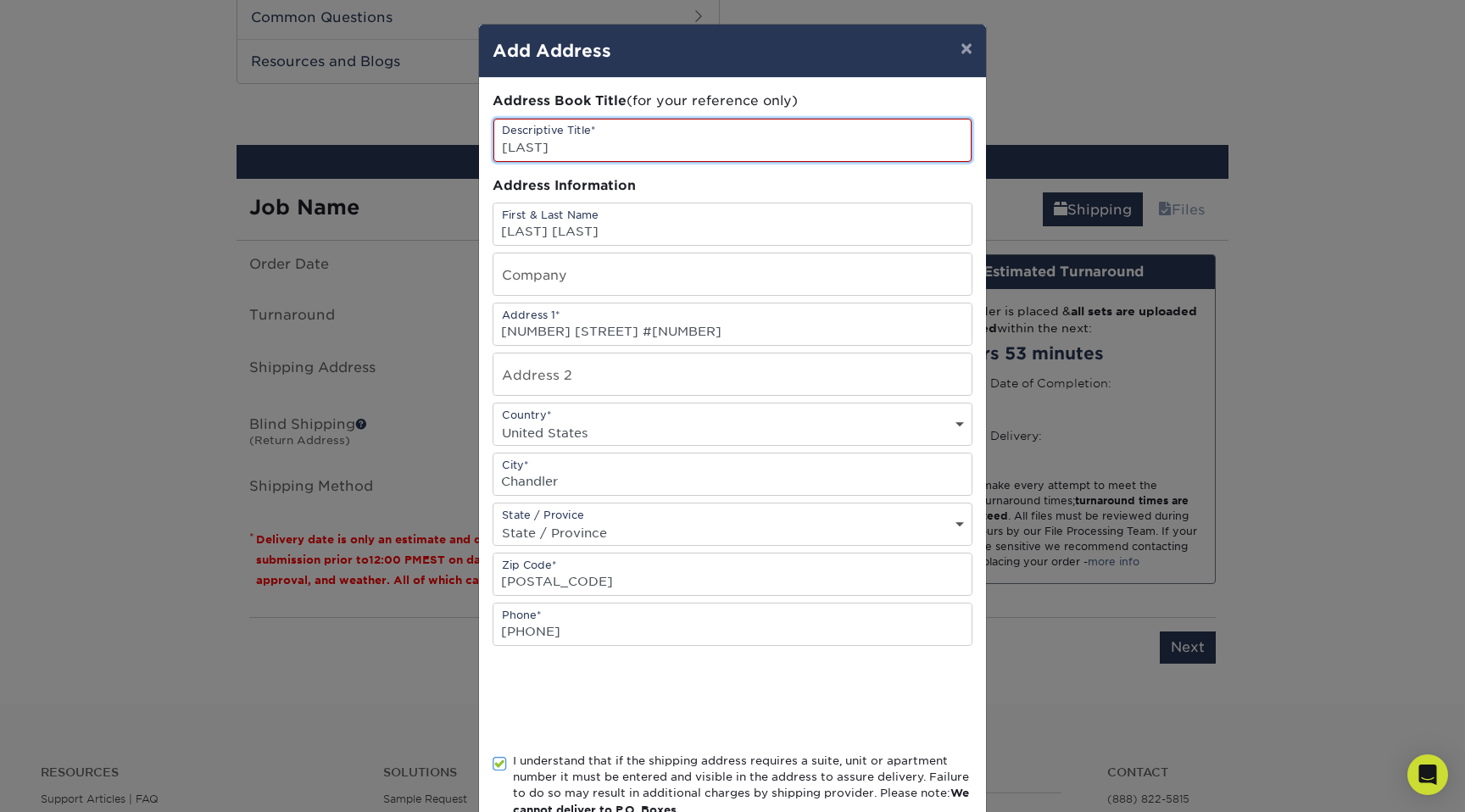 click on "Kaufman" at bounding box center (732, 140) 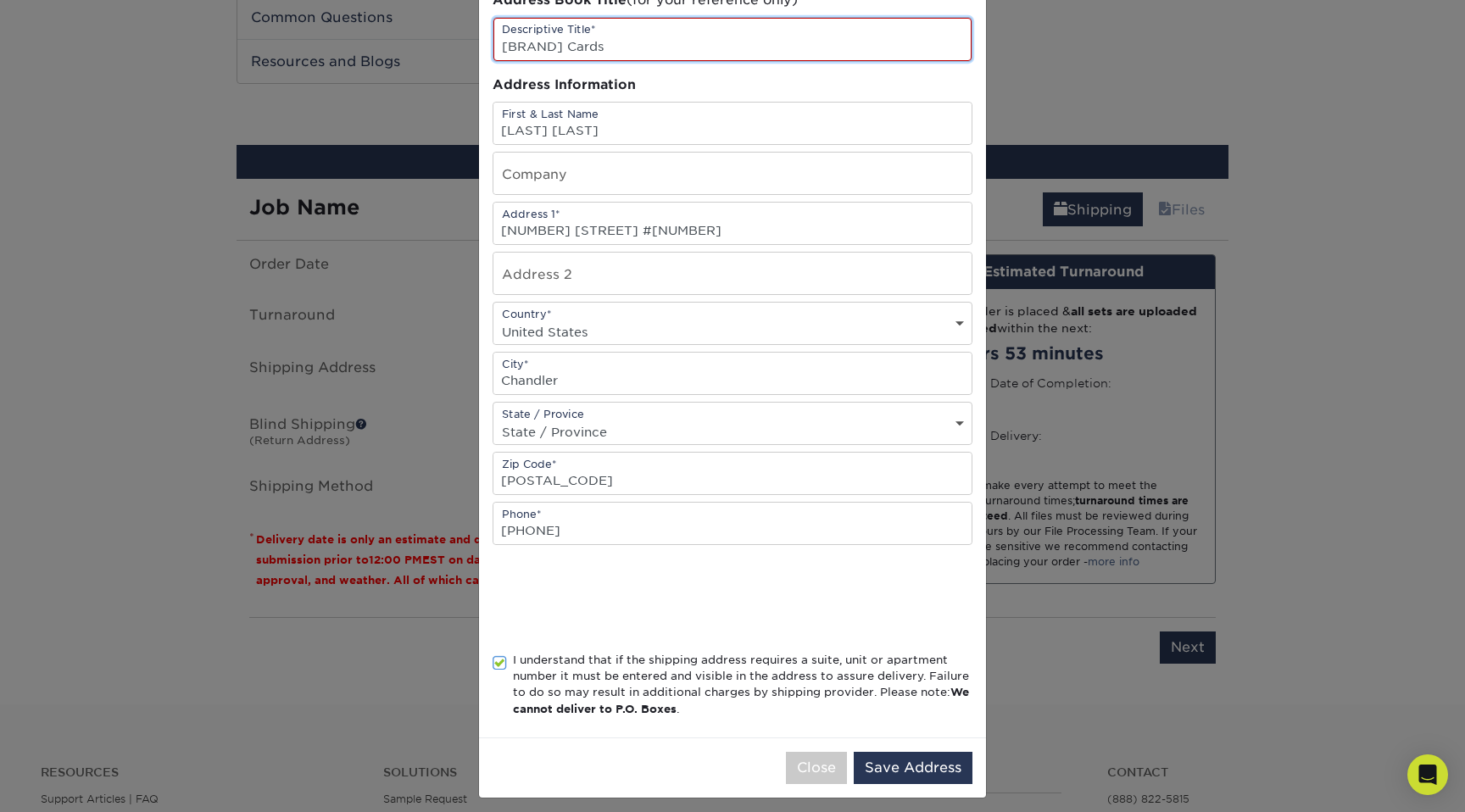 scroll, scrollTop: 111, scrollLeft: 0, axis: vertical 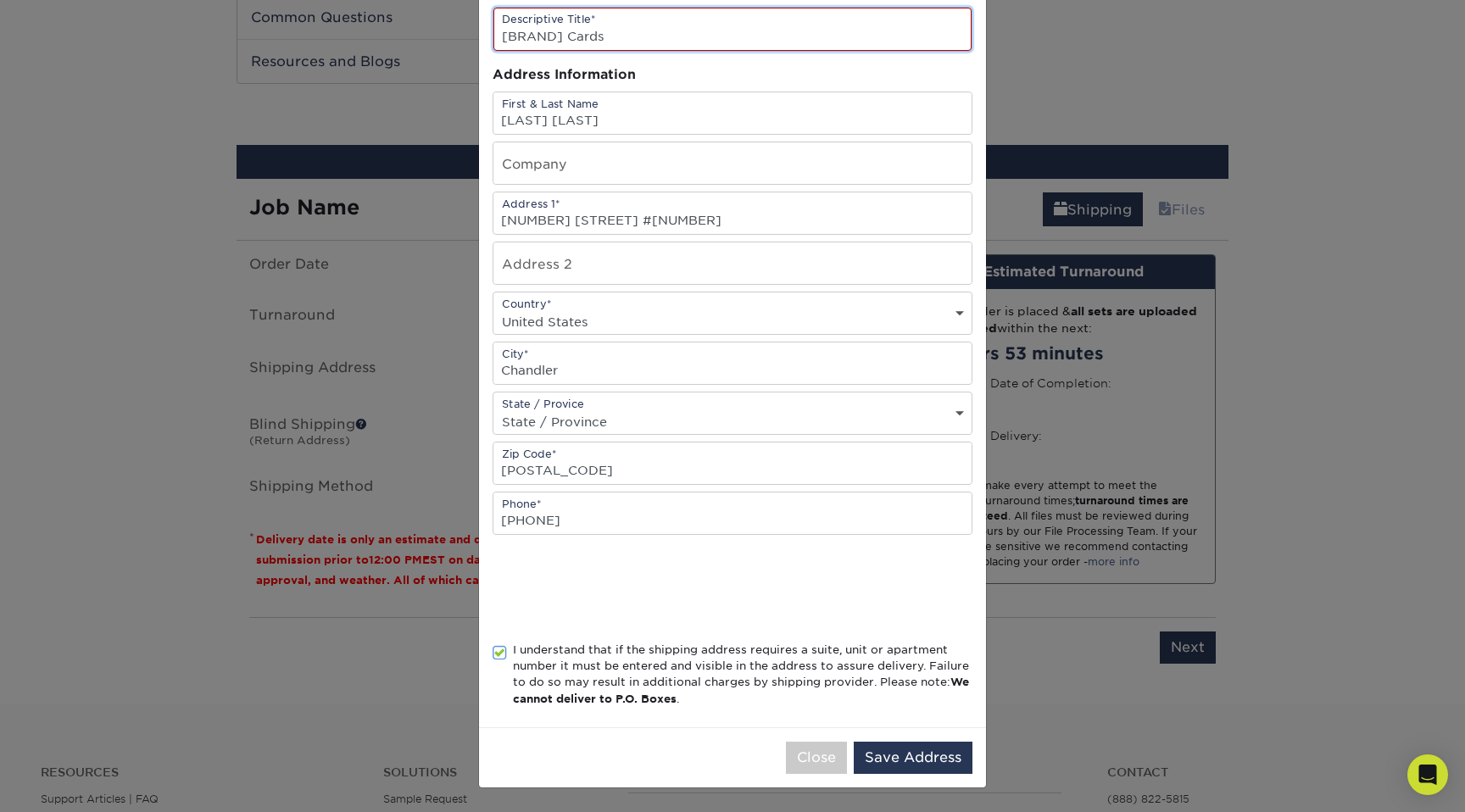 type on "Kaufman Cards" 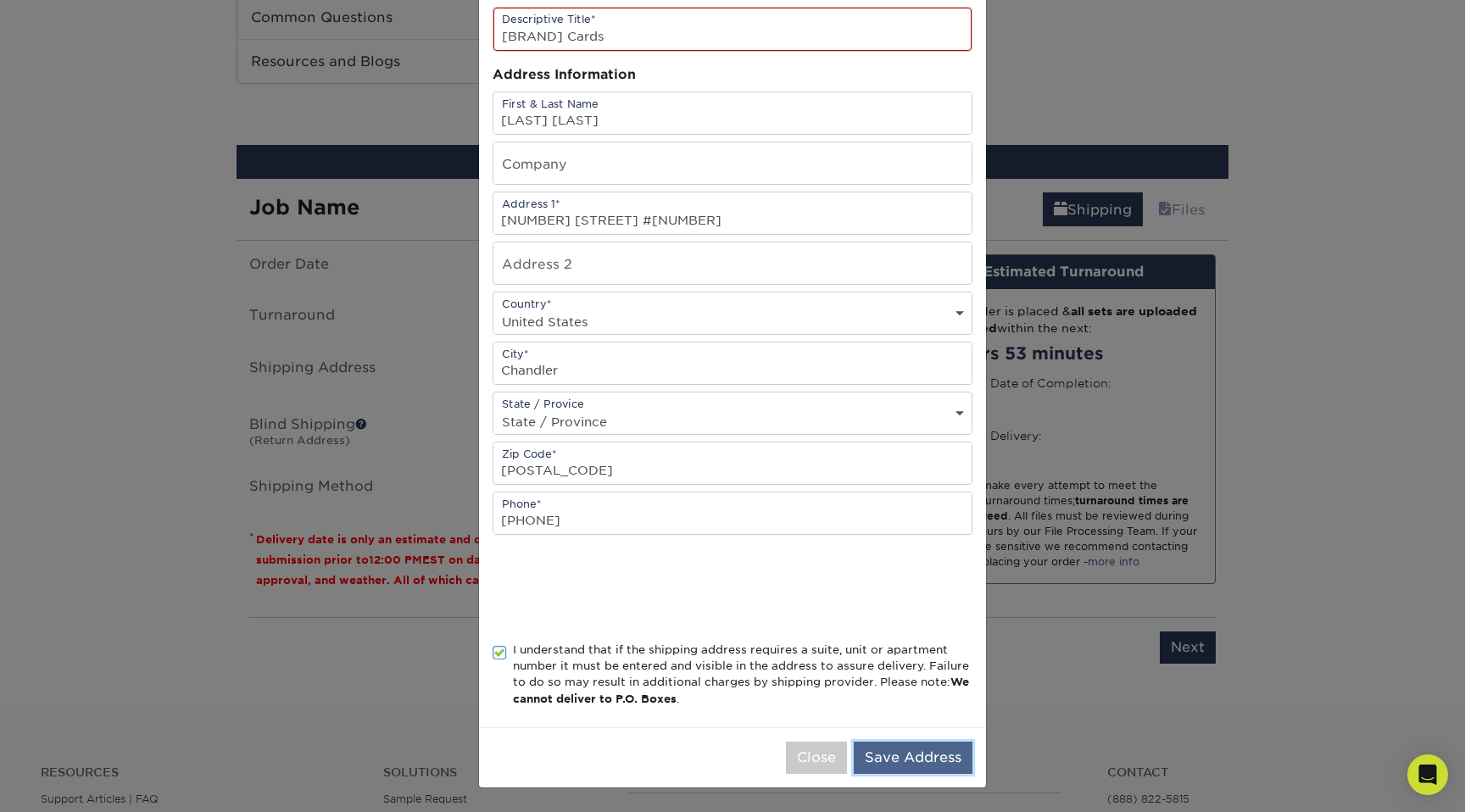 click on "Save Address" at bounding box center [913, 758] 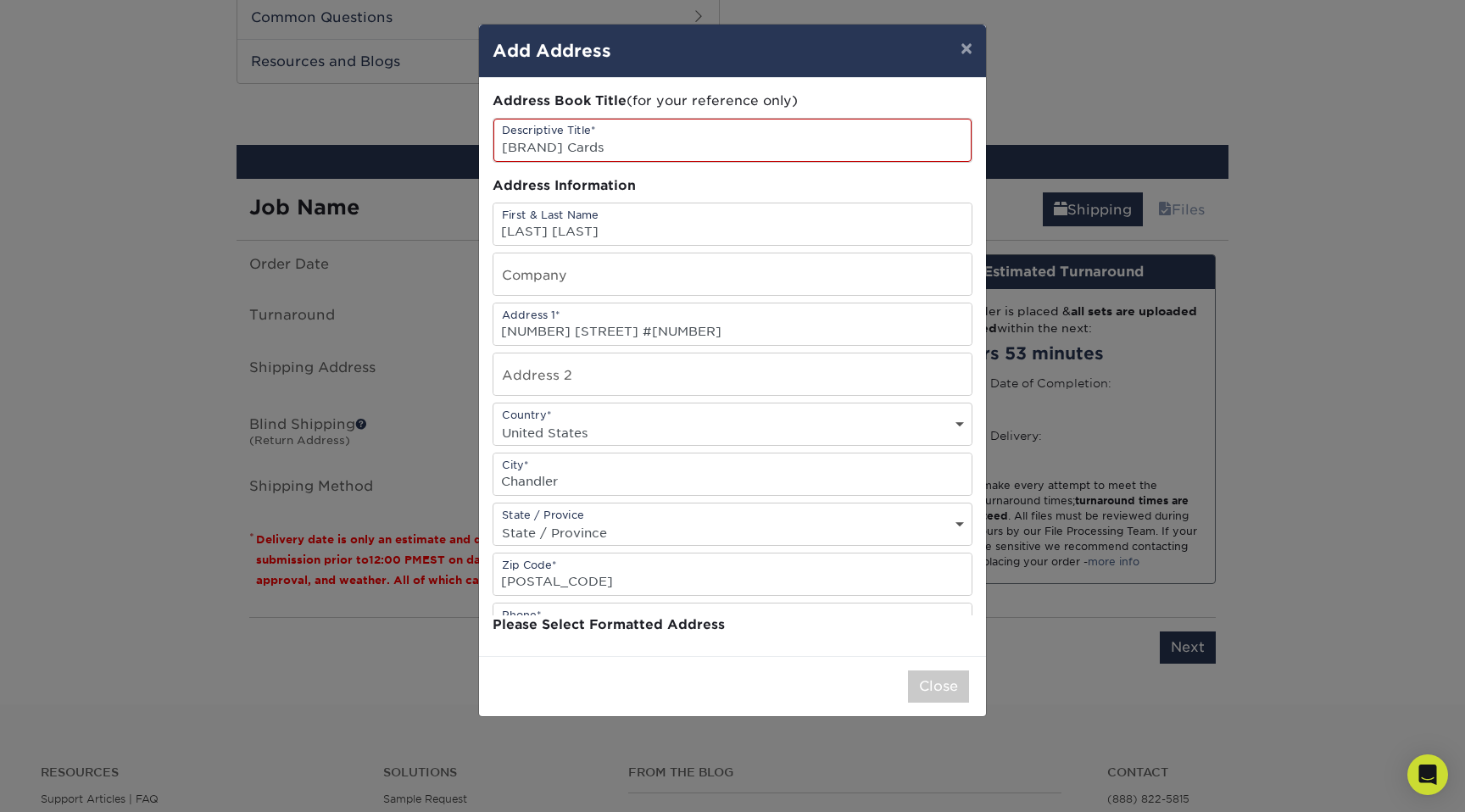 scroll, scrollTop: 0, scrollLeft: 0, axis: both 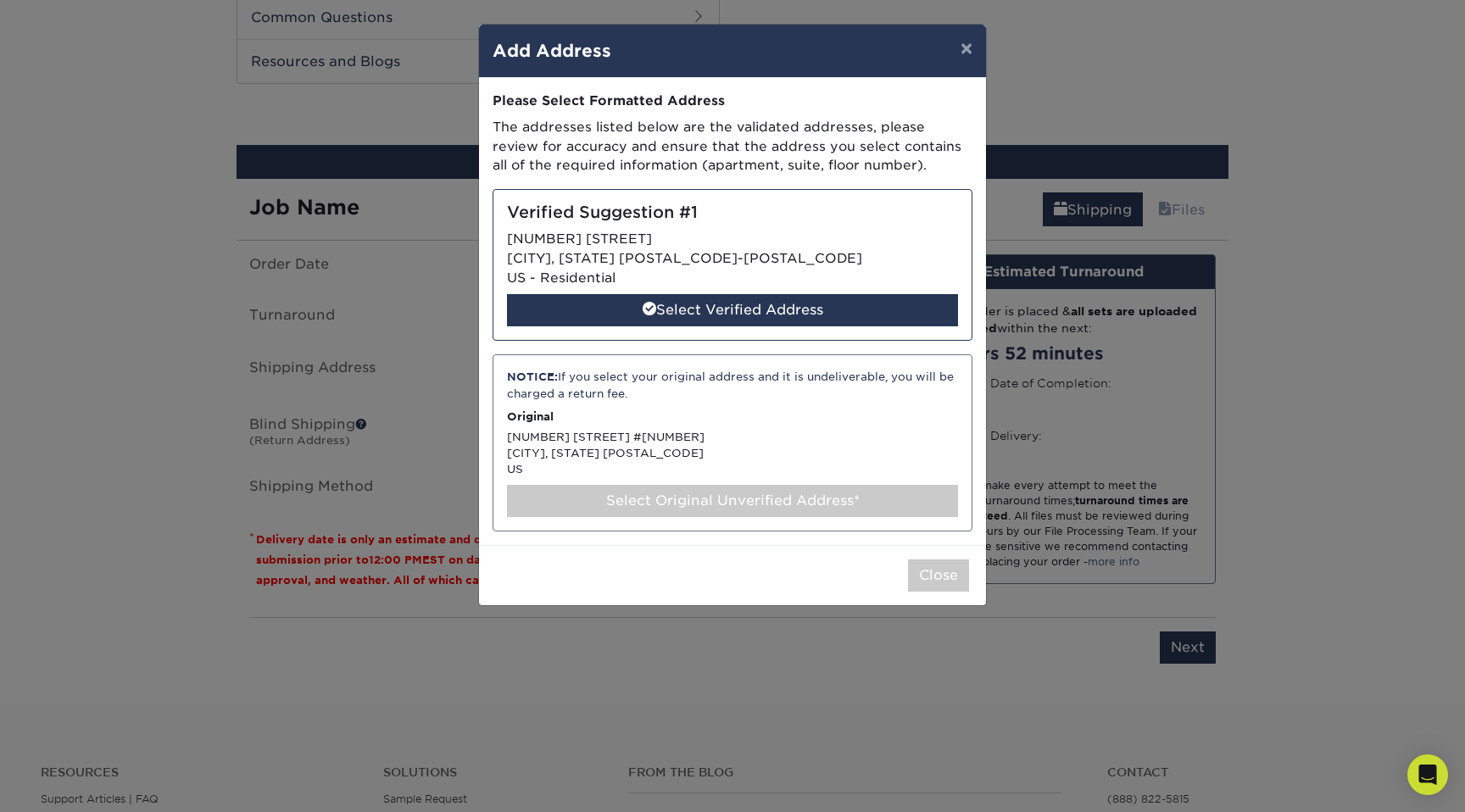 click on "Verified Suggestion #1 222 W BOSTON ST CHANDLER, AZ 85225-9518 US - Residential  Select Verified Address" at bounding box center (732, 264) 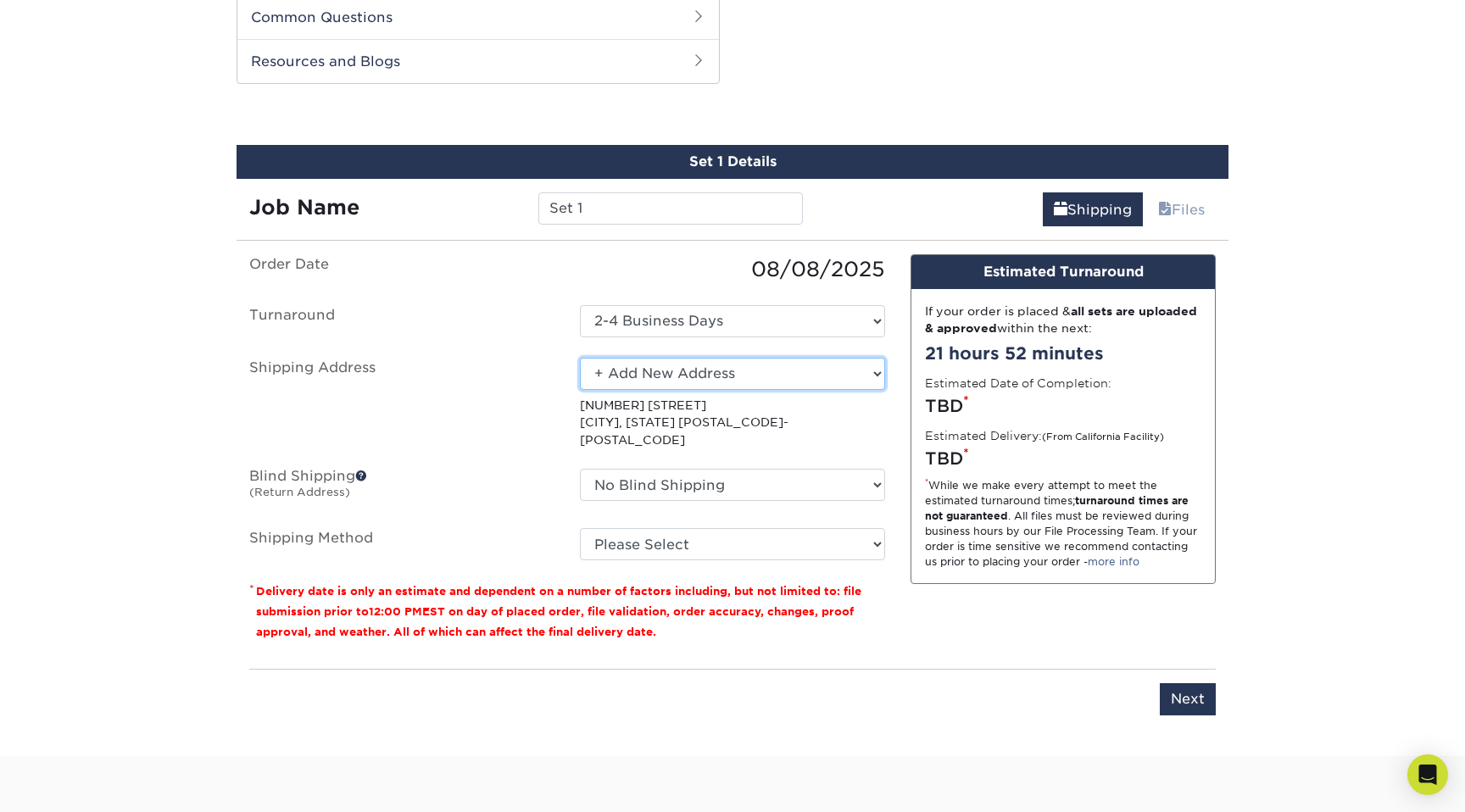 click on "Select One
Kaufman Cards + Add New Address
- Login" at bounding box center (732, 374) 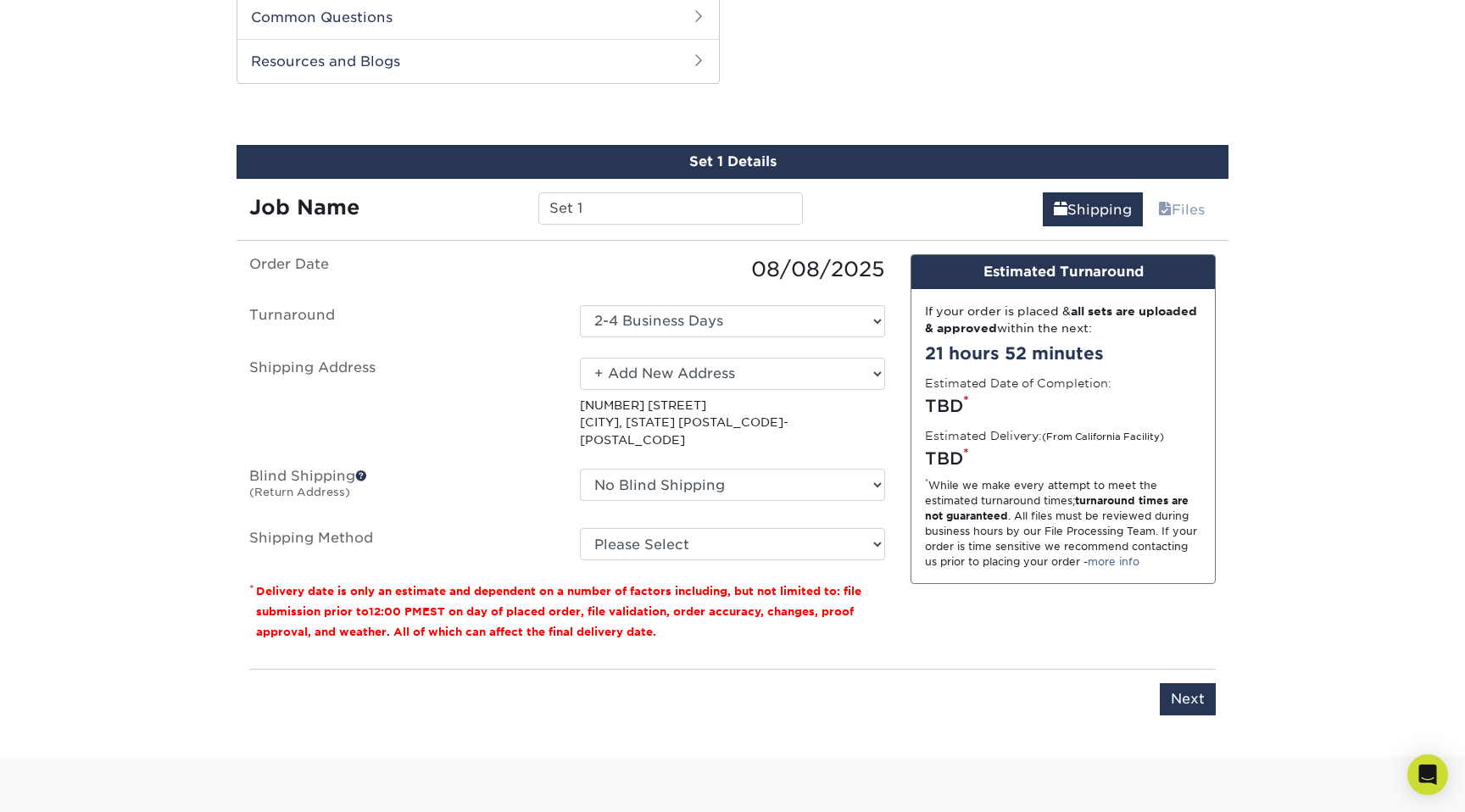 click on "222 W BOSTON ST  CHANDLER, AZ 85225-9518" at bounding box center [732, 422] 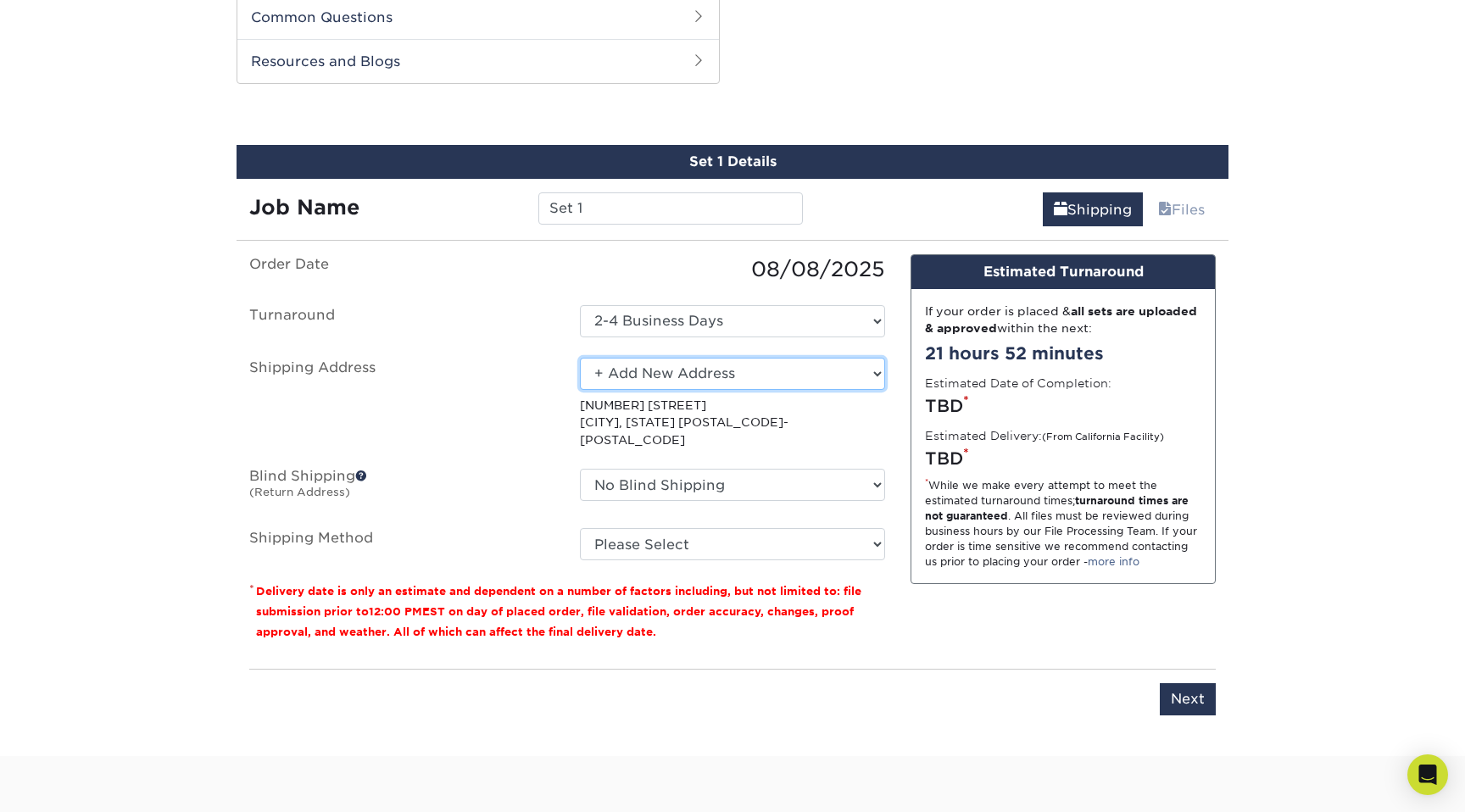 click on "Select One
Kaufman Cards + Add New Address
- Login" at bounding box center [732, 374] 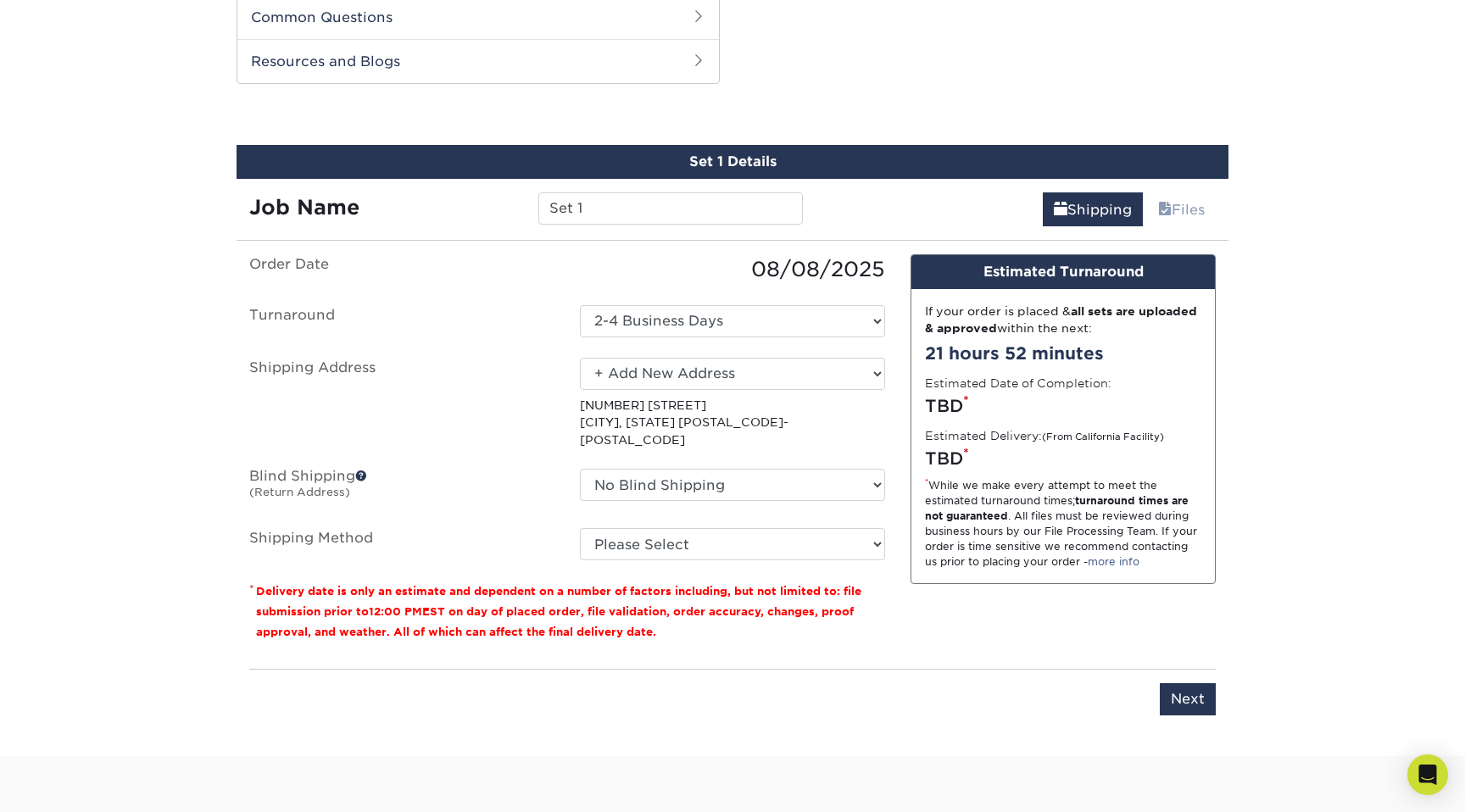 click on "222 W BOSTON ST  CHANDLER, AZ 85225-9518" at bounding box center [732, 422] 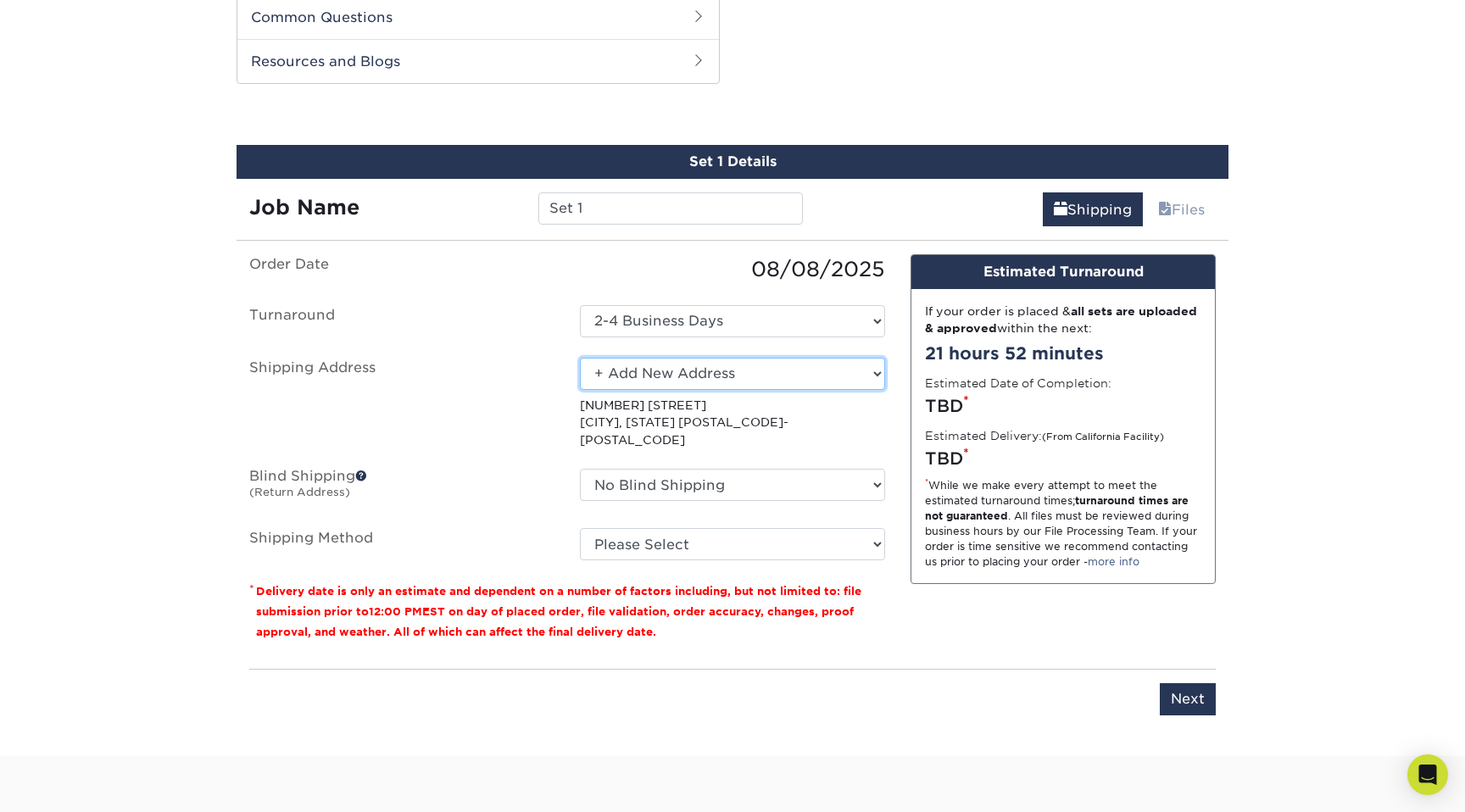 click on "Select One
Kaufman Cards + Add New Address
- Login" at bounding box center [732, 374] 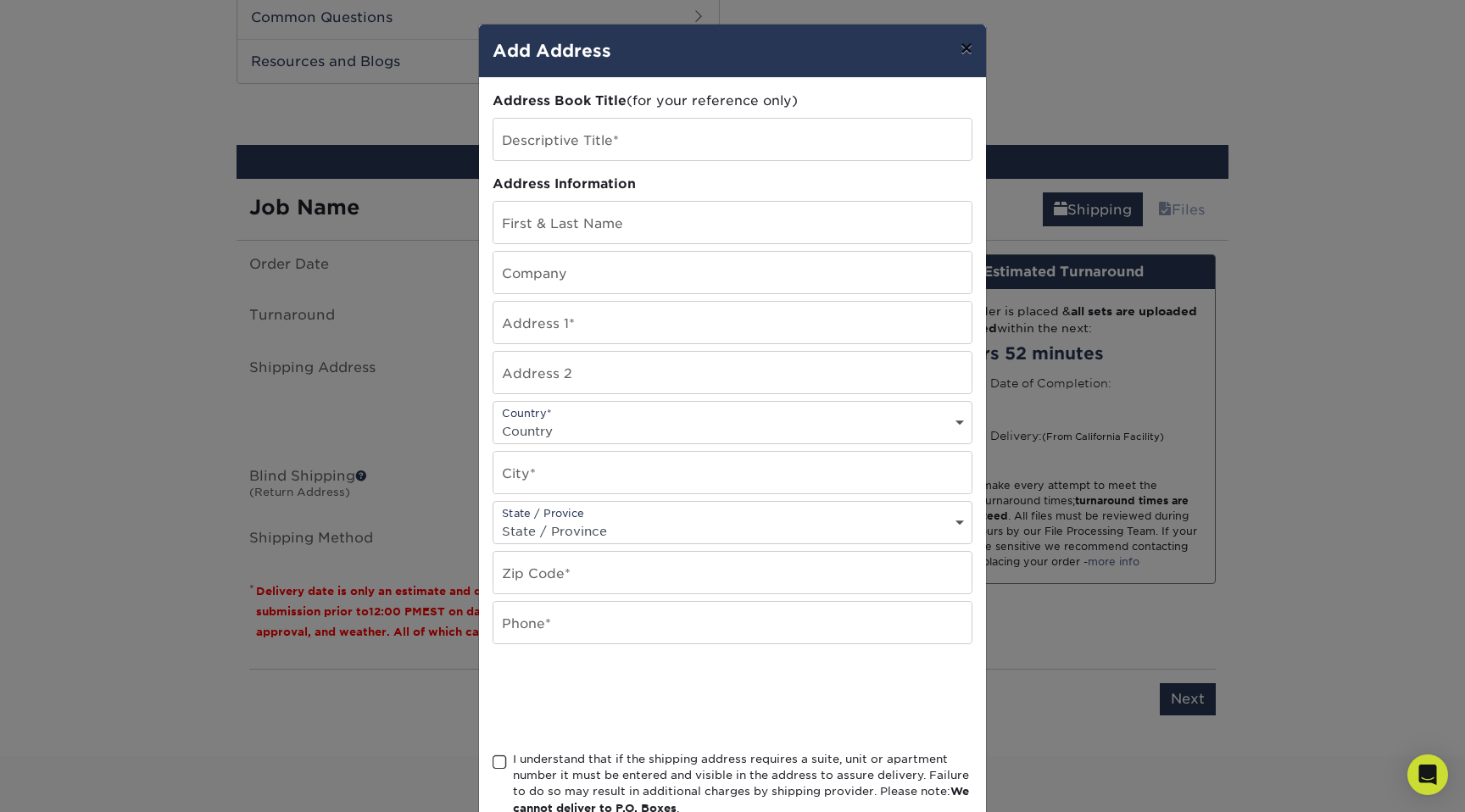 click on "×" at bounding box center [966, 48] 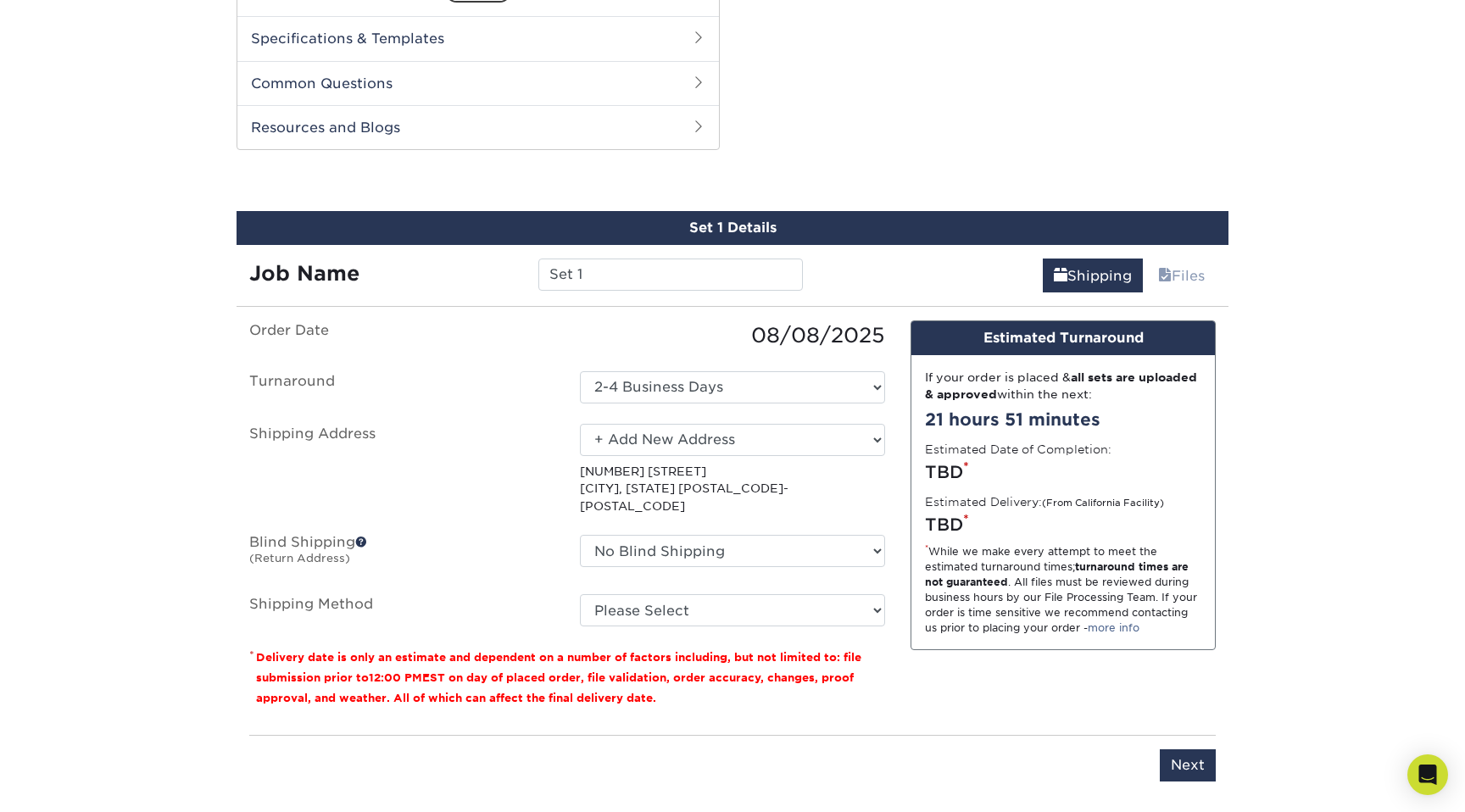 scroll, scrollTop: 812, scrollLeft: 0, axis: vertical 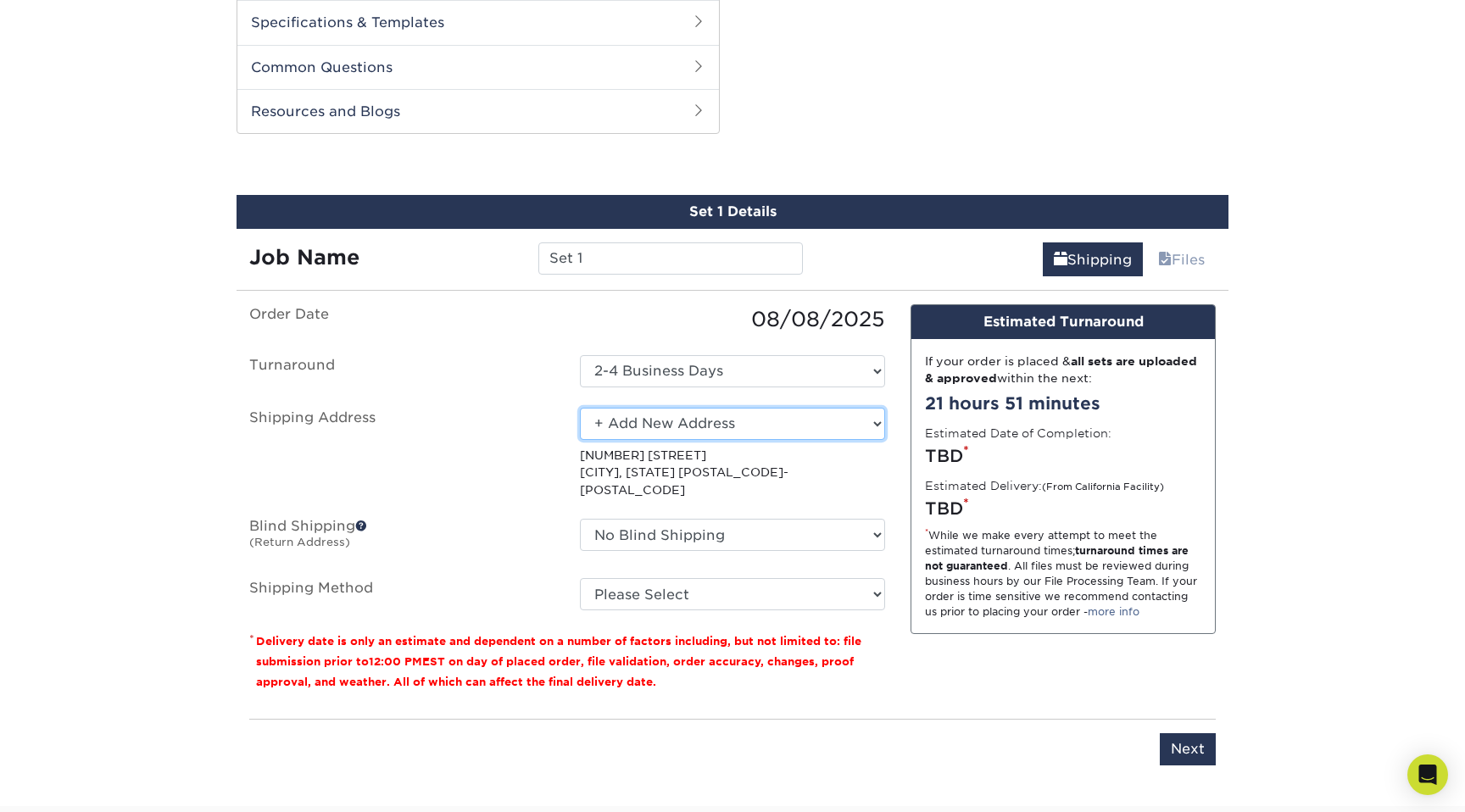 click on "Select One
Kaufman Cards + Add New Address
- Login" at bounding box center [732, 424] 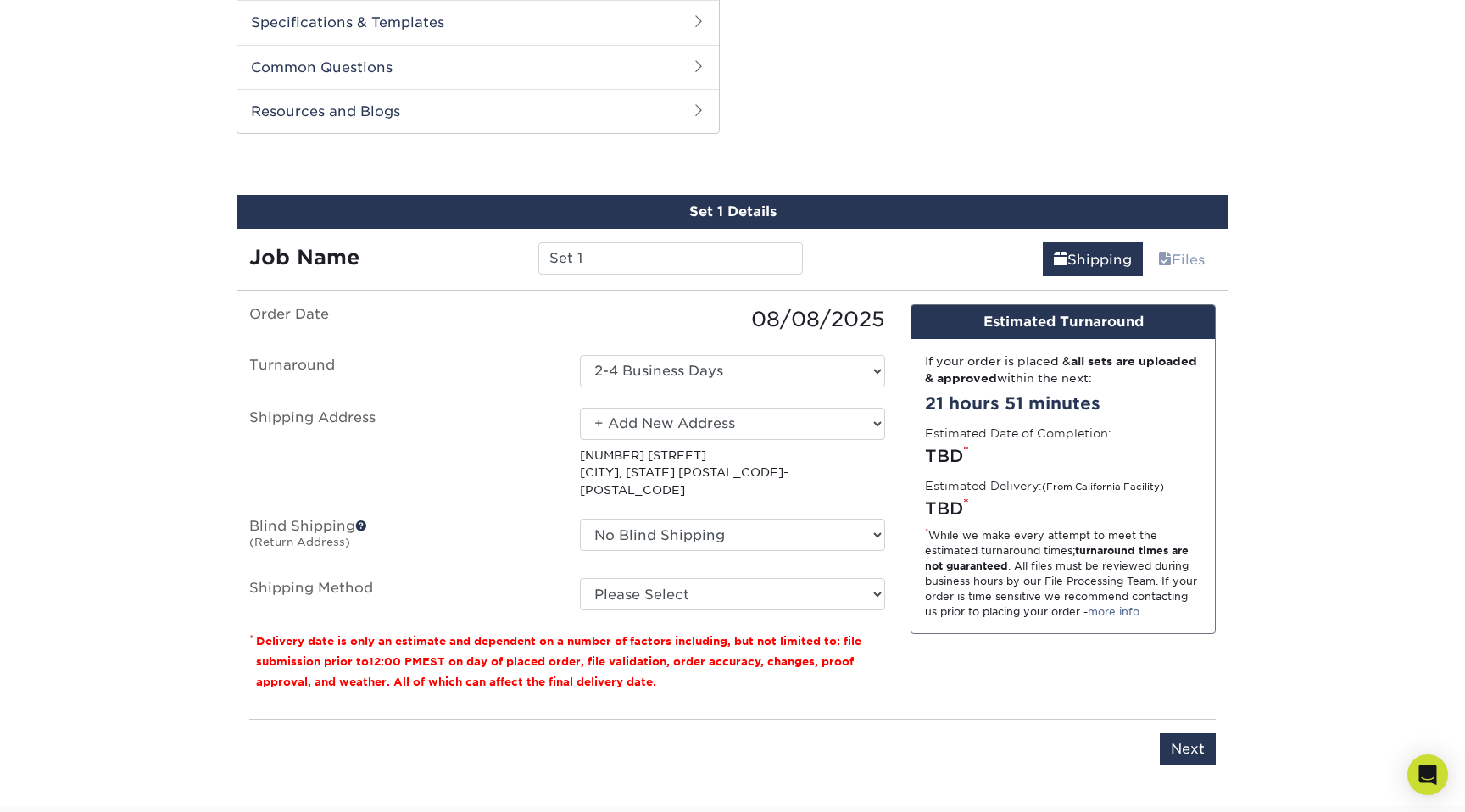 click on "222 W BOSTON ST  CHANDLER, AZ 85225-9518" at bounding box center [732, 472] 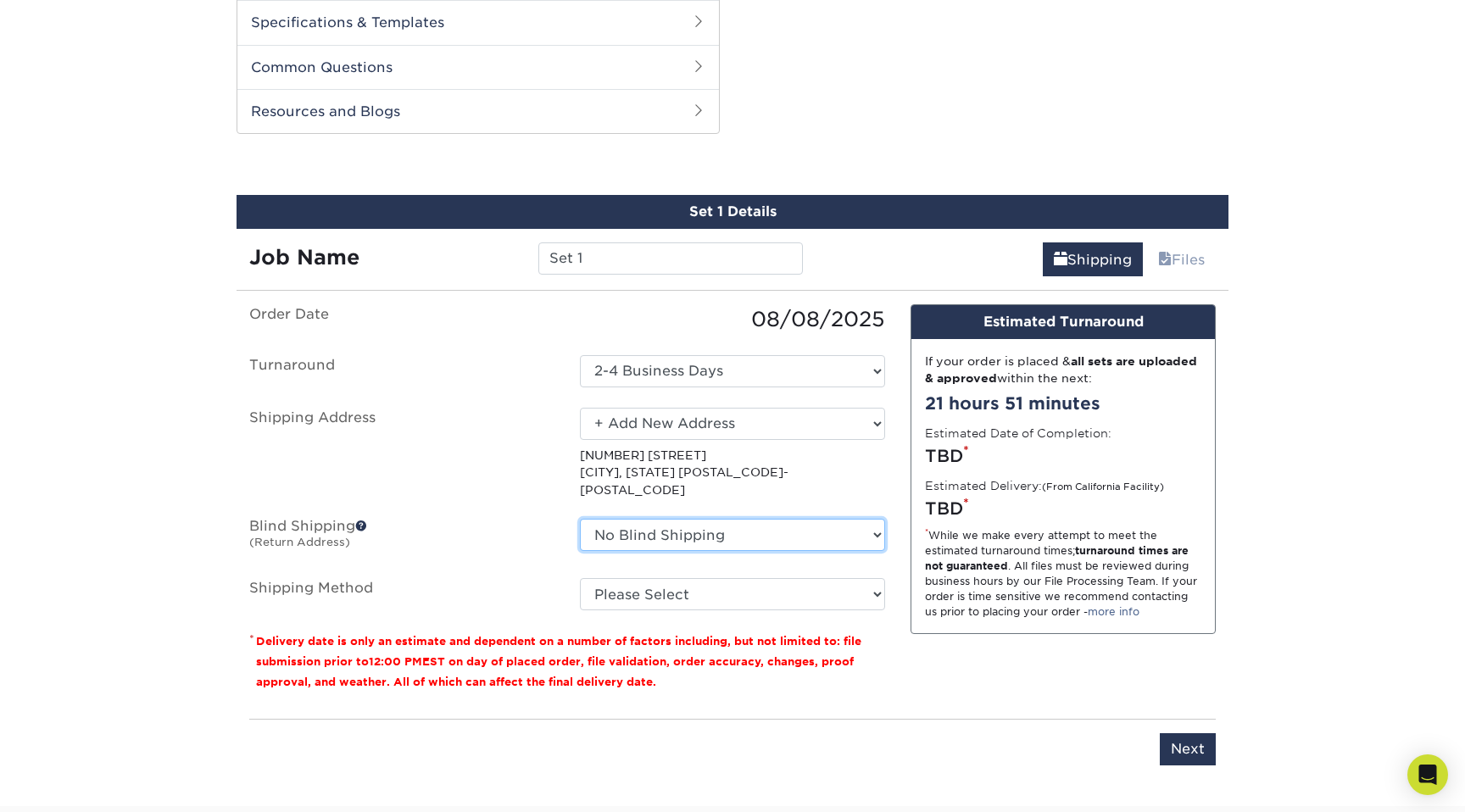 click on "No Blind Shipping
+ Add New Address" at bounding box center (732, 535) 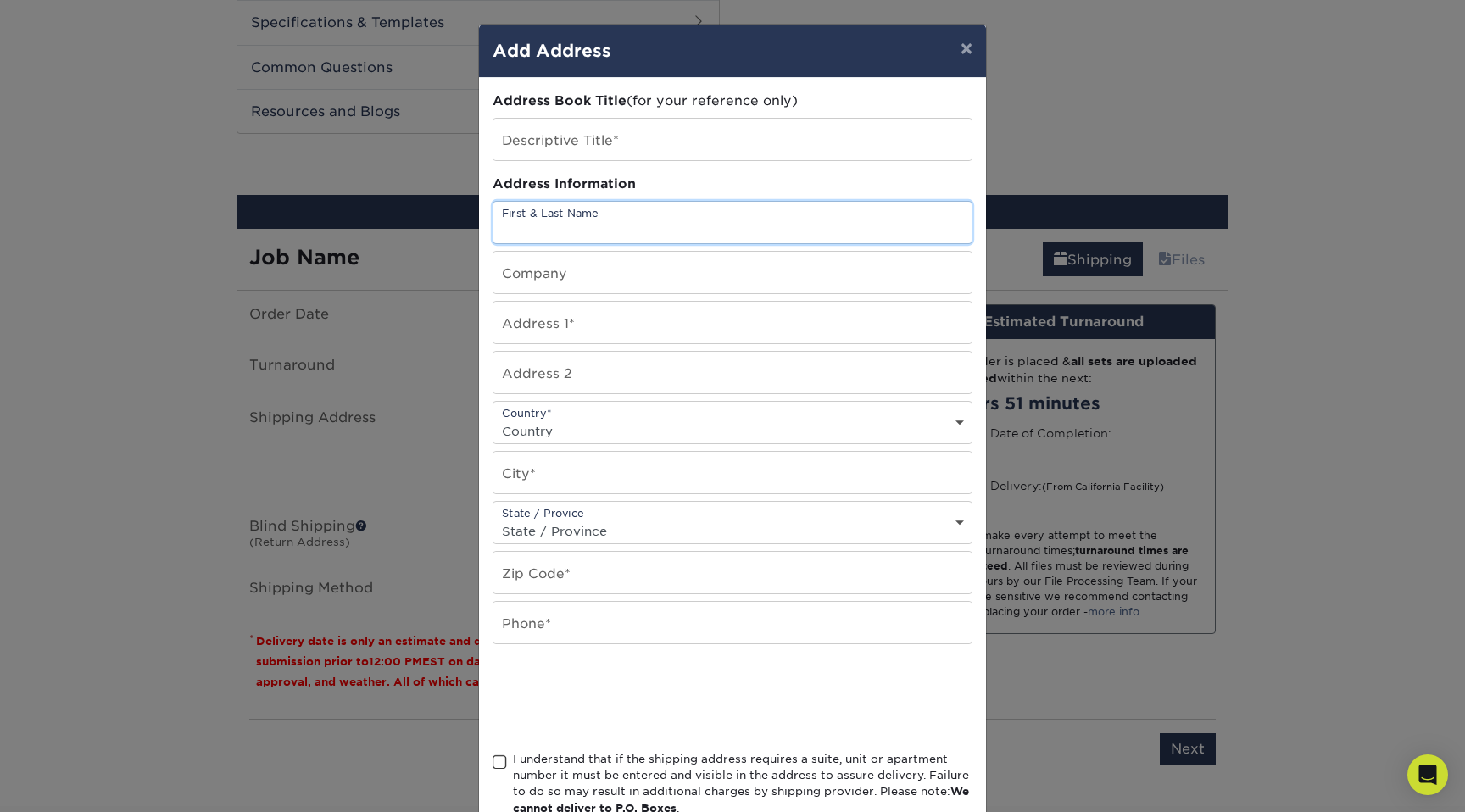 click at bounding box center (732, 222) 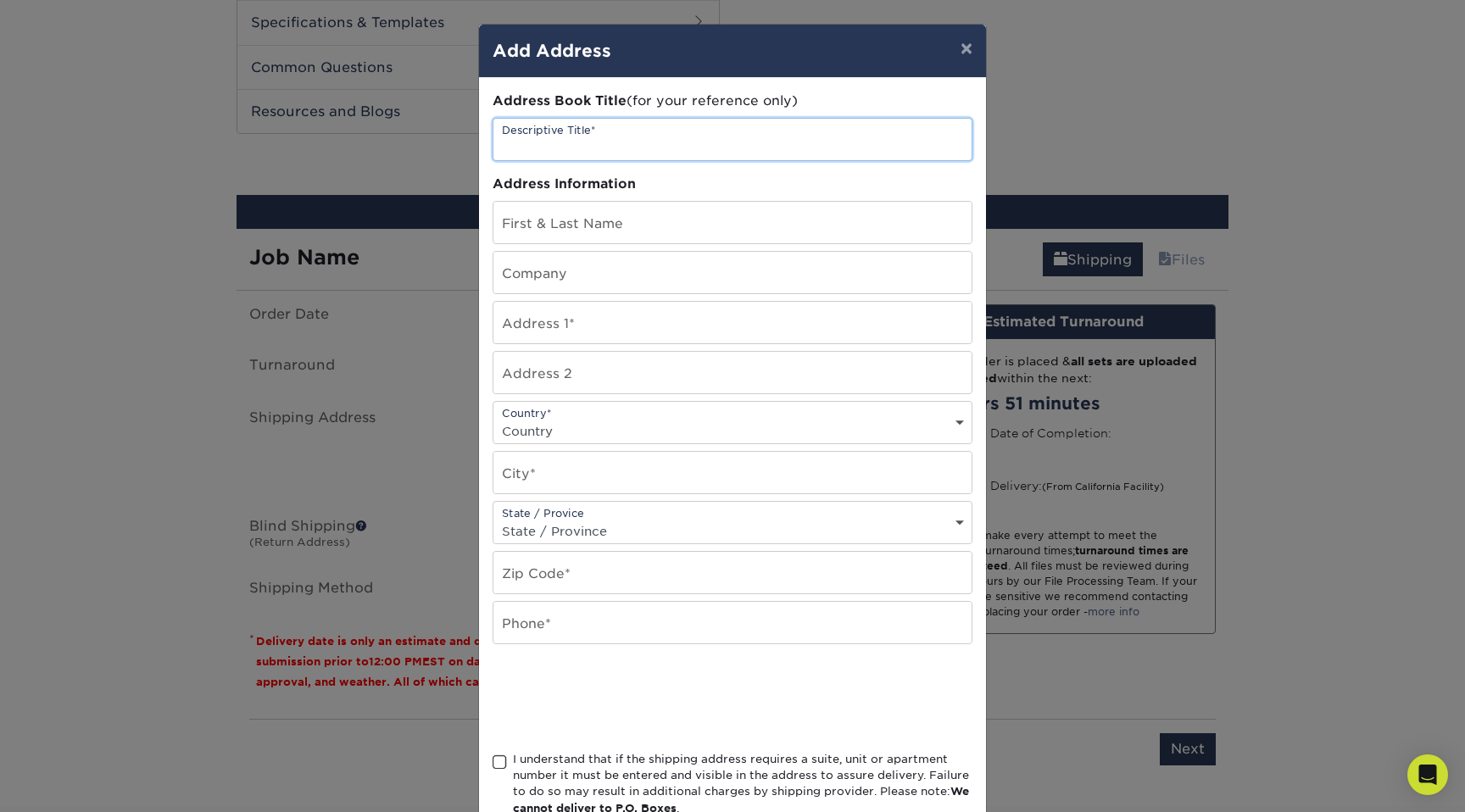 click at bounding box center (732, 139) 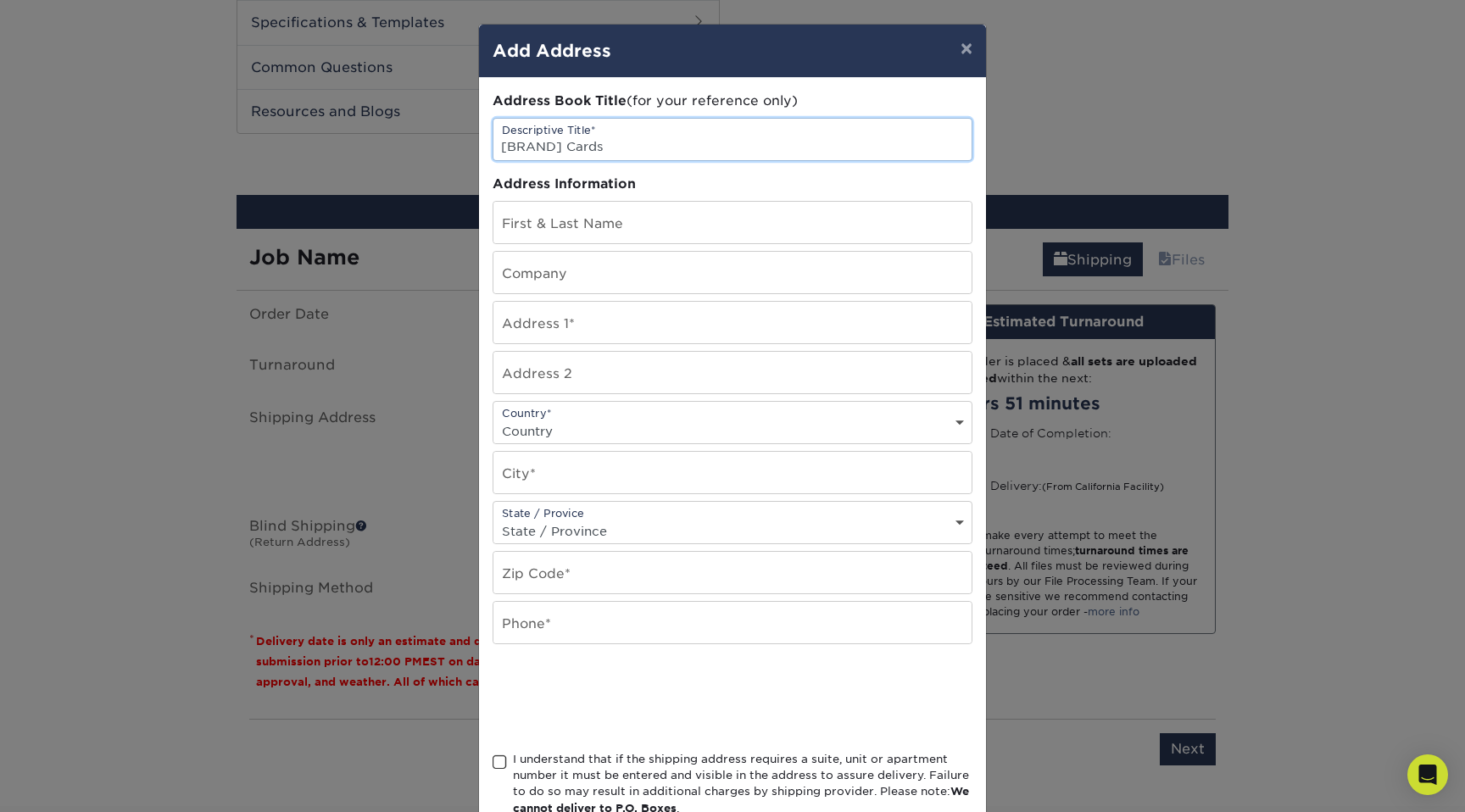 type on "Kaufman Biz Cards" 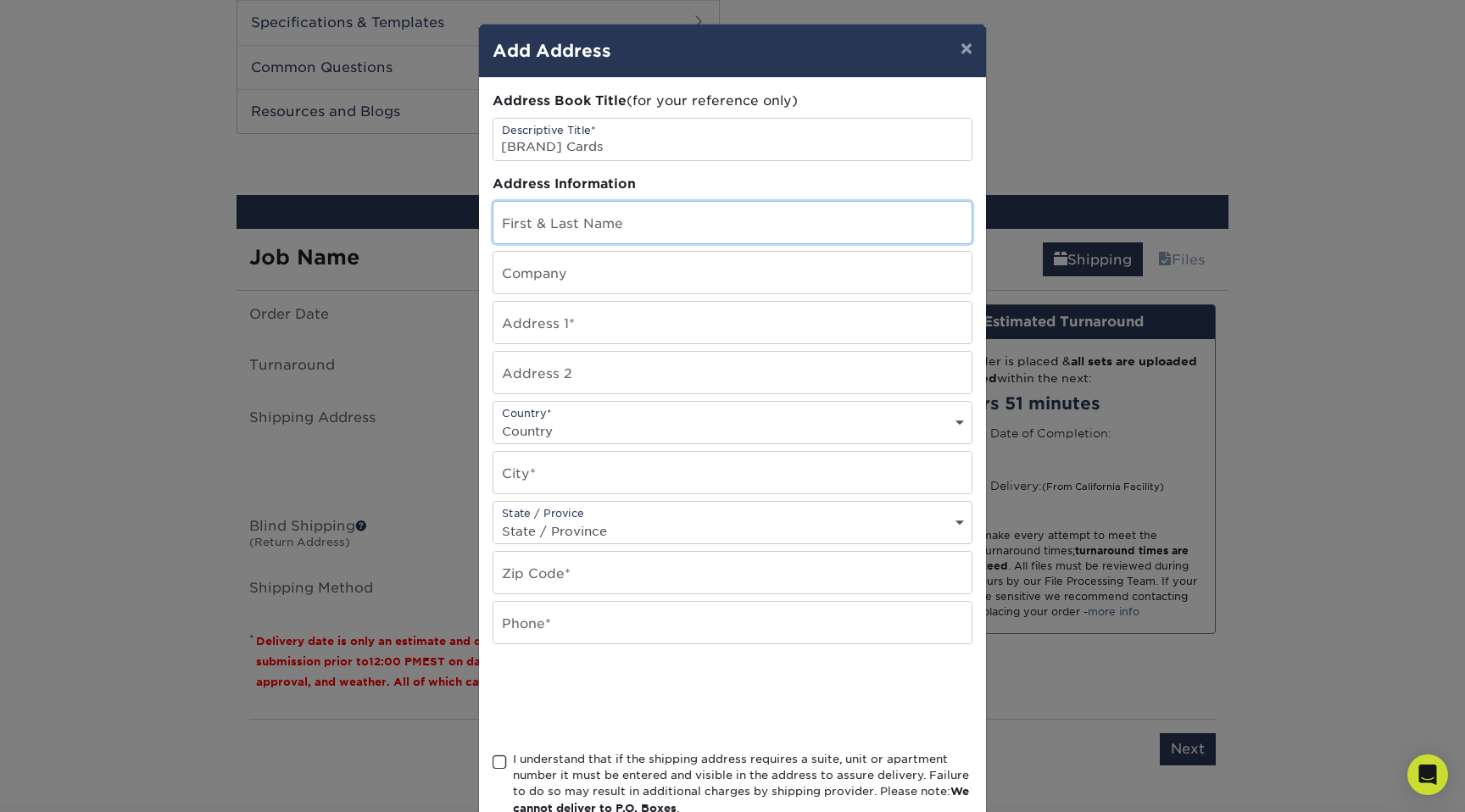 click at bounding box center [732, 222] 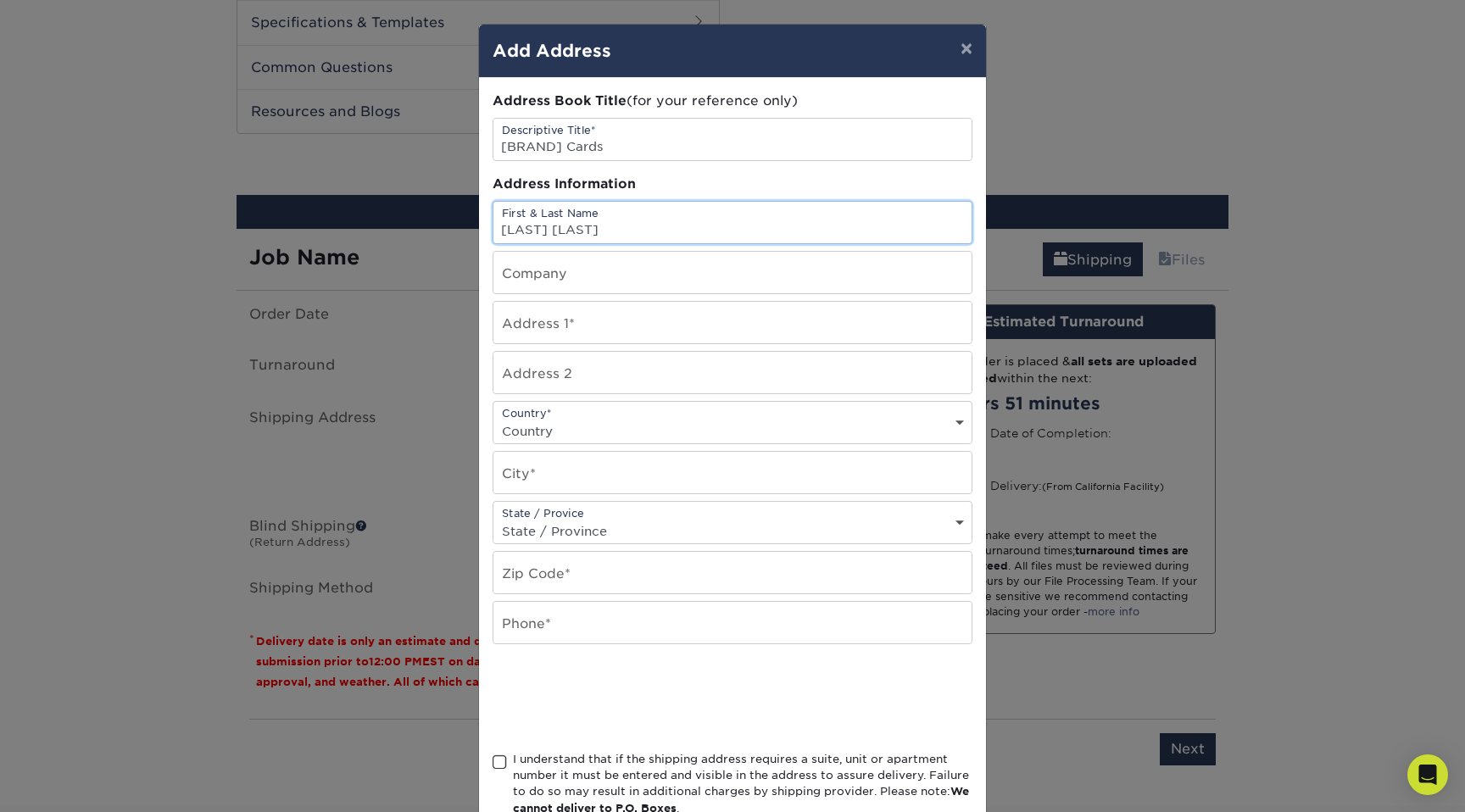 type on "Tatum Hill" 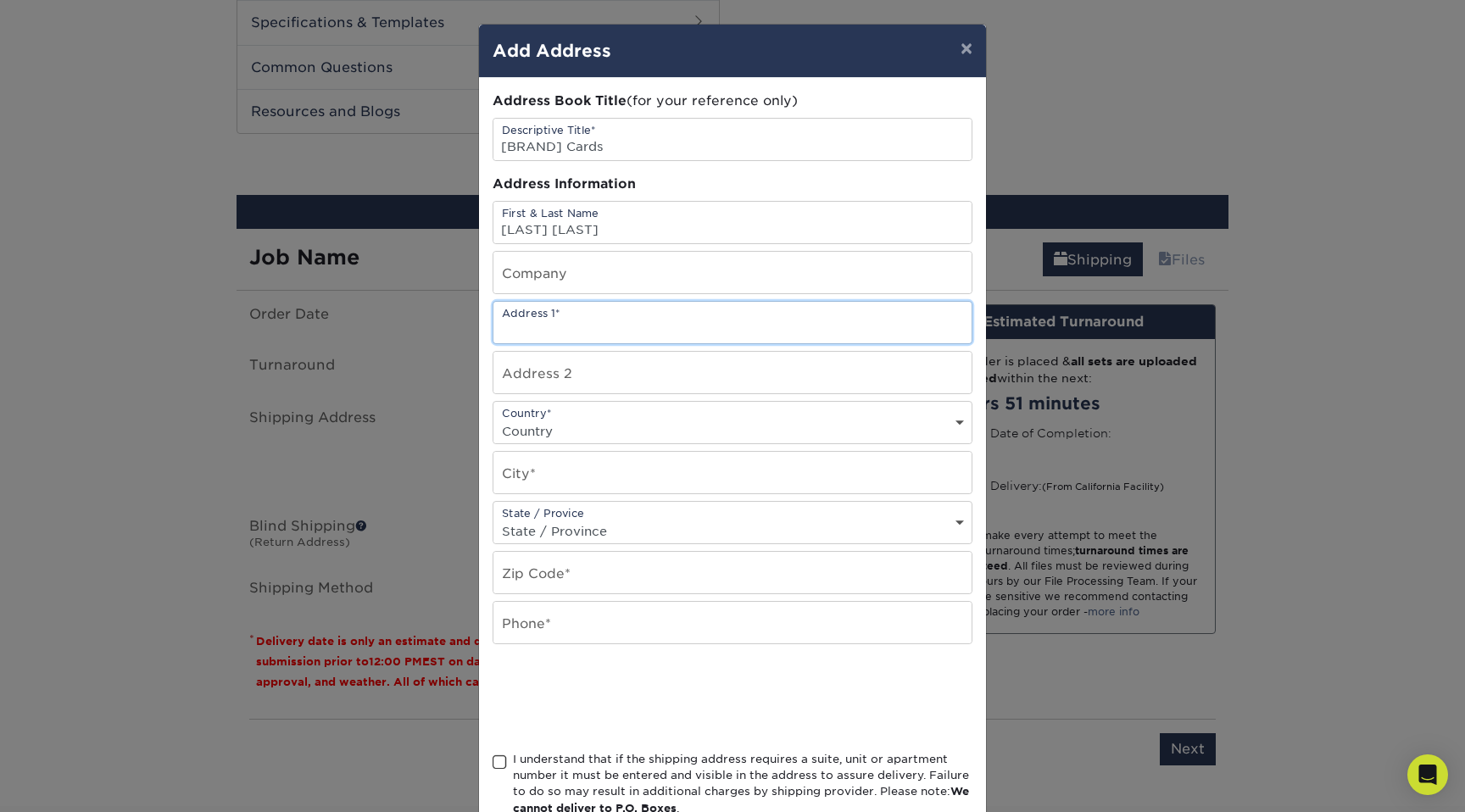 click at bounding box center (732, 322) 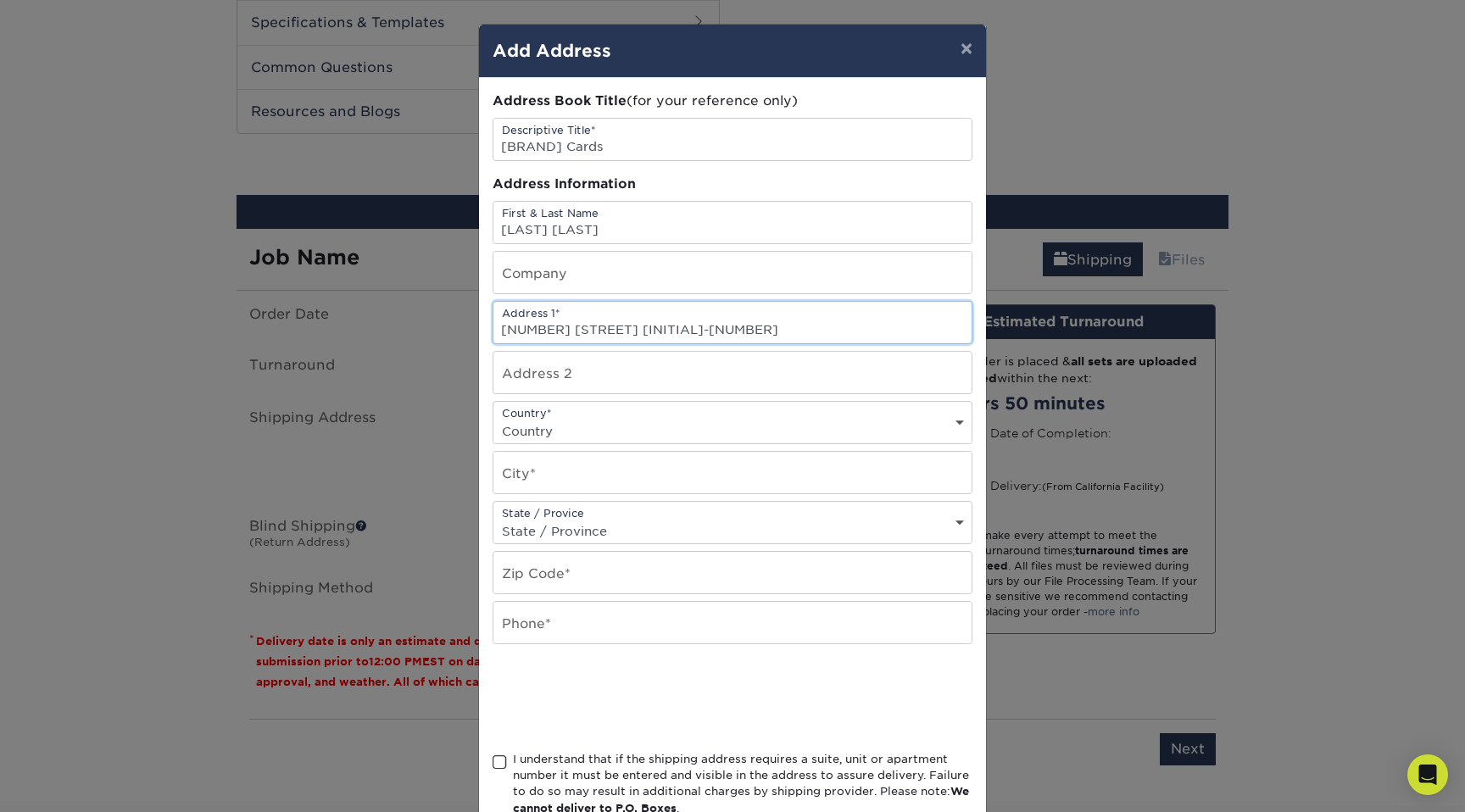 type on "20751 N Pima Rd H-110" 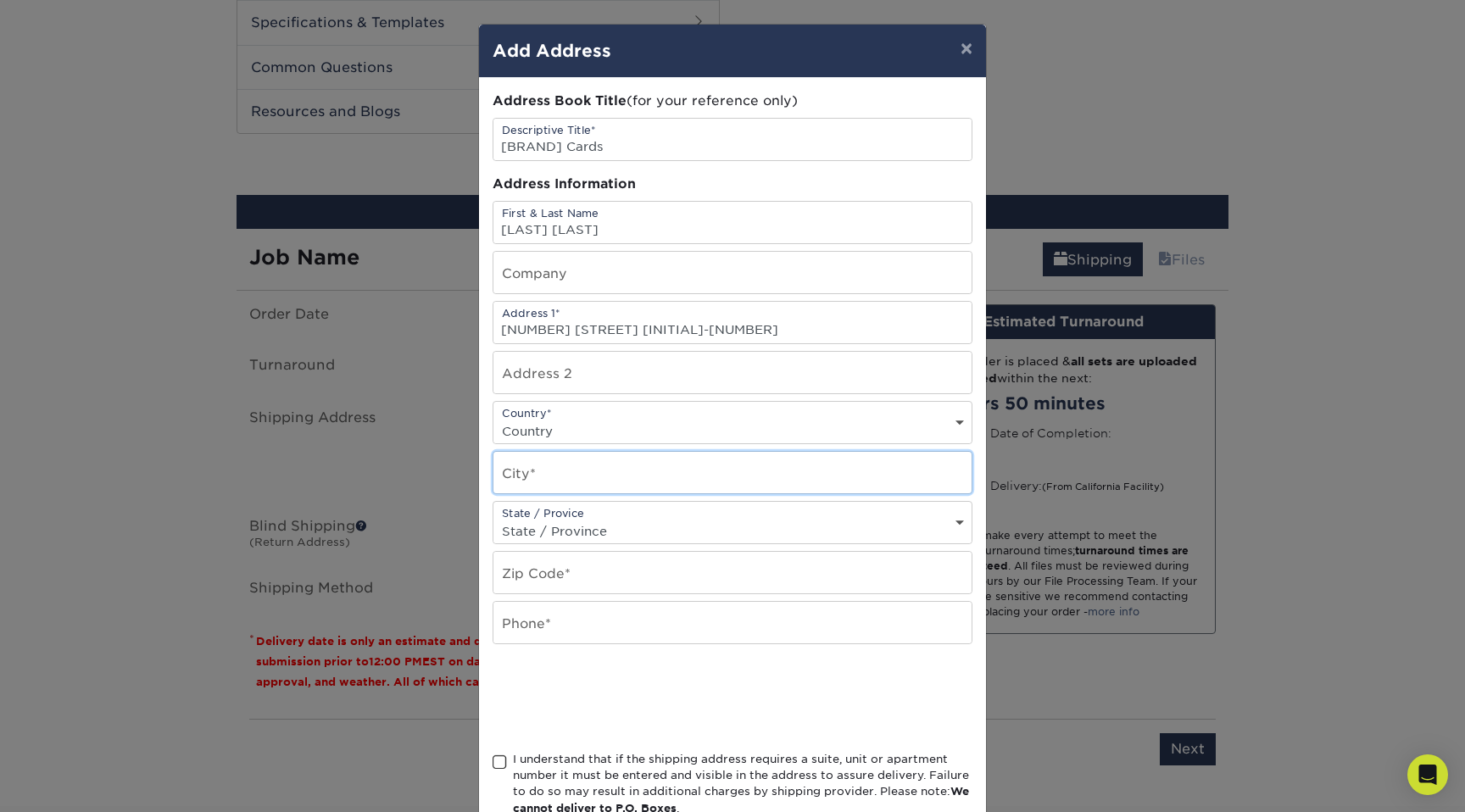 click at bounding box center (732, 472) 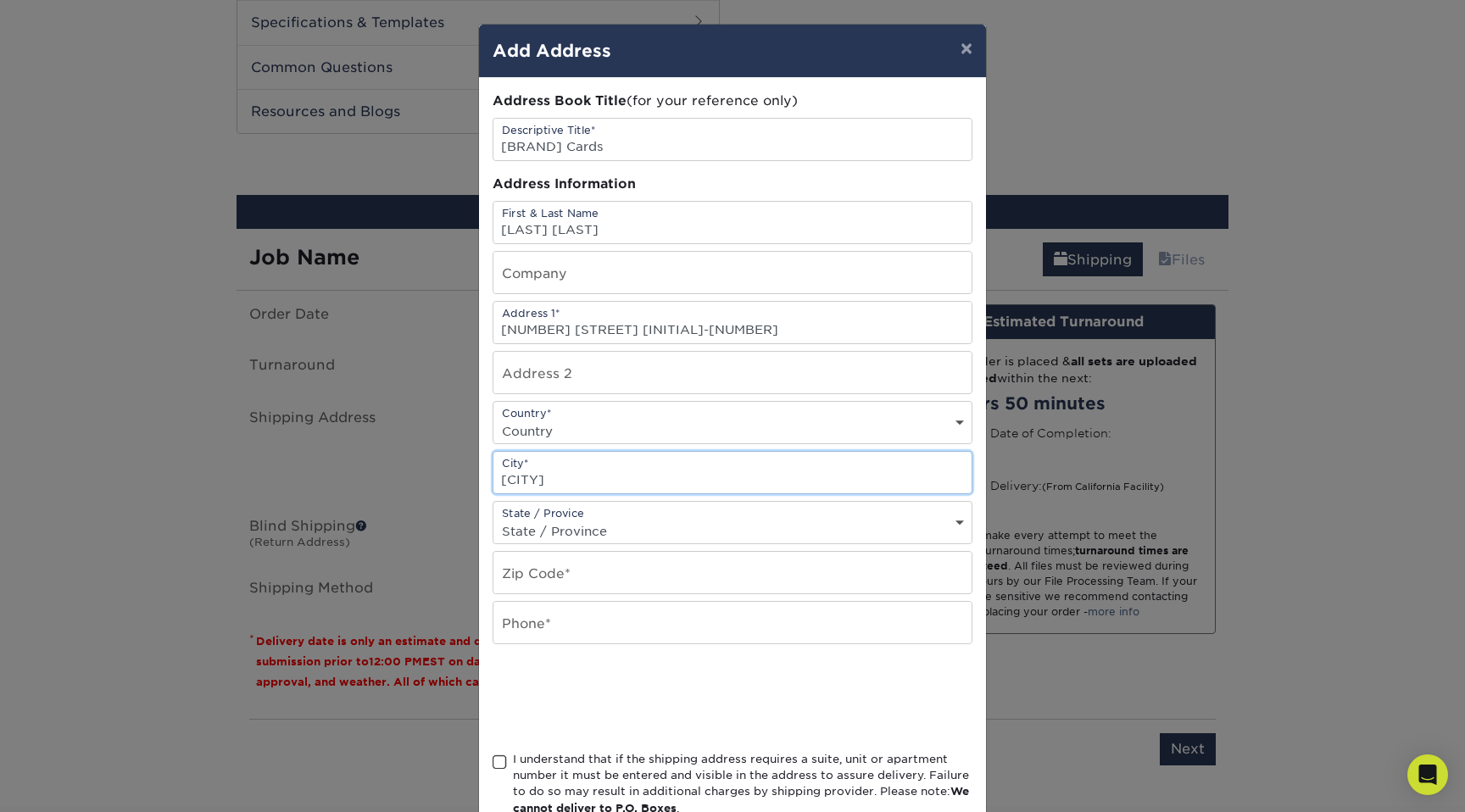 type on "Scottsdale" 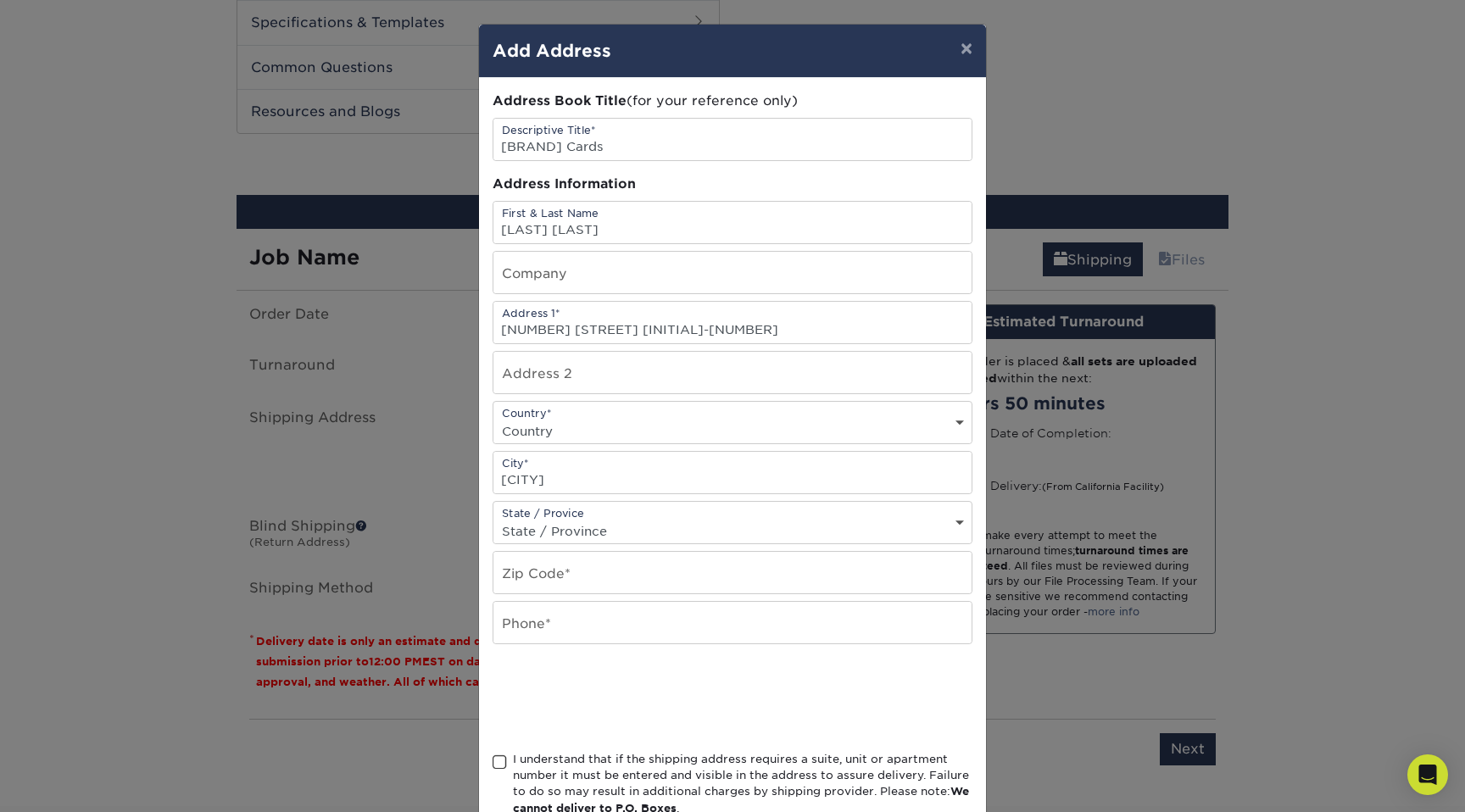 click on "State / Province Alabama Alaska Arizona Arkansas California Colorado Connecticut Delaware District of Columbia Florida Georgia Hawaii Idaho Illinois Indiana Iowa Kansas Kentucky Louisiana Maine Maryland Massachusetts Michigan Minnesota Mississippi Missouri Montana Nebraska Nevada New Hampshire New Jersey New Mexico New York North Carolina North Dakota Ohio Oklahoma Oregon Pennsylvania Rhode Island South Carolina South Dakota Tennessee Texas Utah Vermont Virginia Washington West Virginia Wisconsin Wyoming ACT NSW NT QLD SA TAS VIC WA NZ Alberta British Columbia Manitoba New Brunswick Newfoundland Northwest Territories Nova Scotia Nunavut Ontario Prince Edward Island Quebec Saskatchewan Yukon Puerto Rico Aguascalientes Baja California Baja California Sur Campeche Chiapas Chihuahua Coahuila Colima Distrito Federal Durango Guanajuato Guerrero Hidalgo Jalisco Mexico Michoacan Morelos Nayarit Nuevo Leon Oaxaca Puebla Queretaro Quintana Roo San Luis Patosi Sinaloa Sonora Tabasco Tamaulipas Tlaxcala Veracruz Yucatan" at bounding box center (732, 531) 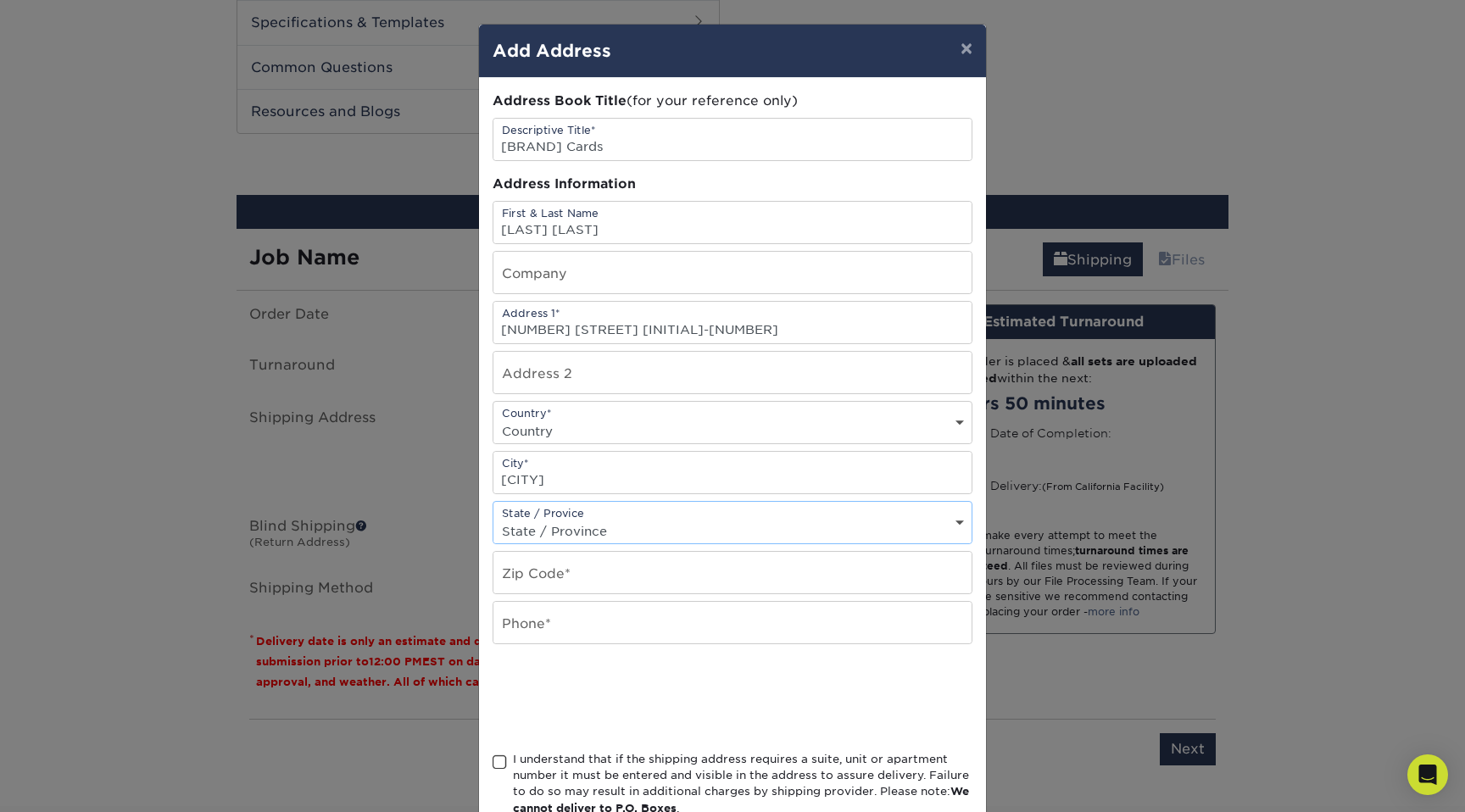 select on "AZ" 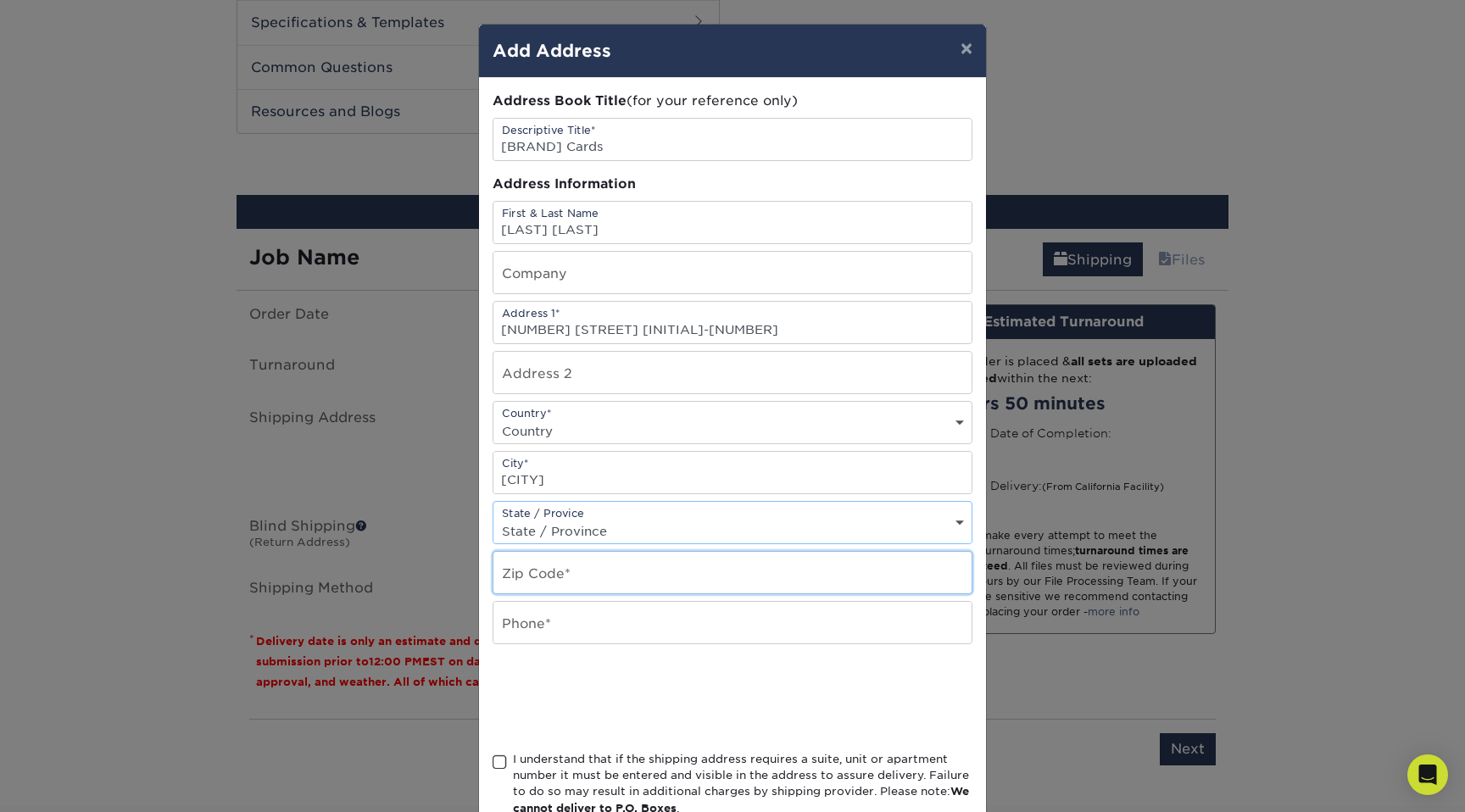 click at bounding box center (732, 572) 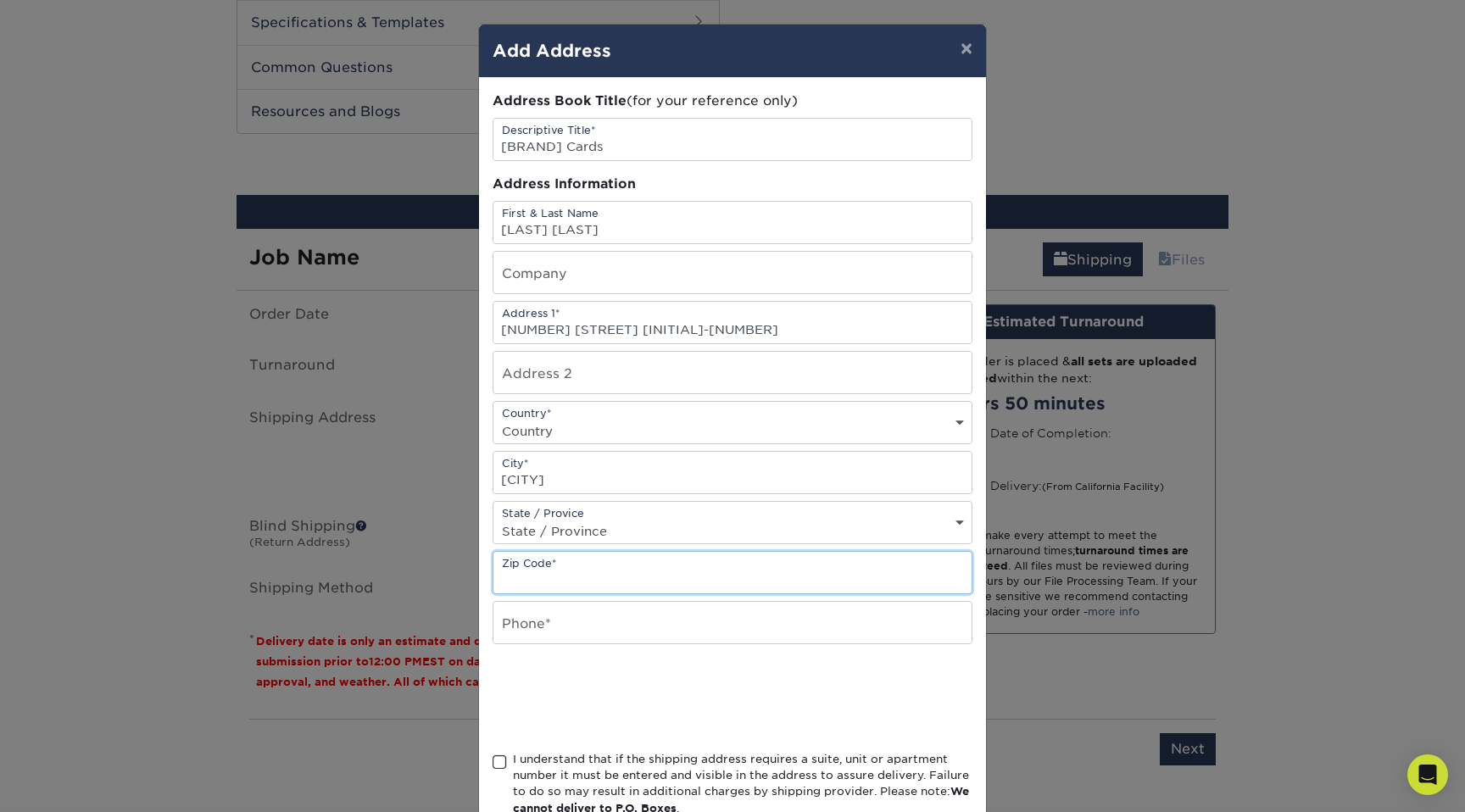 type on "85225" 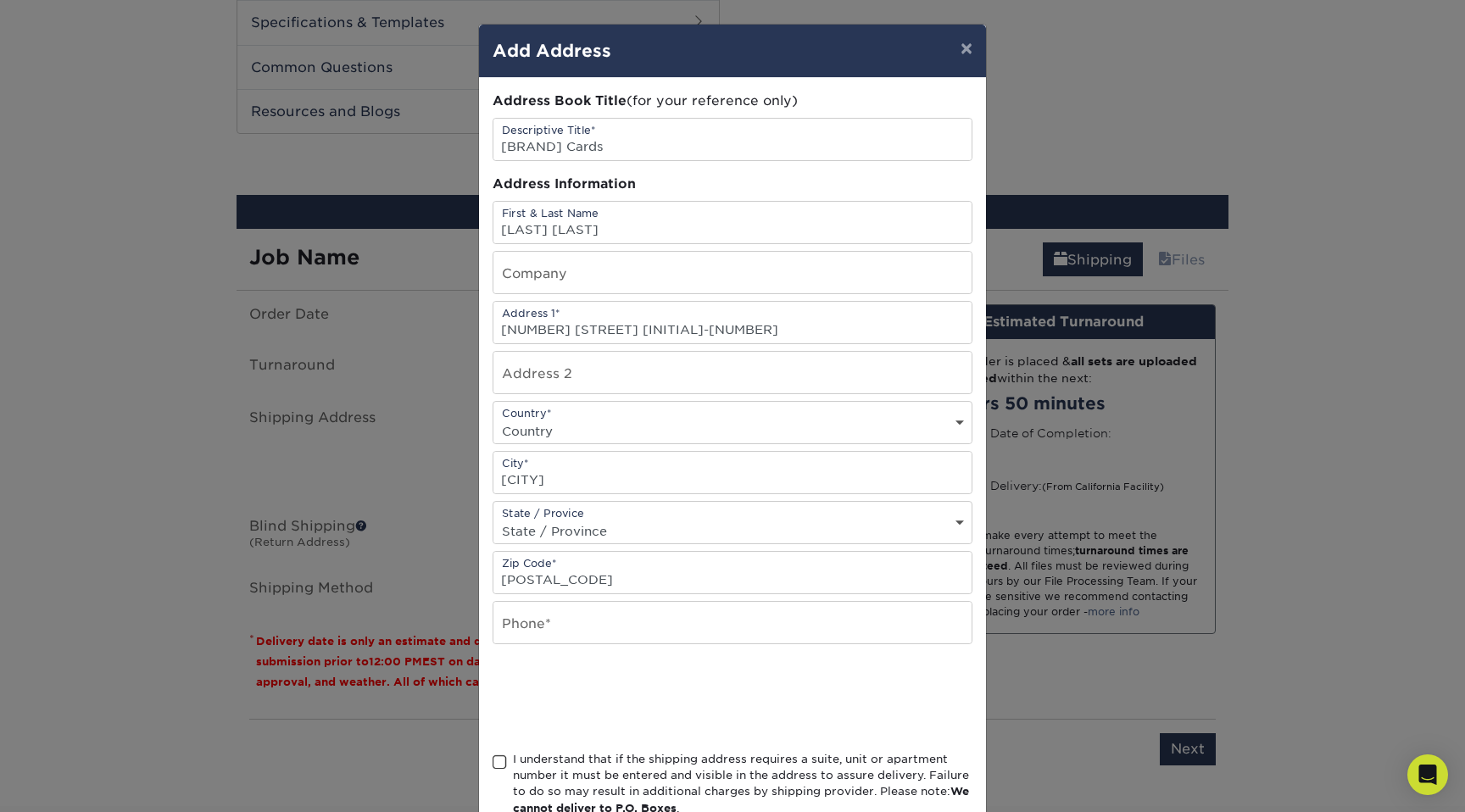 select on "US" 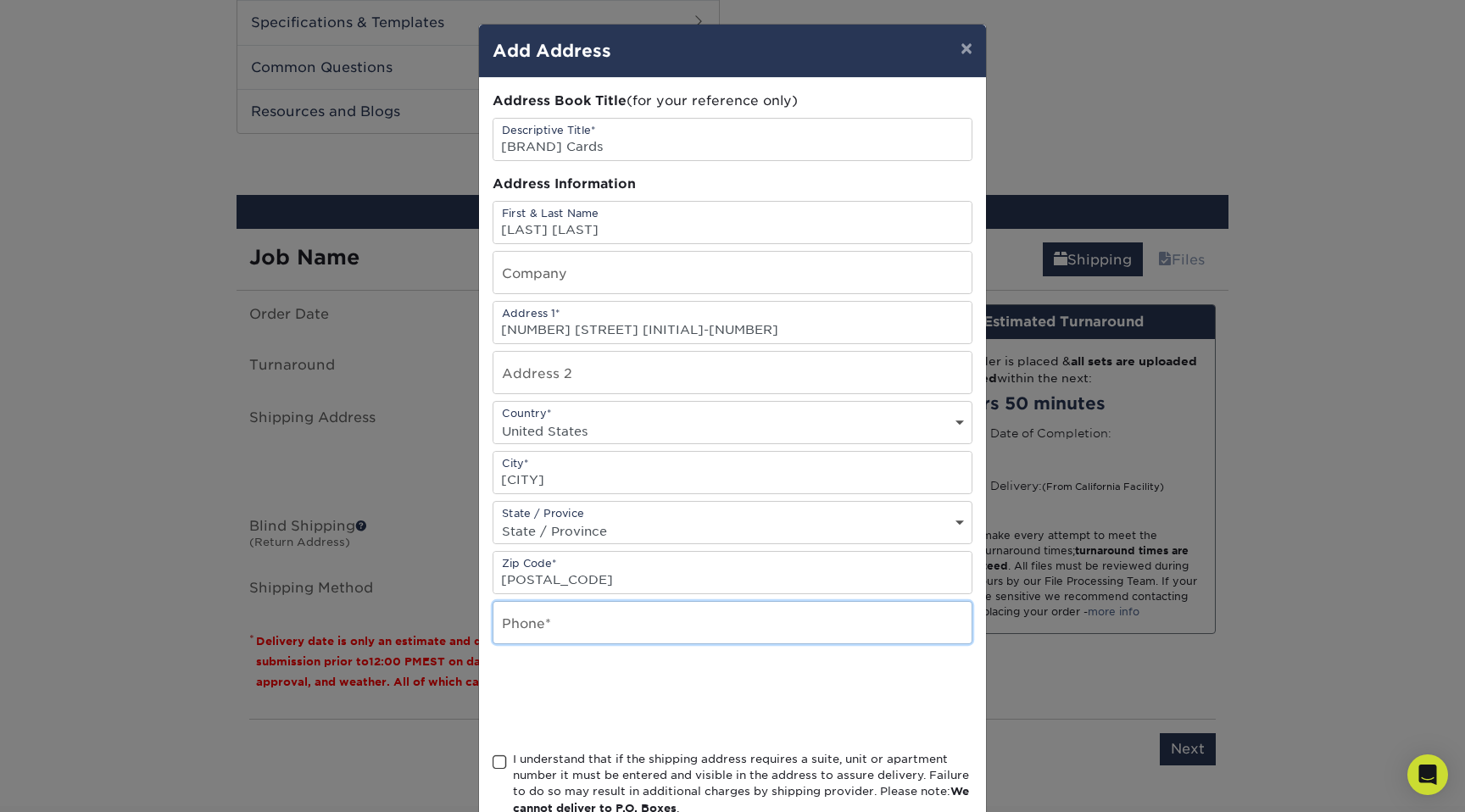type on "4805219954" 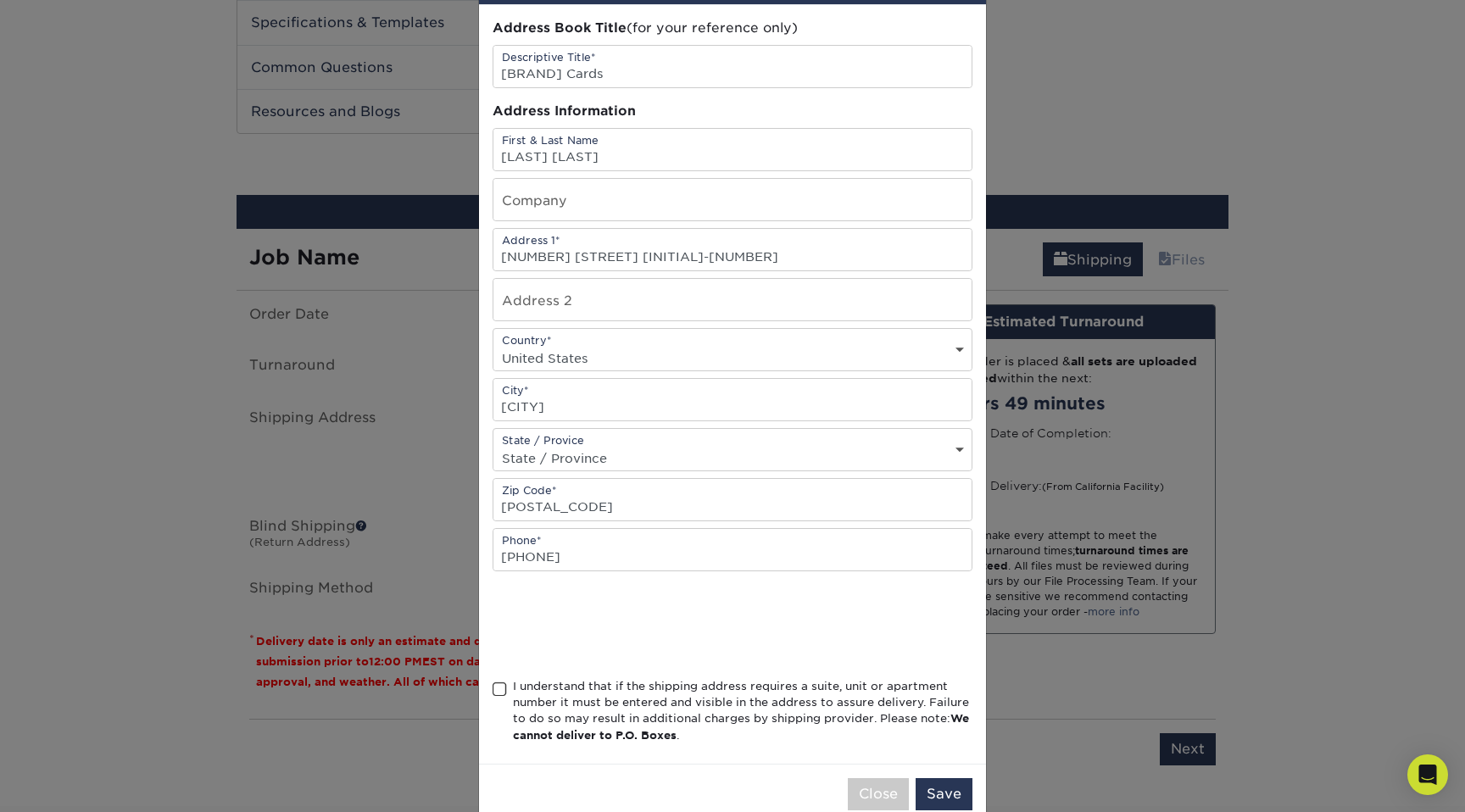 scroll, scrollTop: 79, scrollLeft: 0, axis: vertical 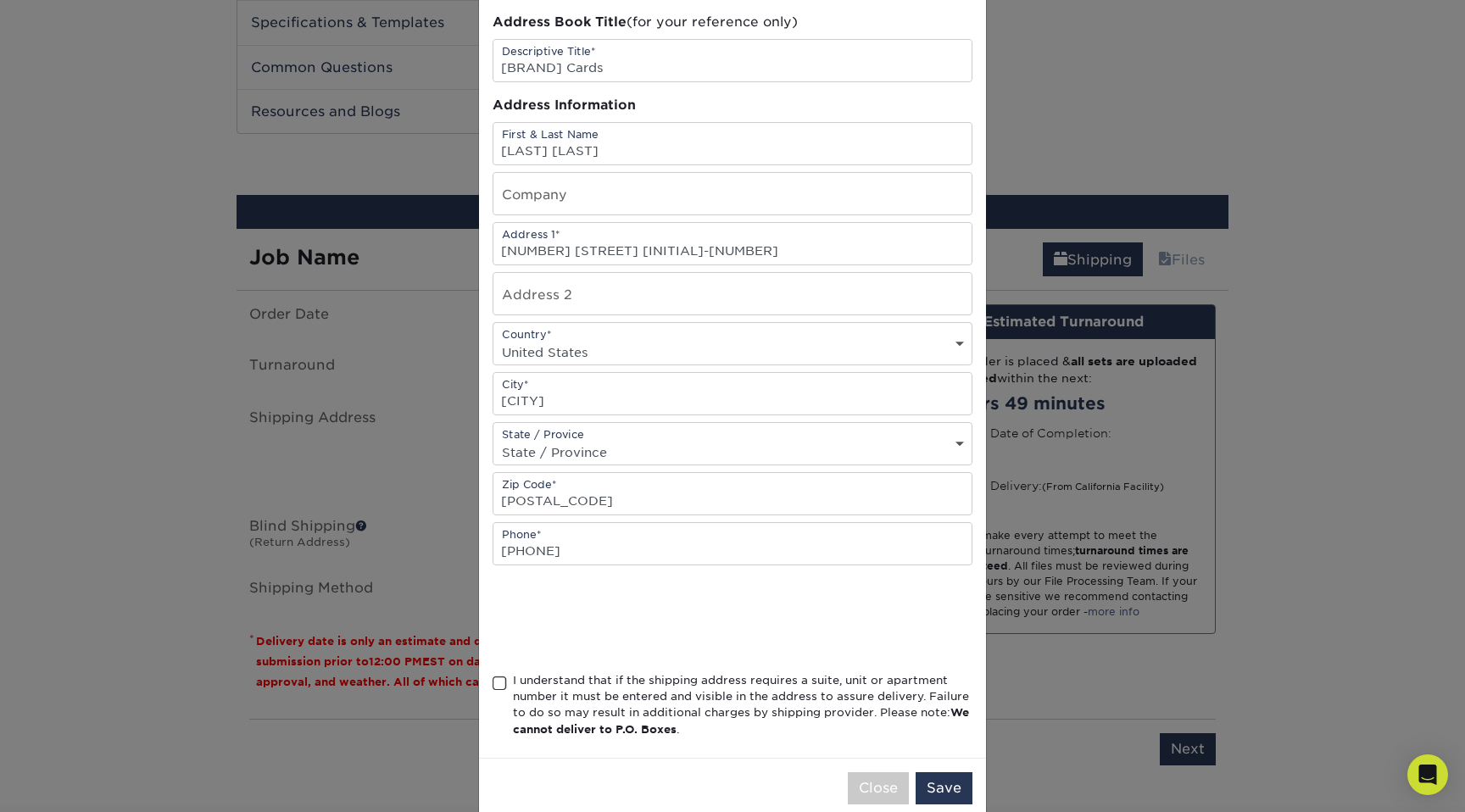 click at bounding box center [499, 683] 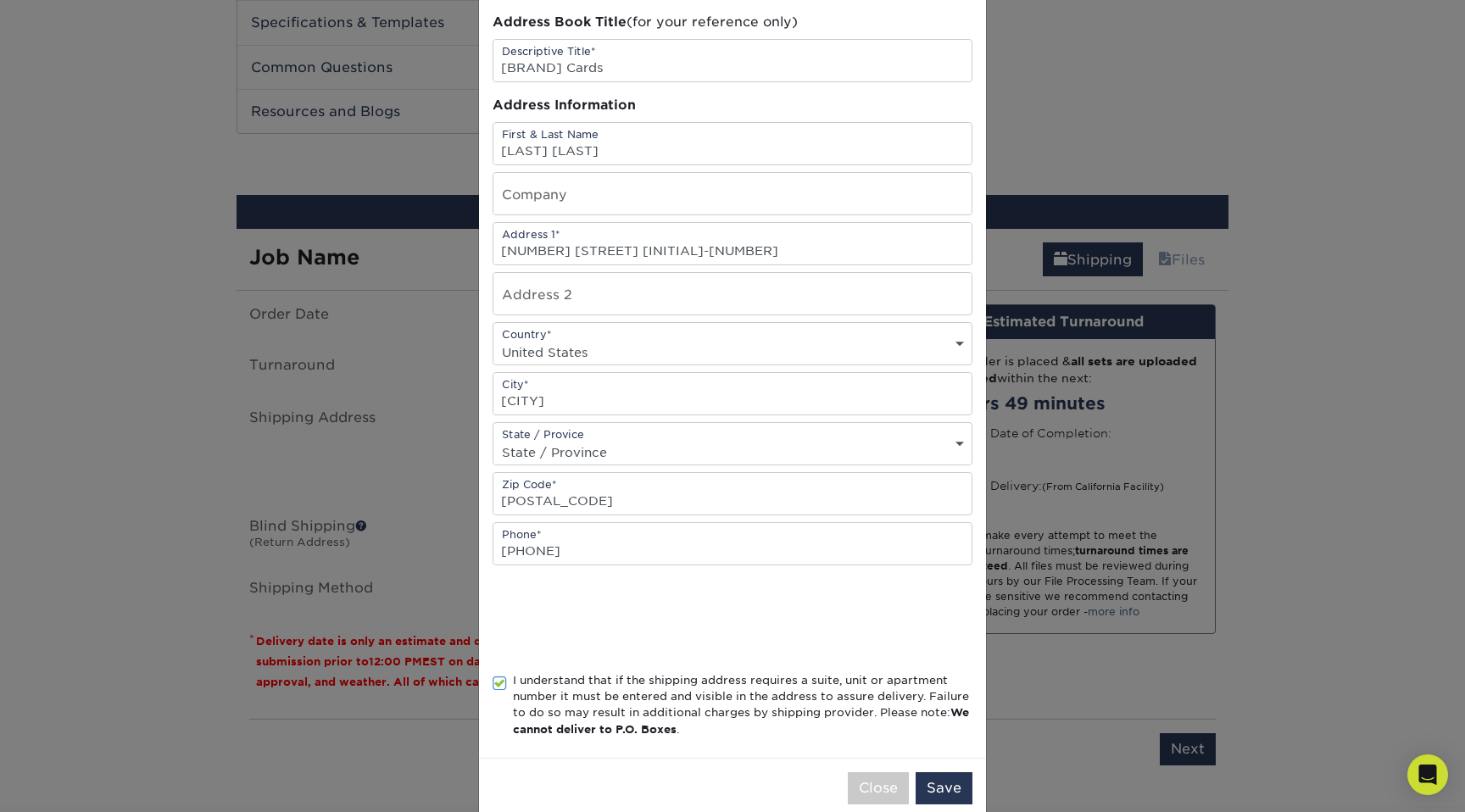 scroll, scrollTop: 109, scrollLeft: 0, axis: vertical 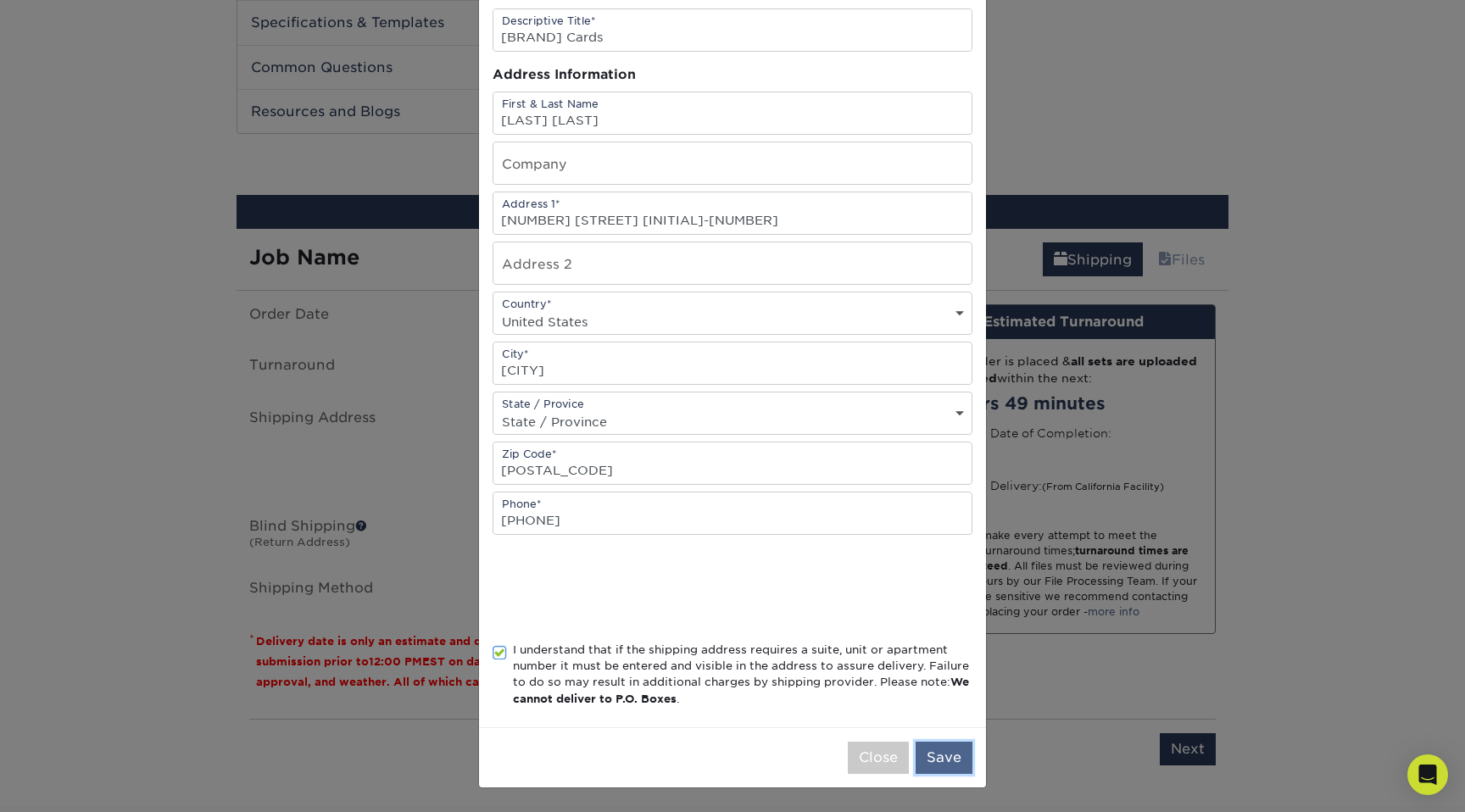 click on "Save" at bounding box center (944, 758) 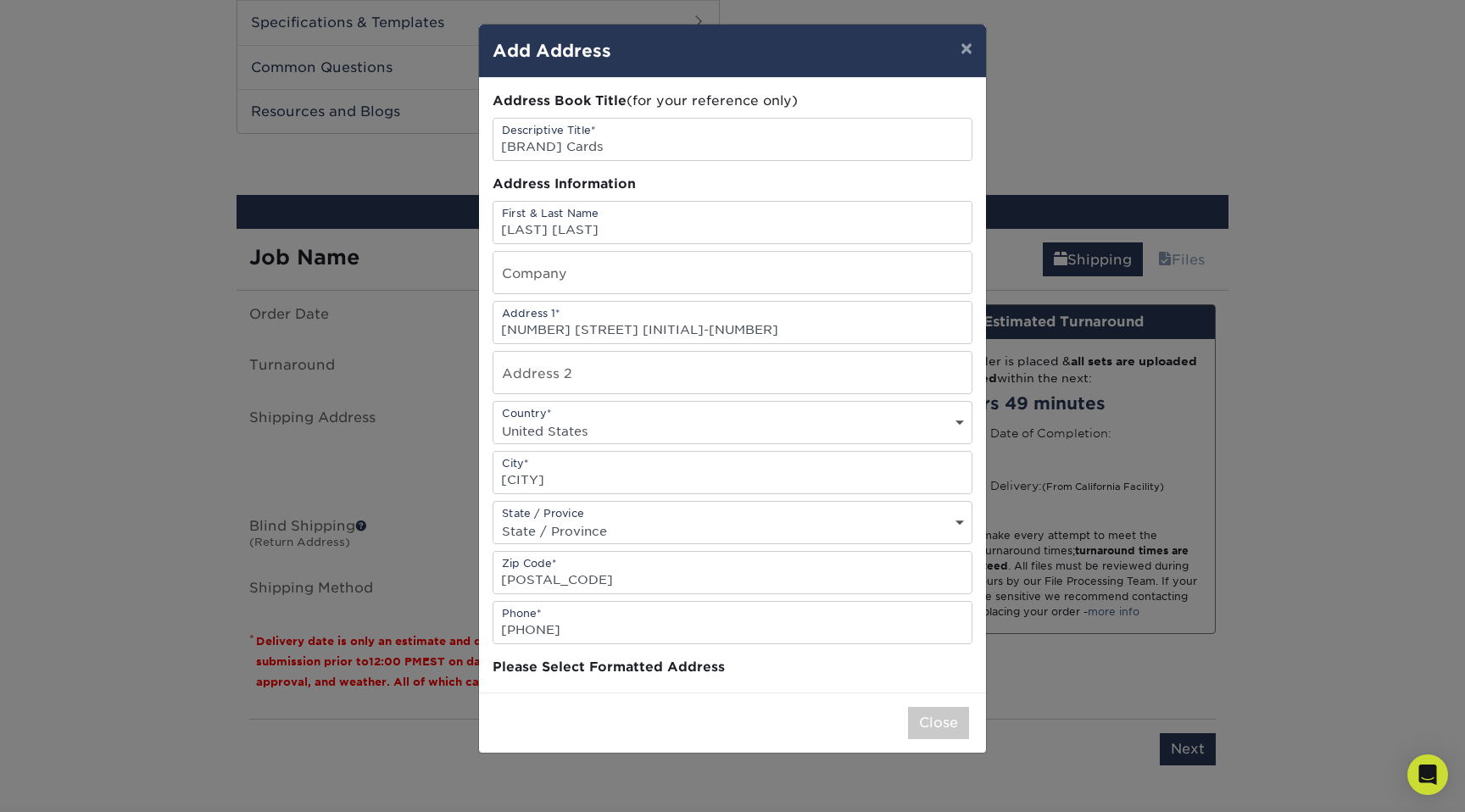 scroll, scrollTop: 0, scrollLeft: 0, axis: both 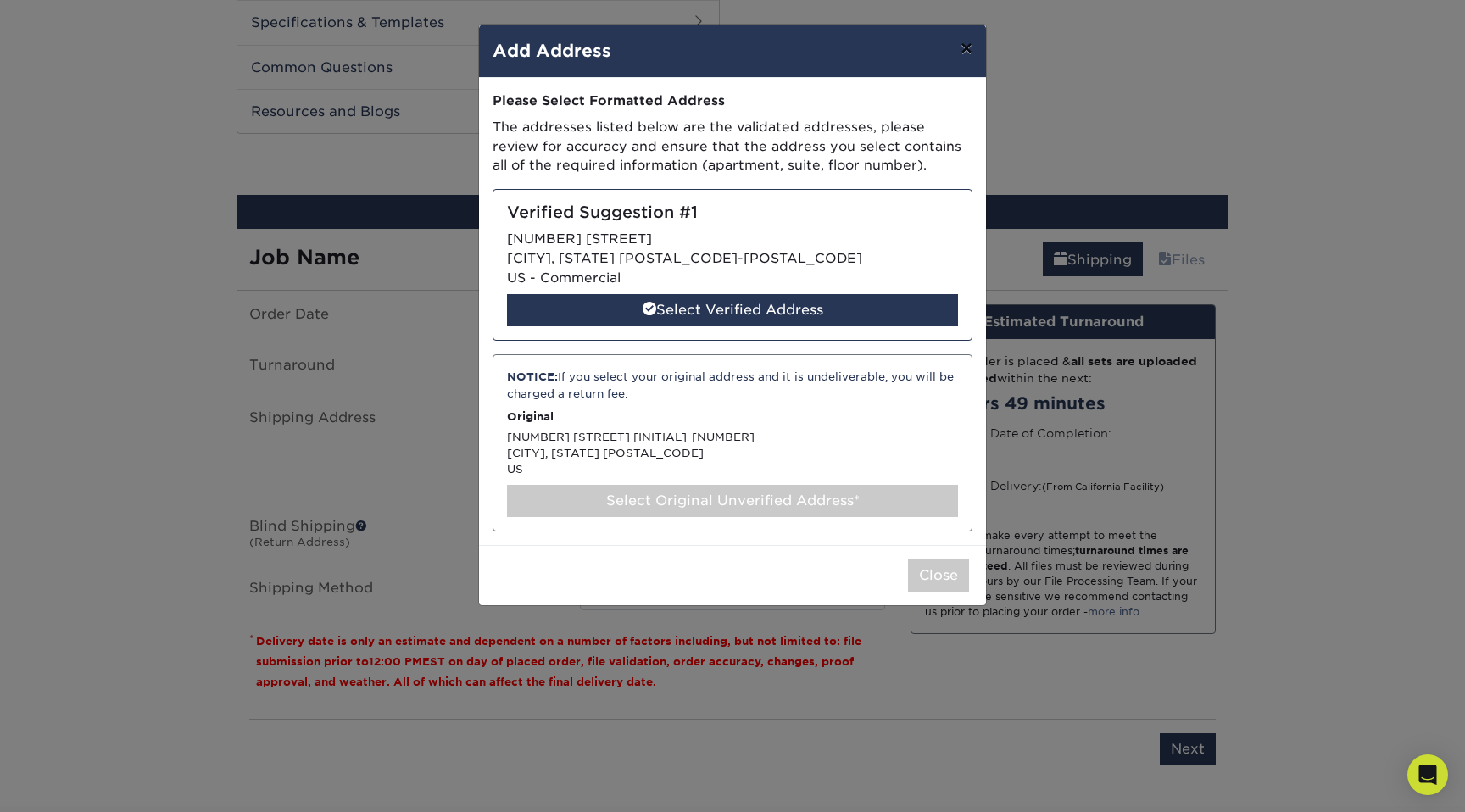 click on "×" at bounding box center (966, 48) 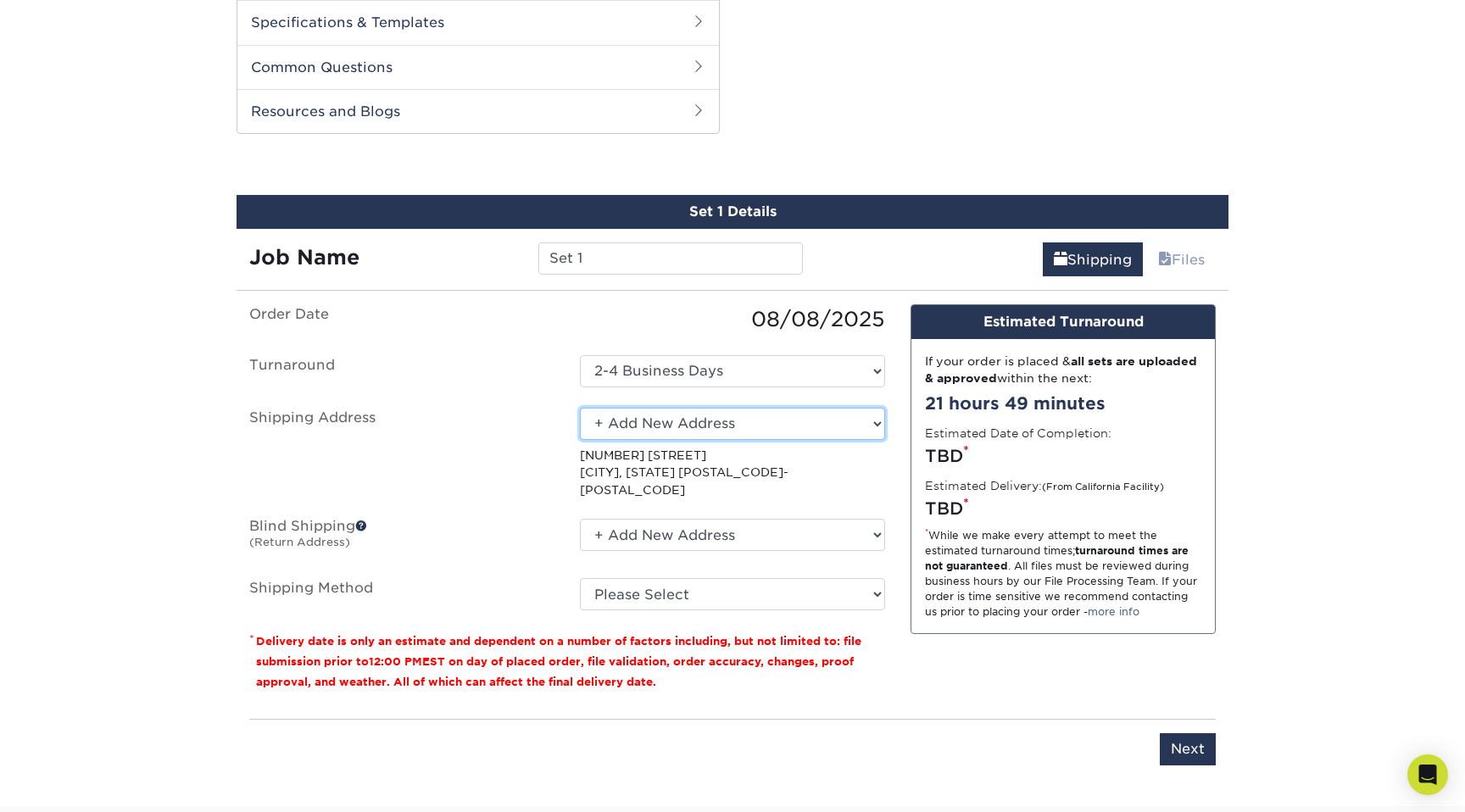 click on "Select One
Kaufman Cards + Add New Address
- Login" at bounding box center (732, 424) 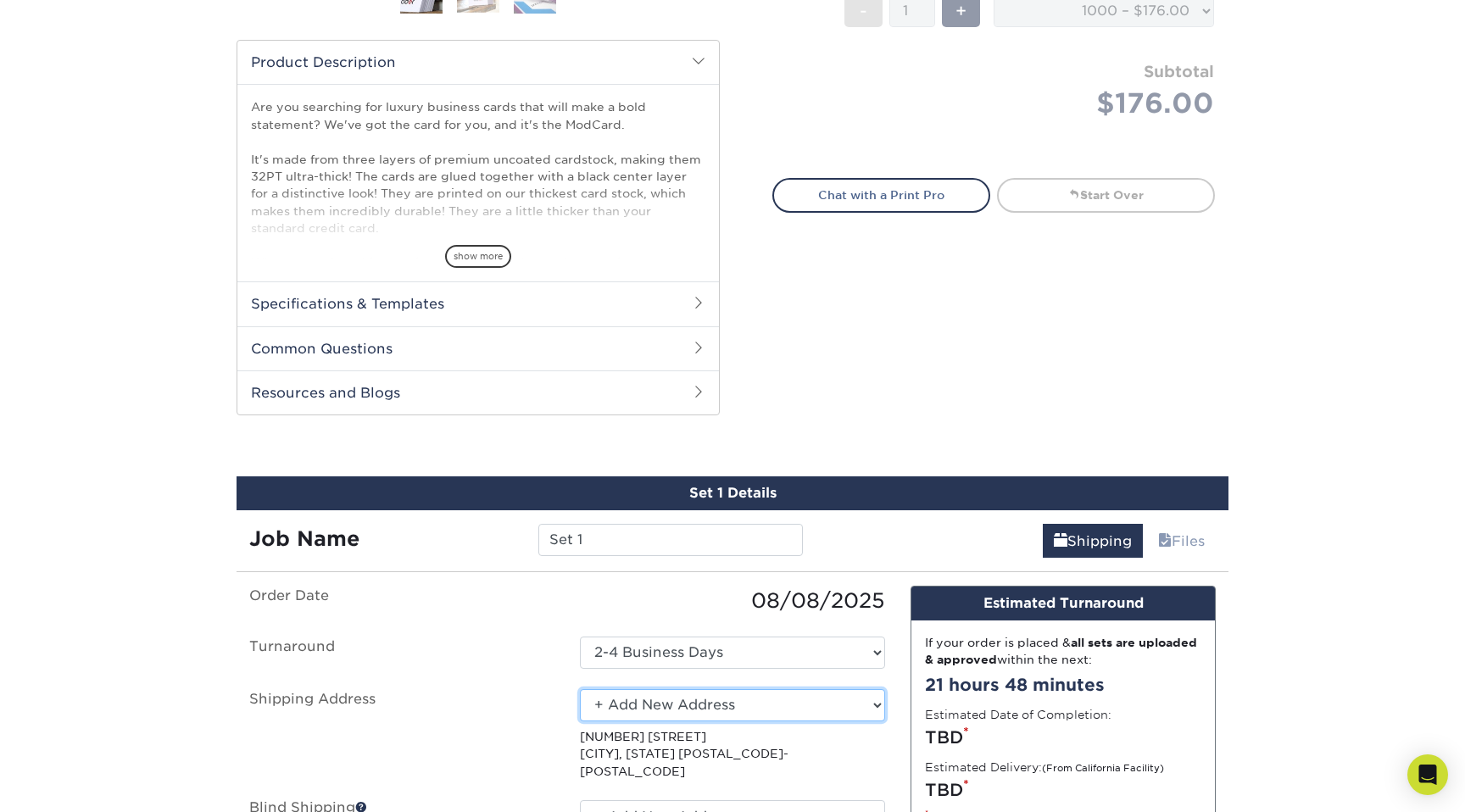 scroll, scrollTop: 776, scrollLeft: 0, axis: vertical 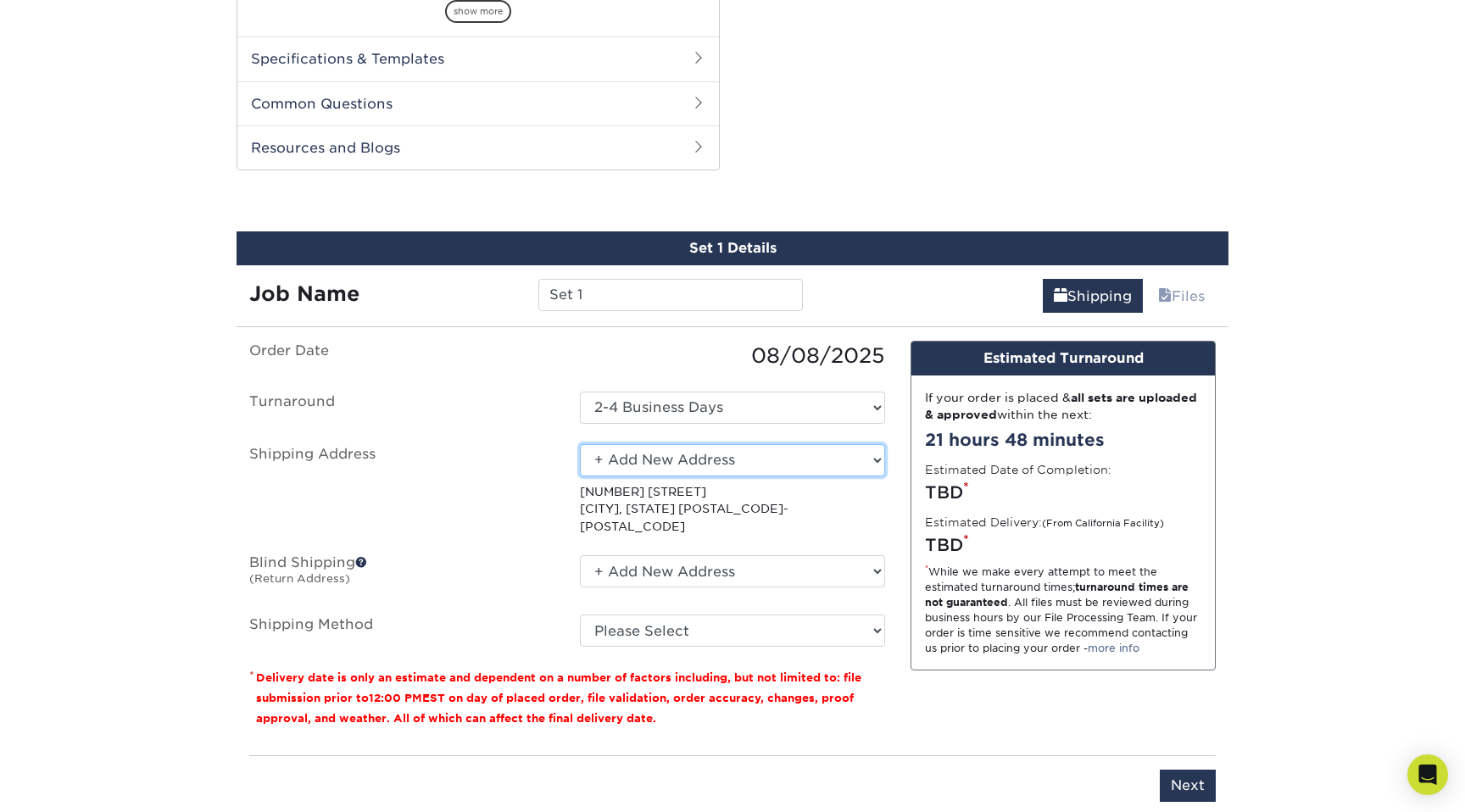 click on "Select One
Kaufman Cards + Add New Address
- Login" at bounding box center [732, 460] 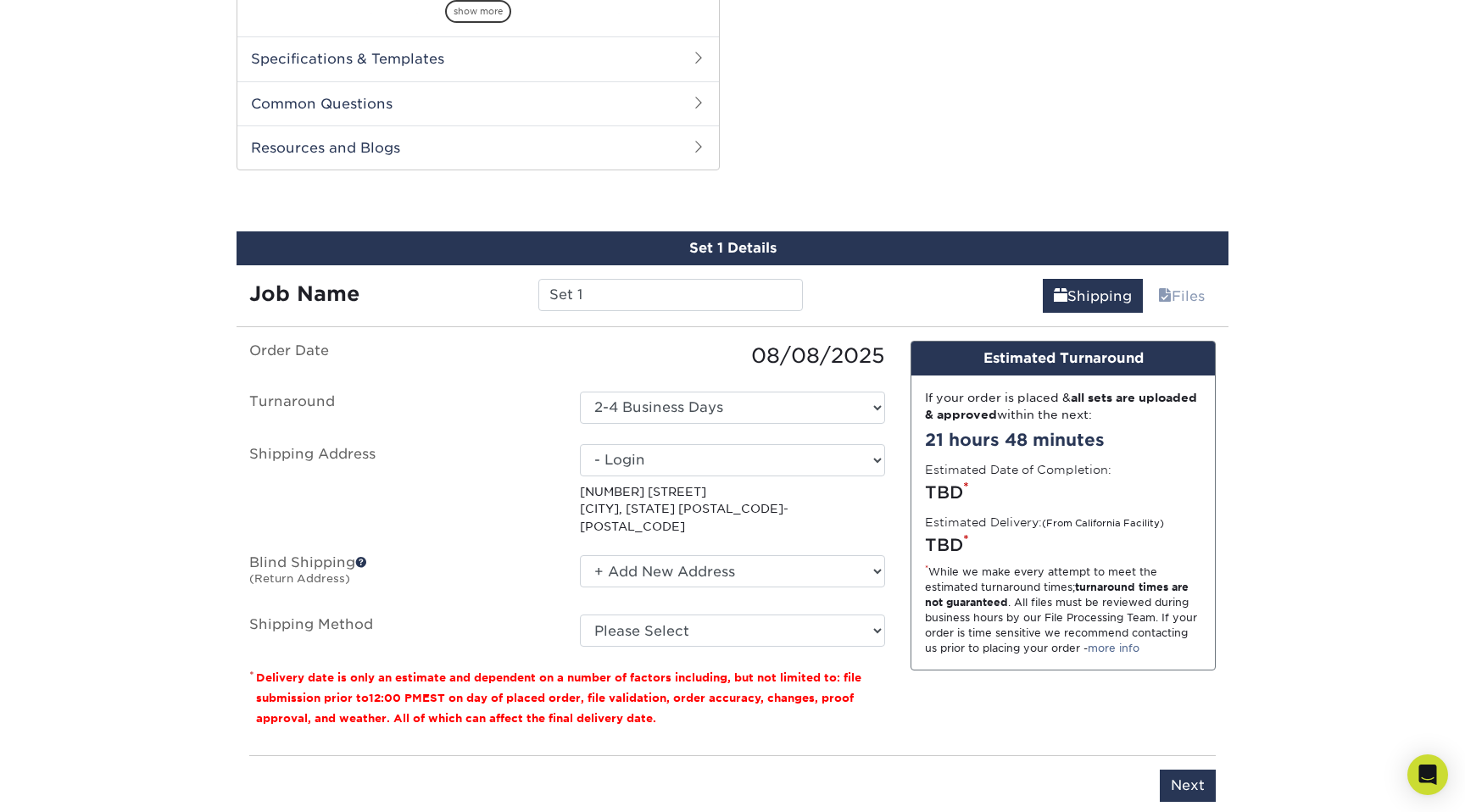 select on "-1" 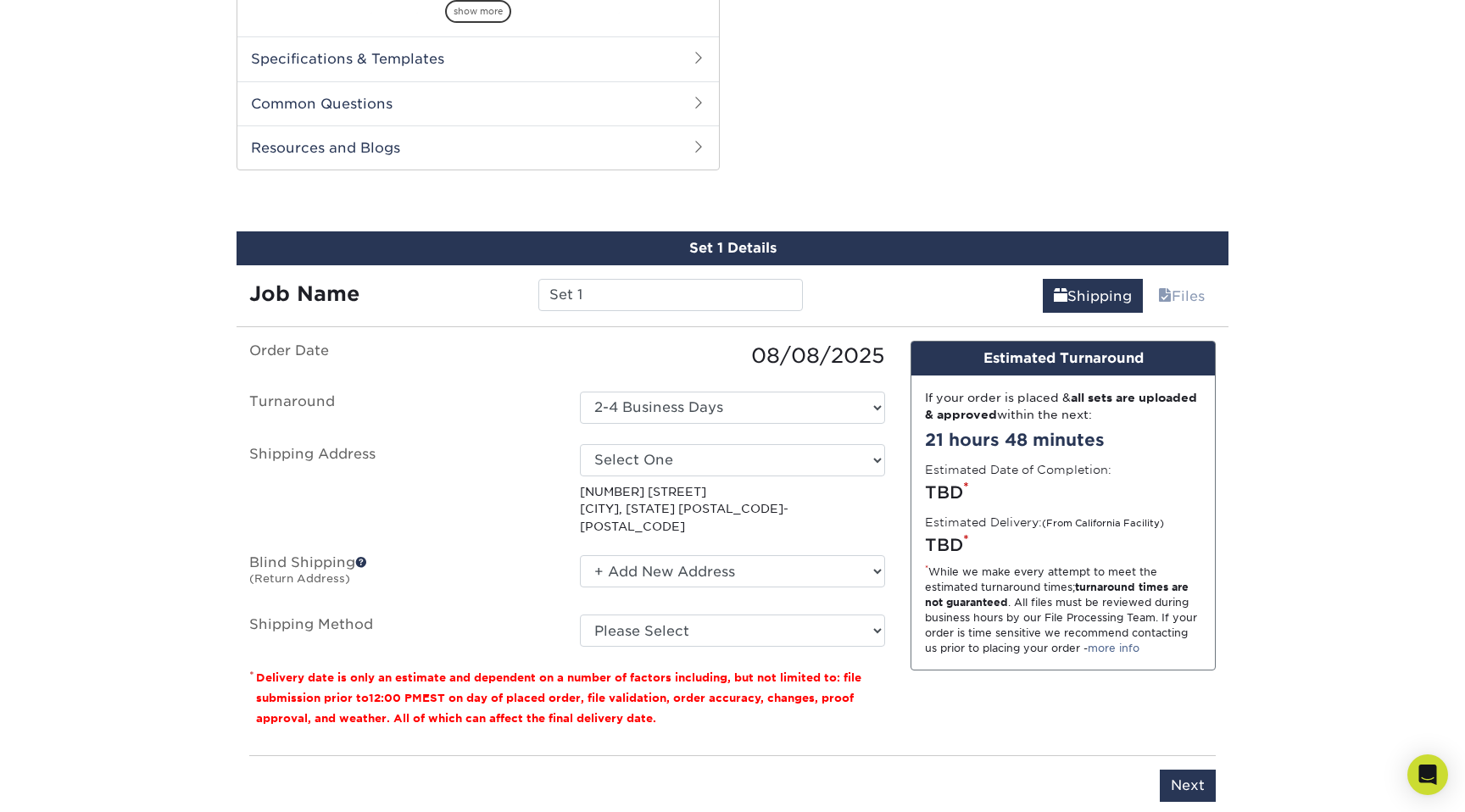 scroll, scrollTop: 0, scrollLeft: 0, axis: both 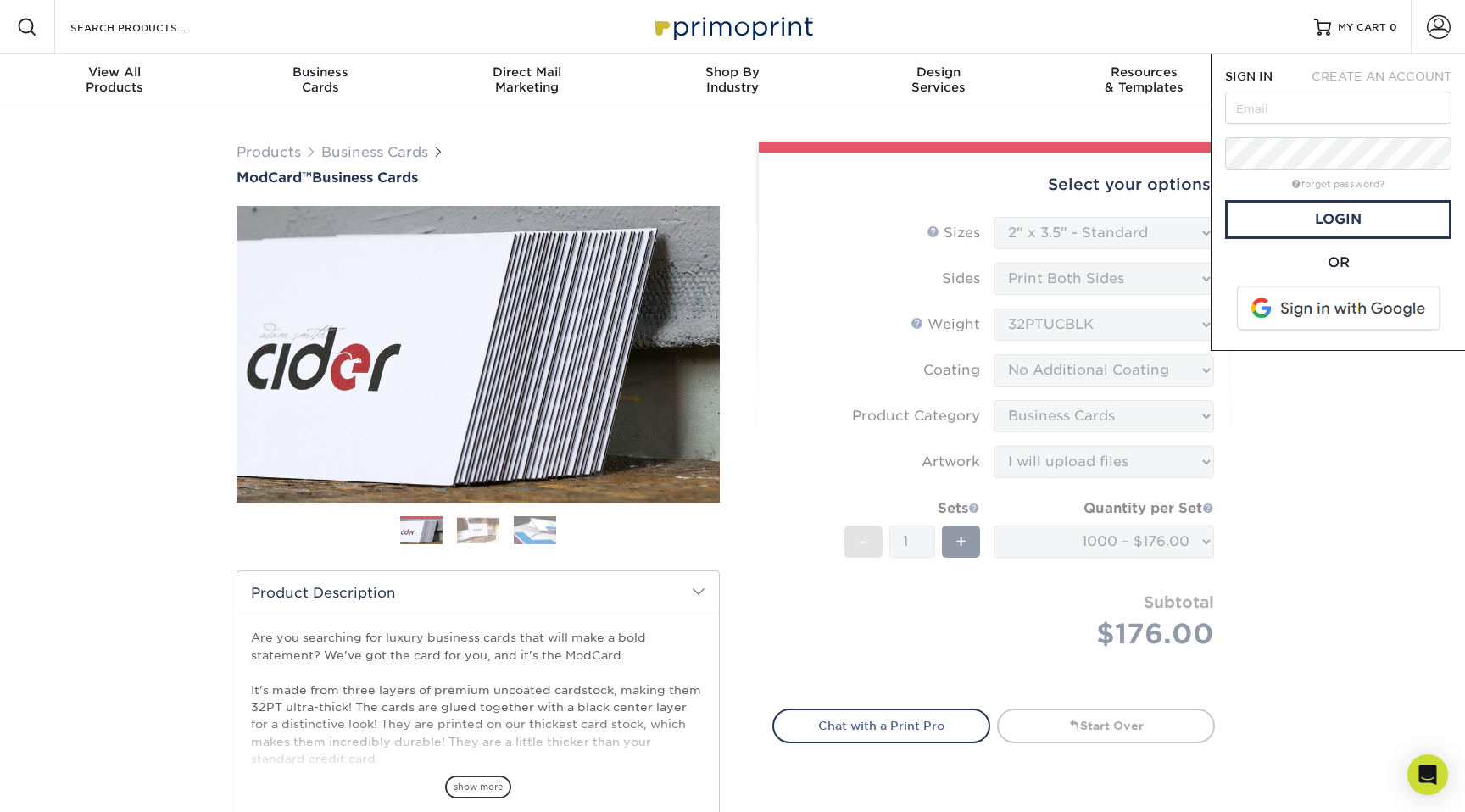 click on "CREATE AN ACCOUNT" at bounding box center [1381, 76] 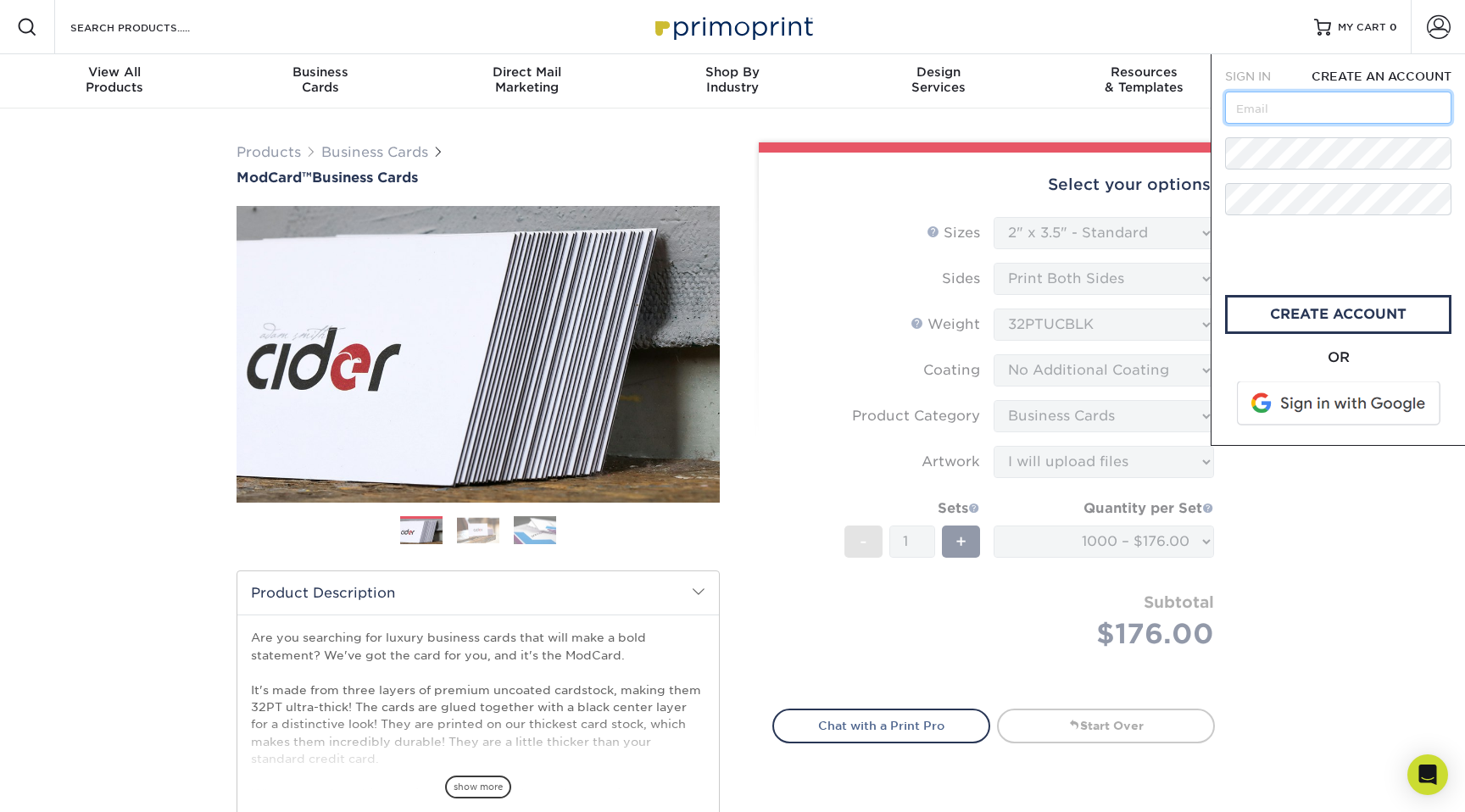 click at bounding box center (1338, 108) 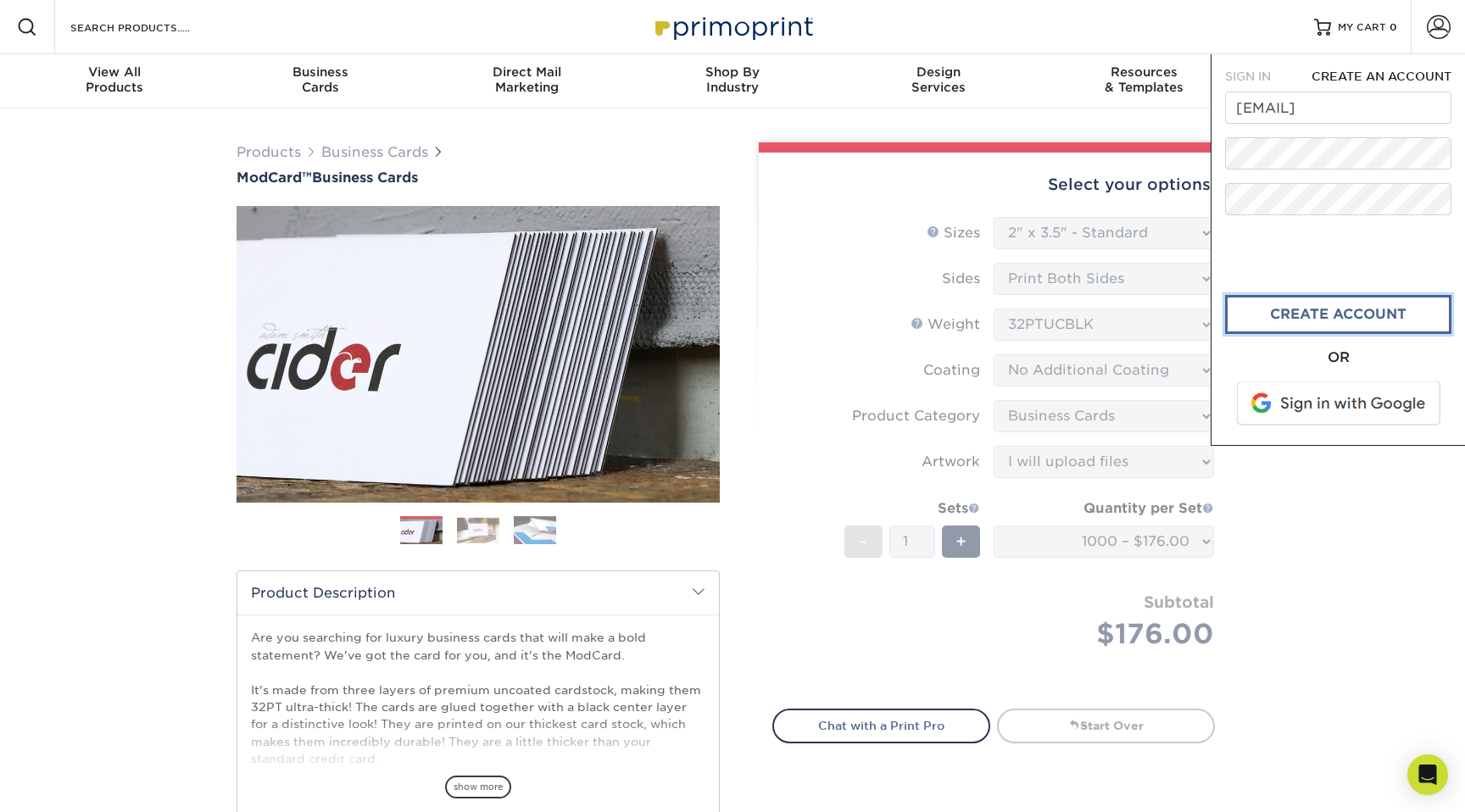 click on "create account" at bounding box center [1338, 314] 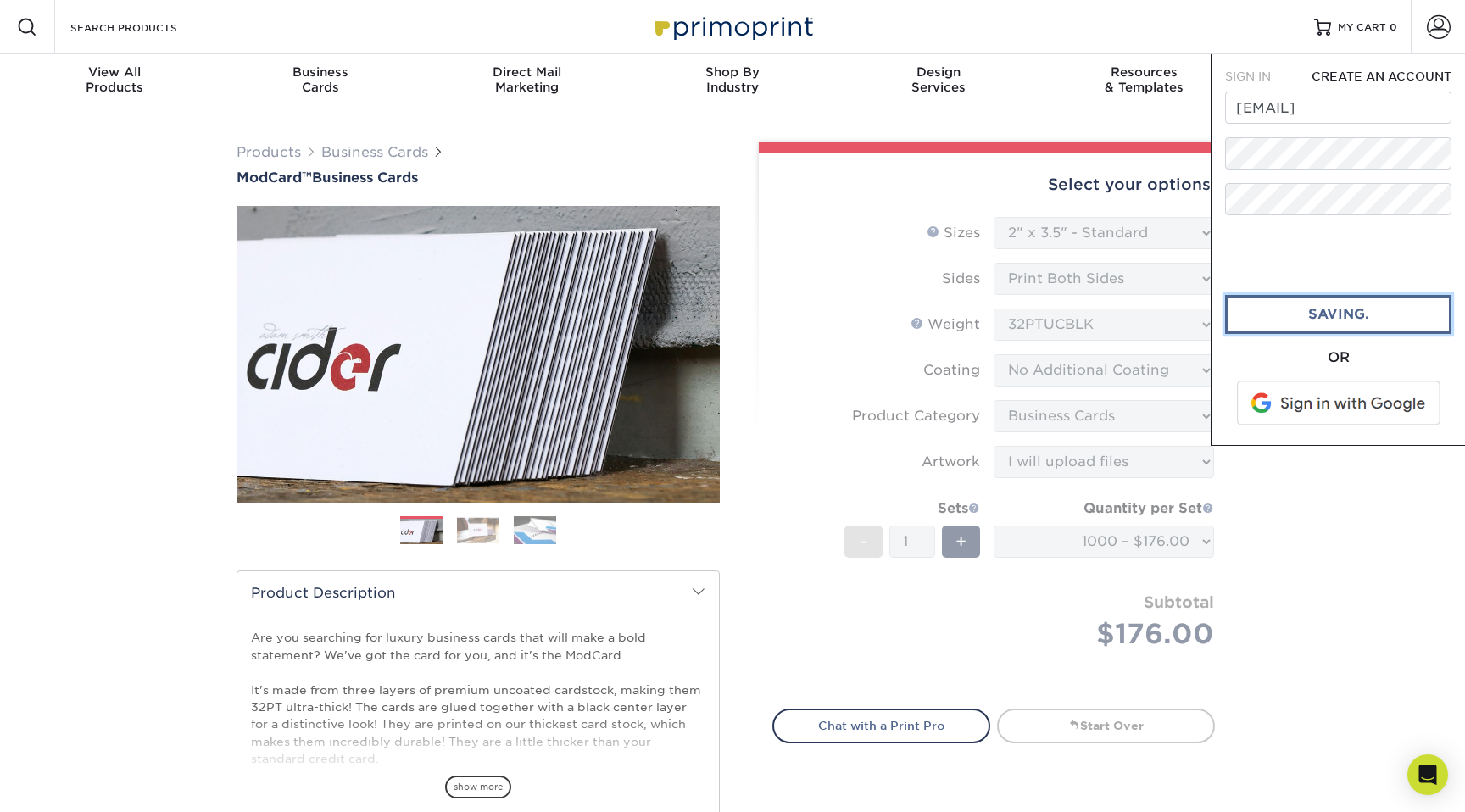 type 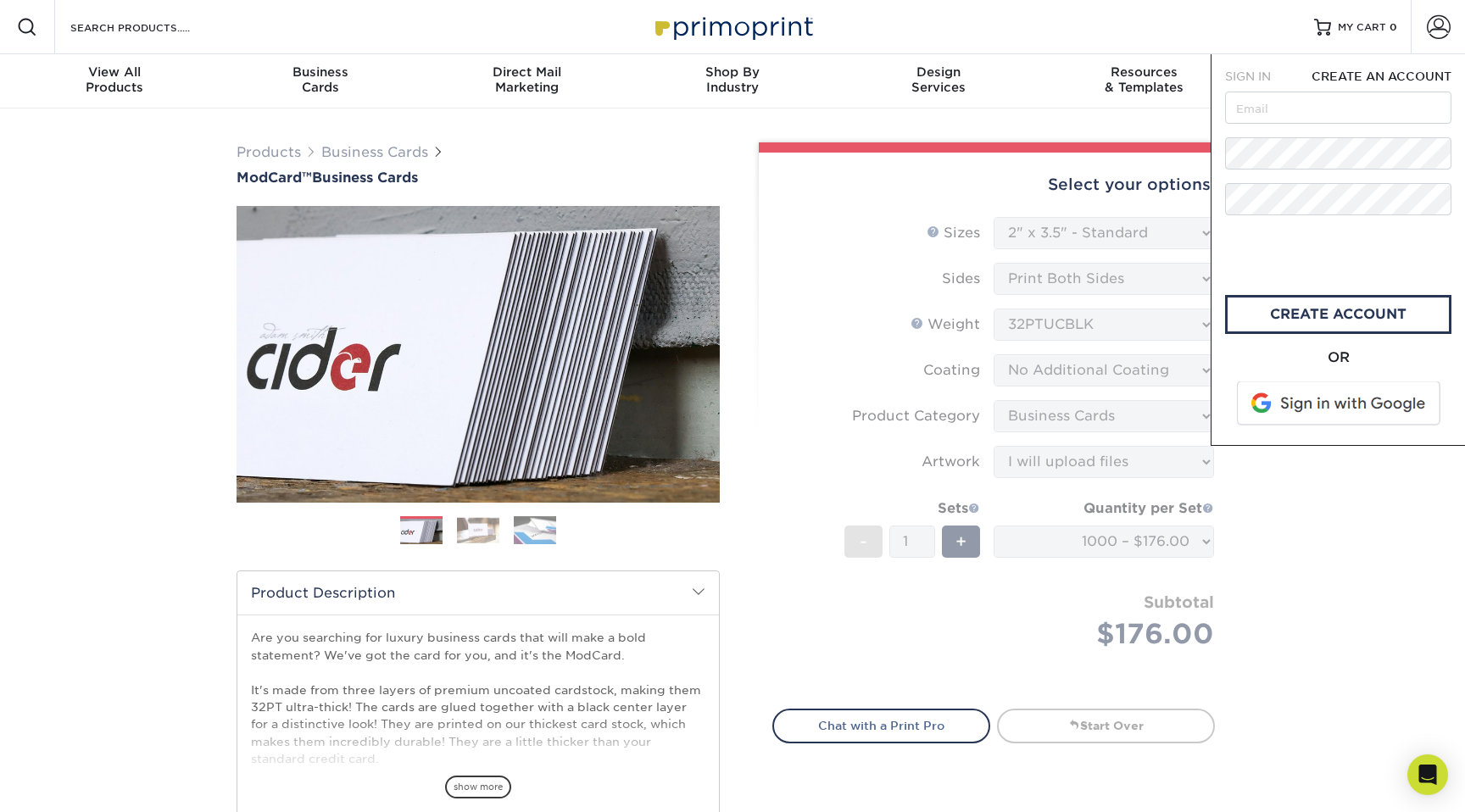 click on "SIGN IN" at bounding box center [1254, 76] 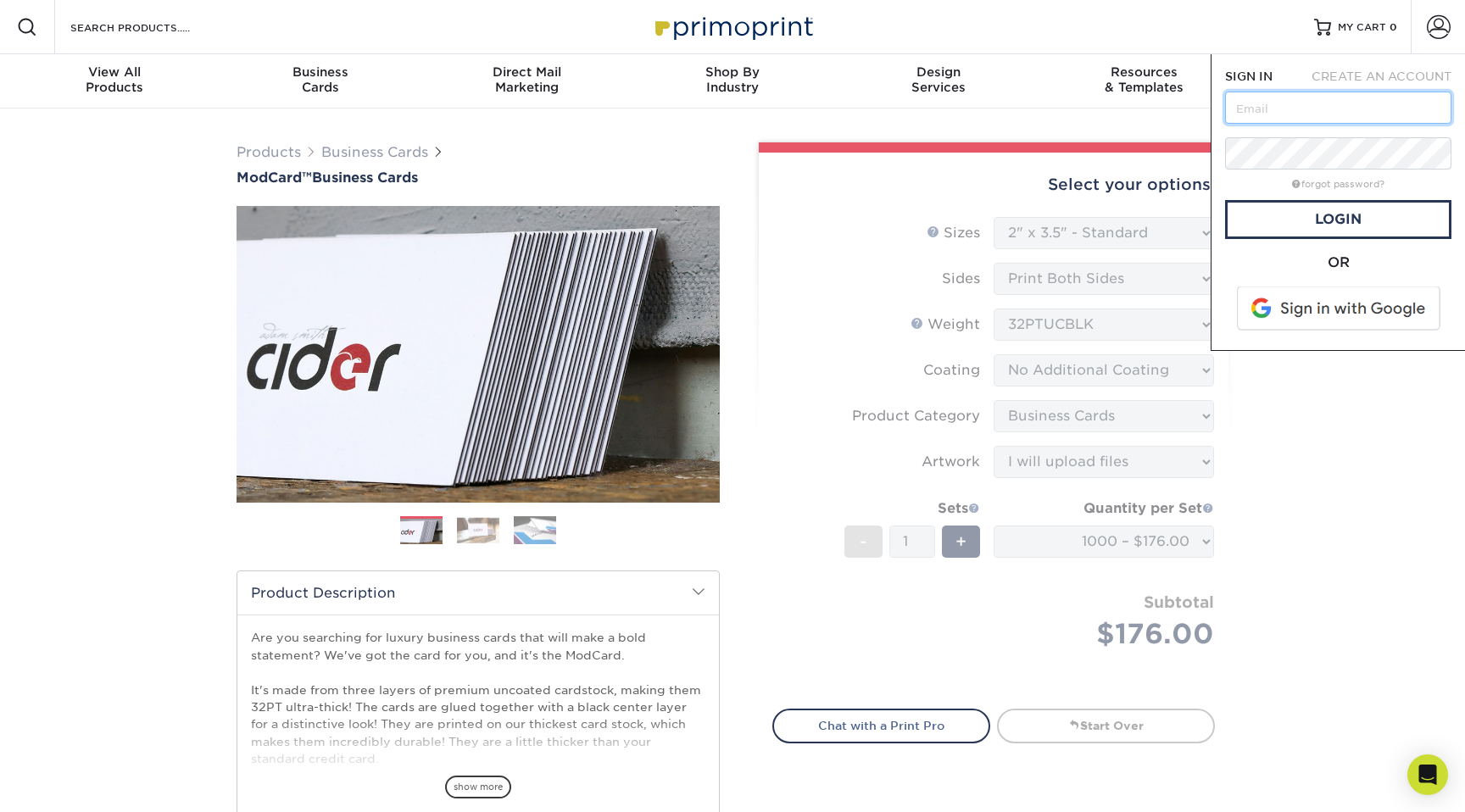 type on "tatum@kaufmanhospitality.com" 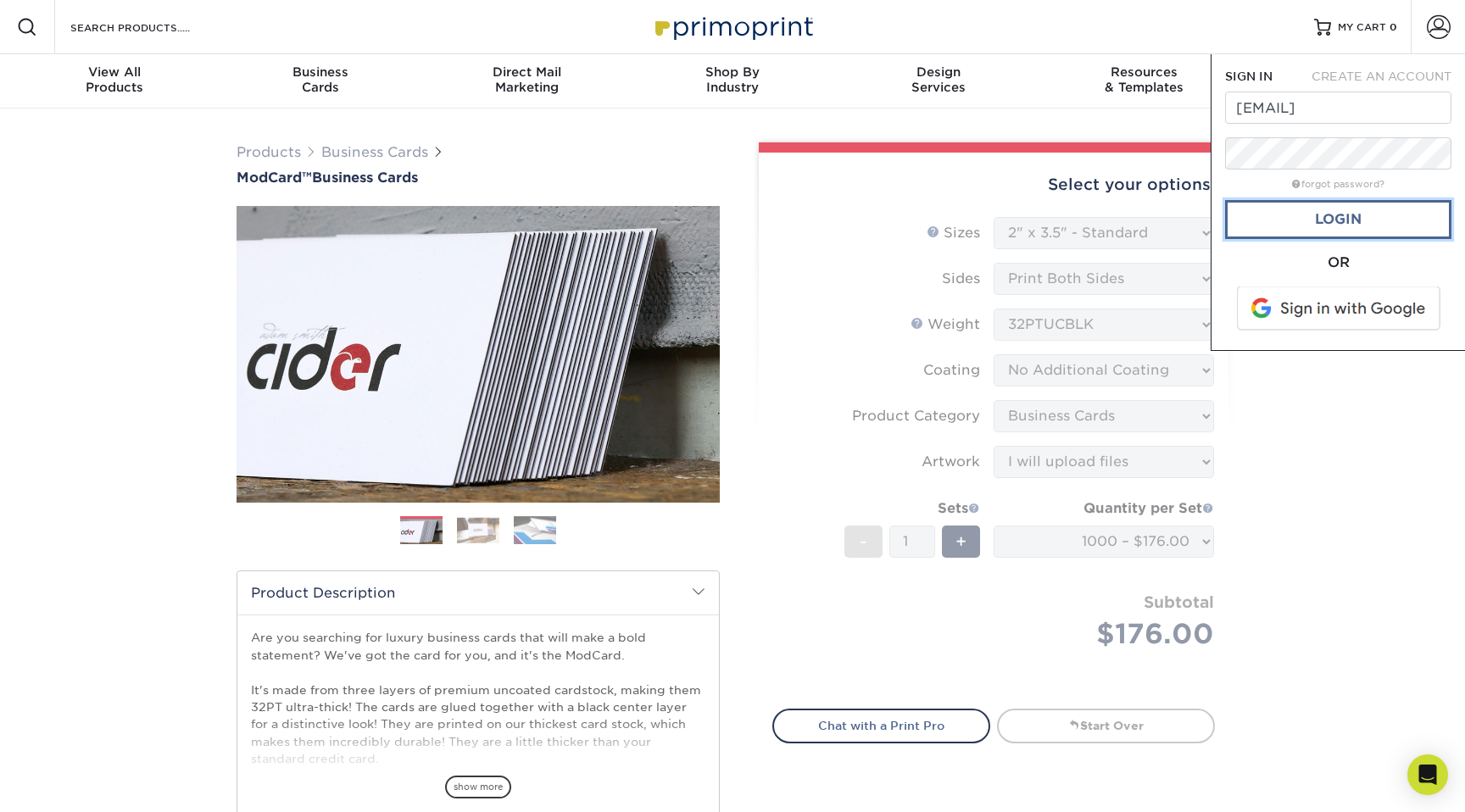 click on "Login" at bounding box center [1338, 220] 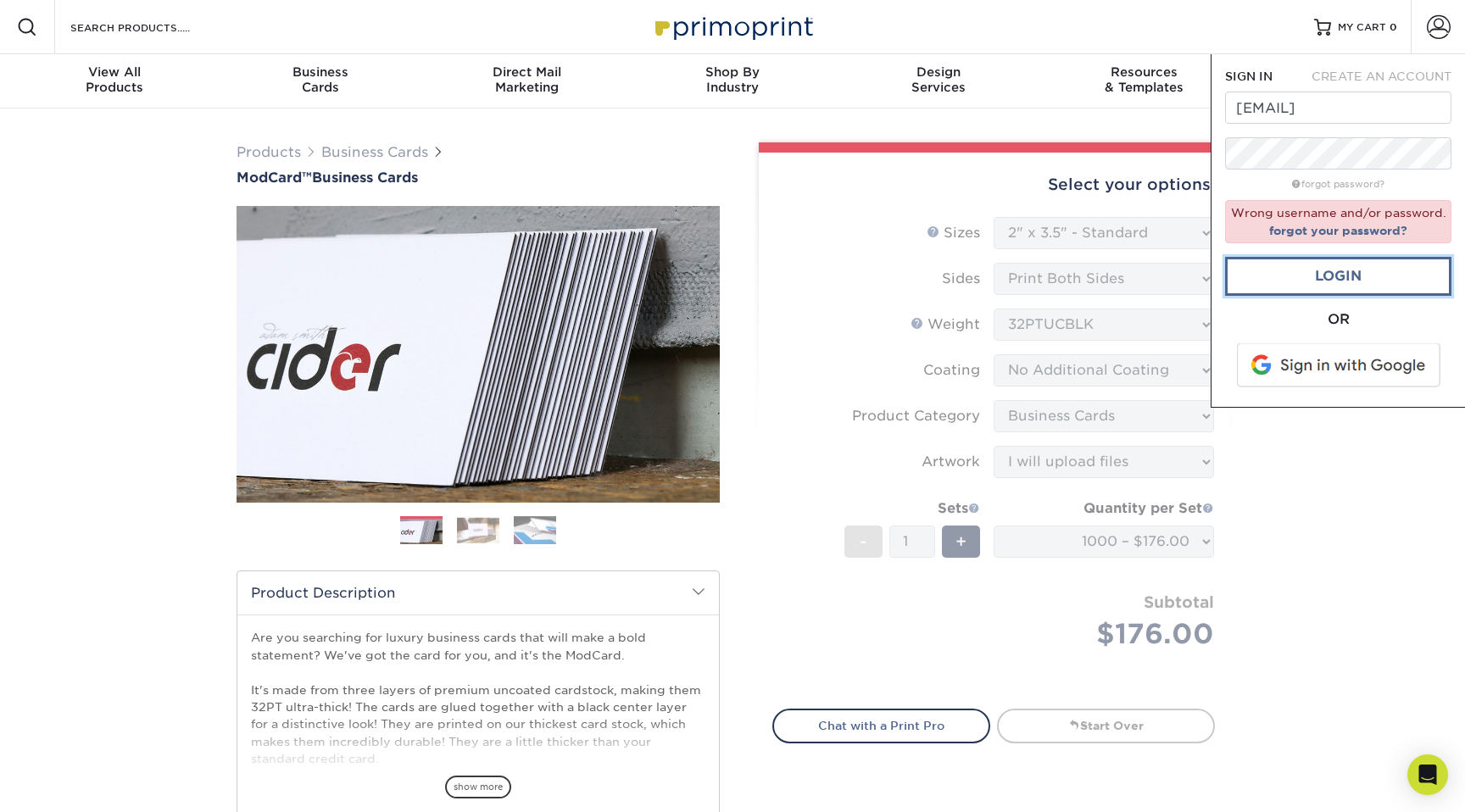 click on "Login" at bounding box center [1338, 276] 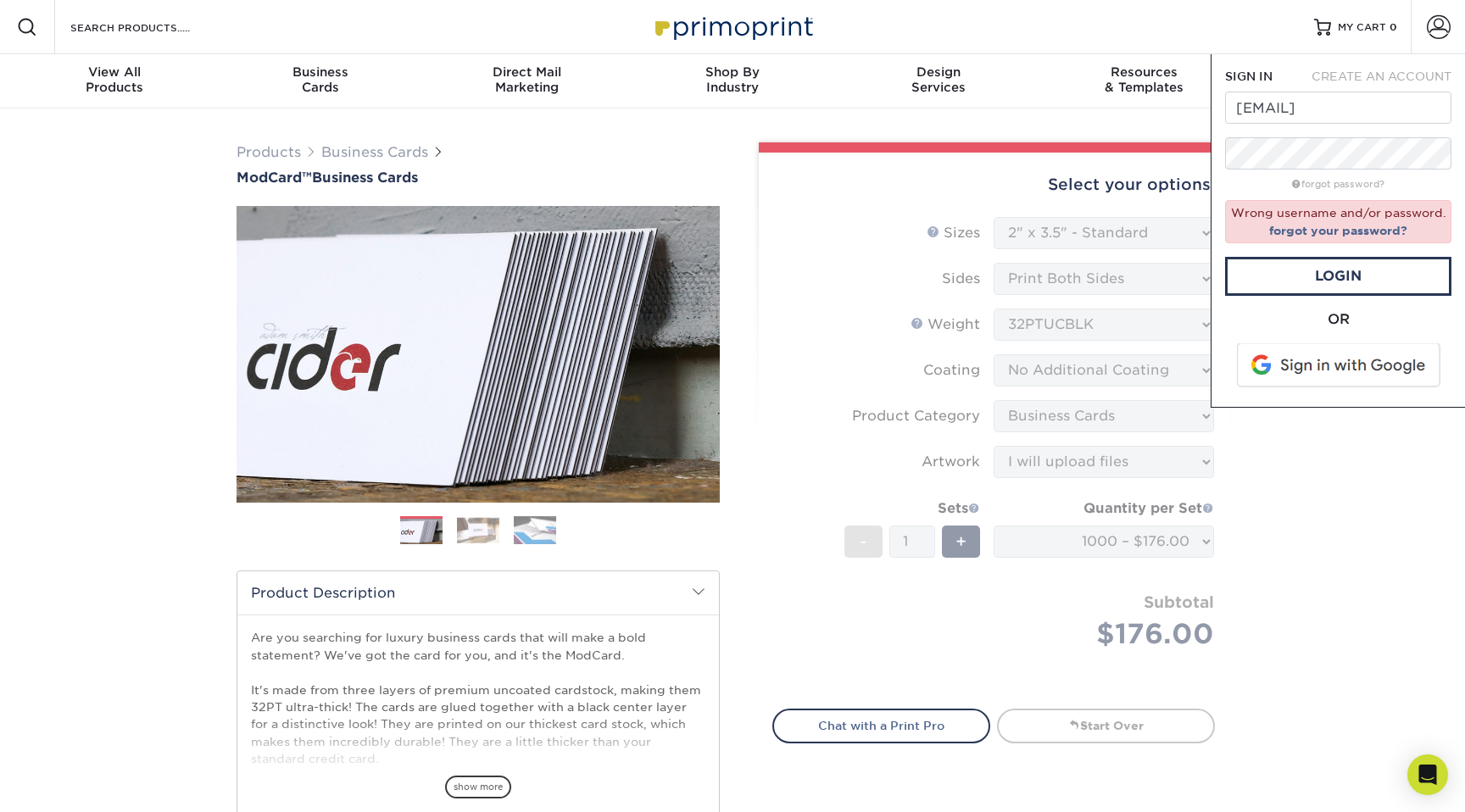 click on "CREATE AN ACCOUNT" at bounding box center [1381, 76] 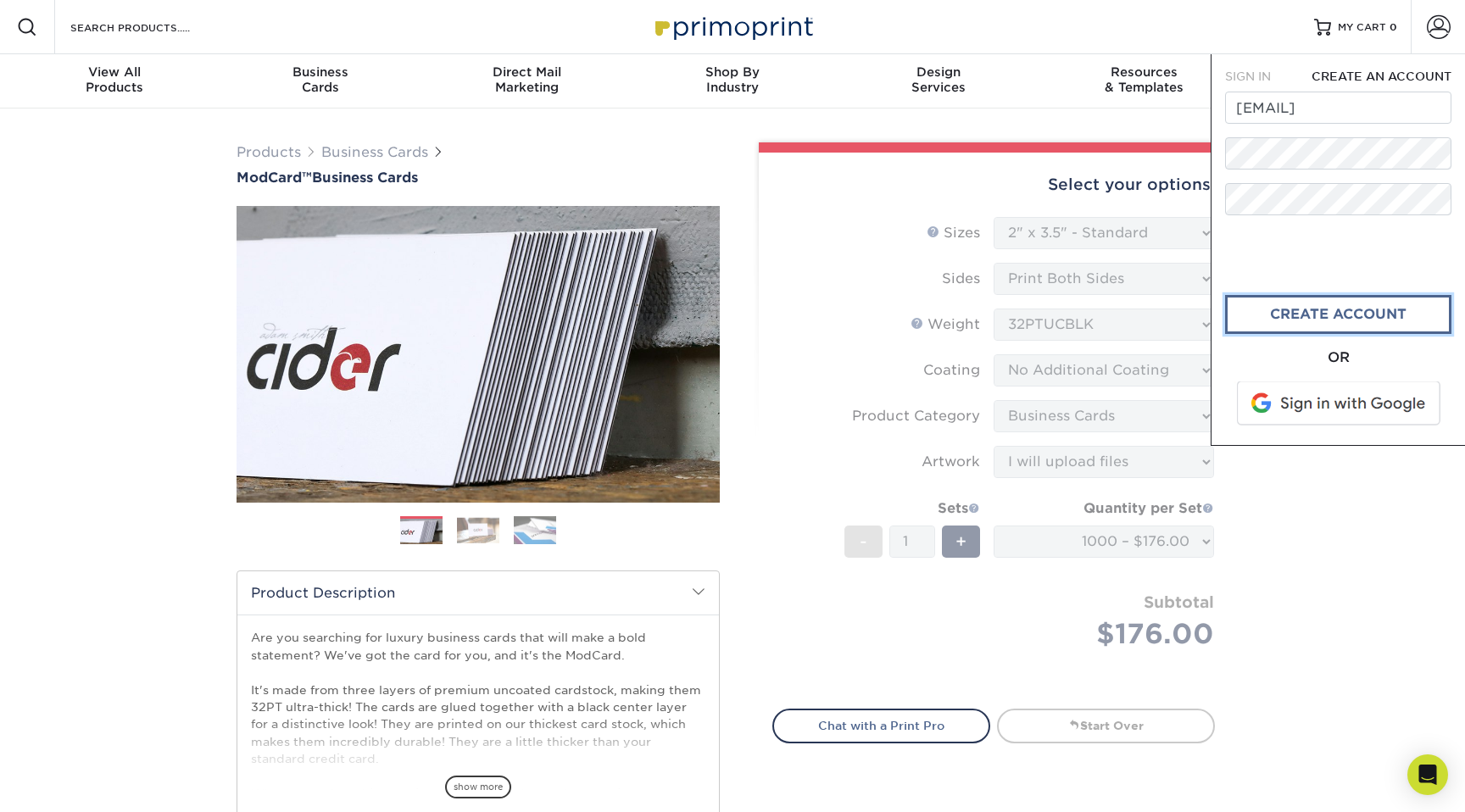 click on "CREATE ACCOUNT" at bounding box center [1338, 314] 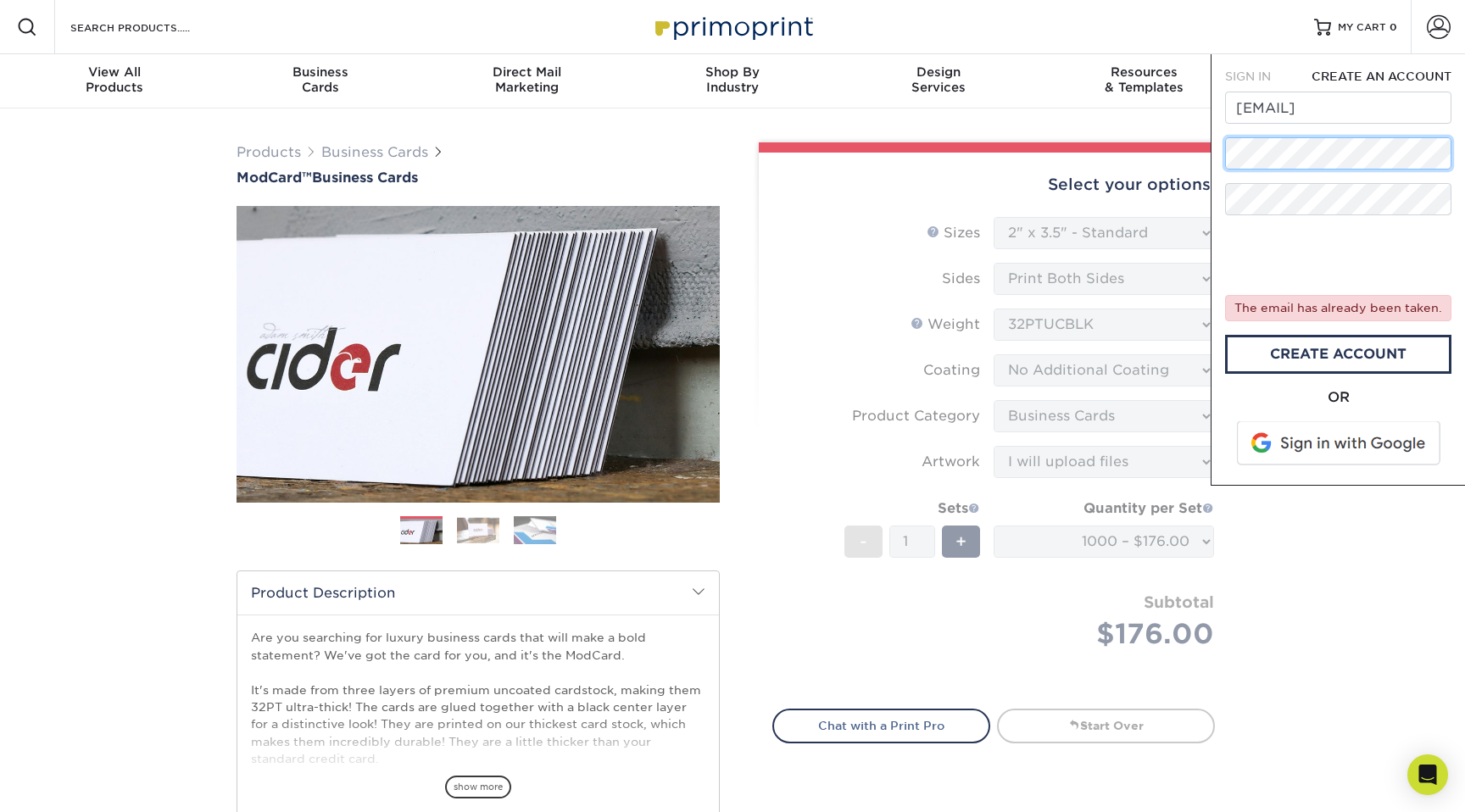 click on "Resources Menu
Search Products
Account
SIGN IN
CREATE AN ACCOUNT
tatum@kaufmanhospitality.com
forgot password?
The email has already been taken.
Login" at bounding box center (732, 1057) 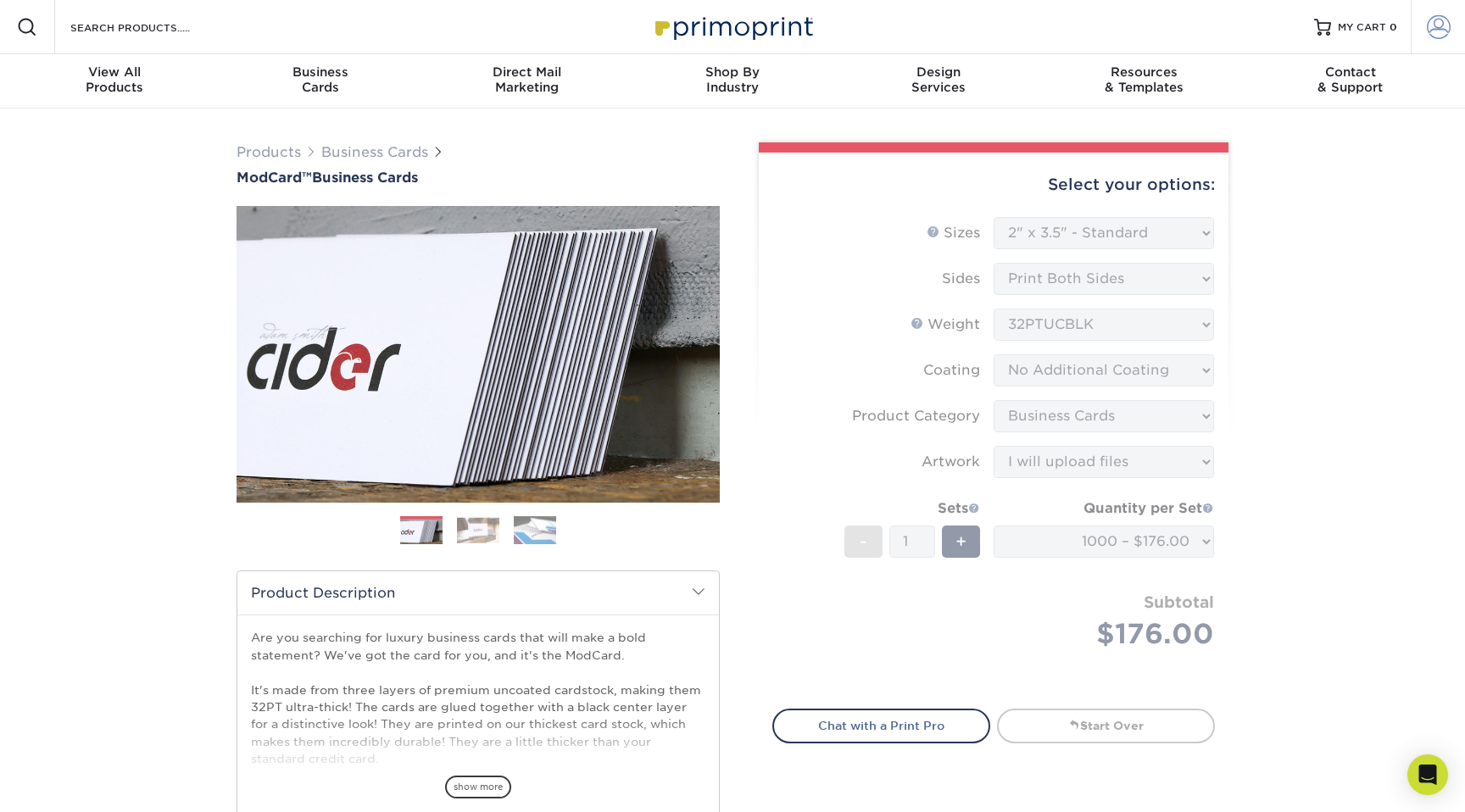 click at bounding box center [1439, 27] 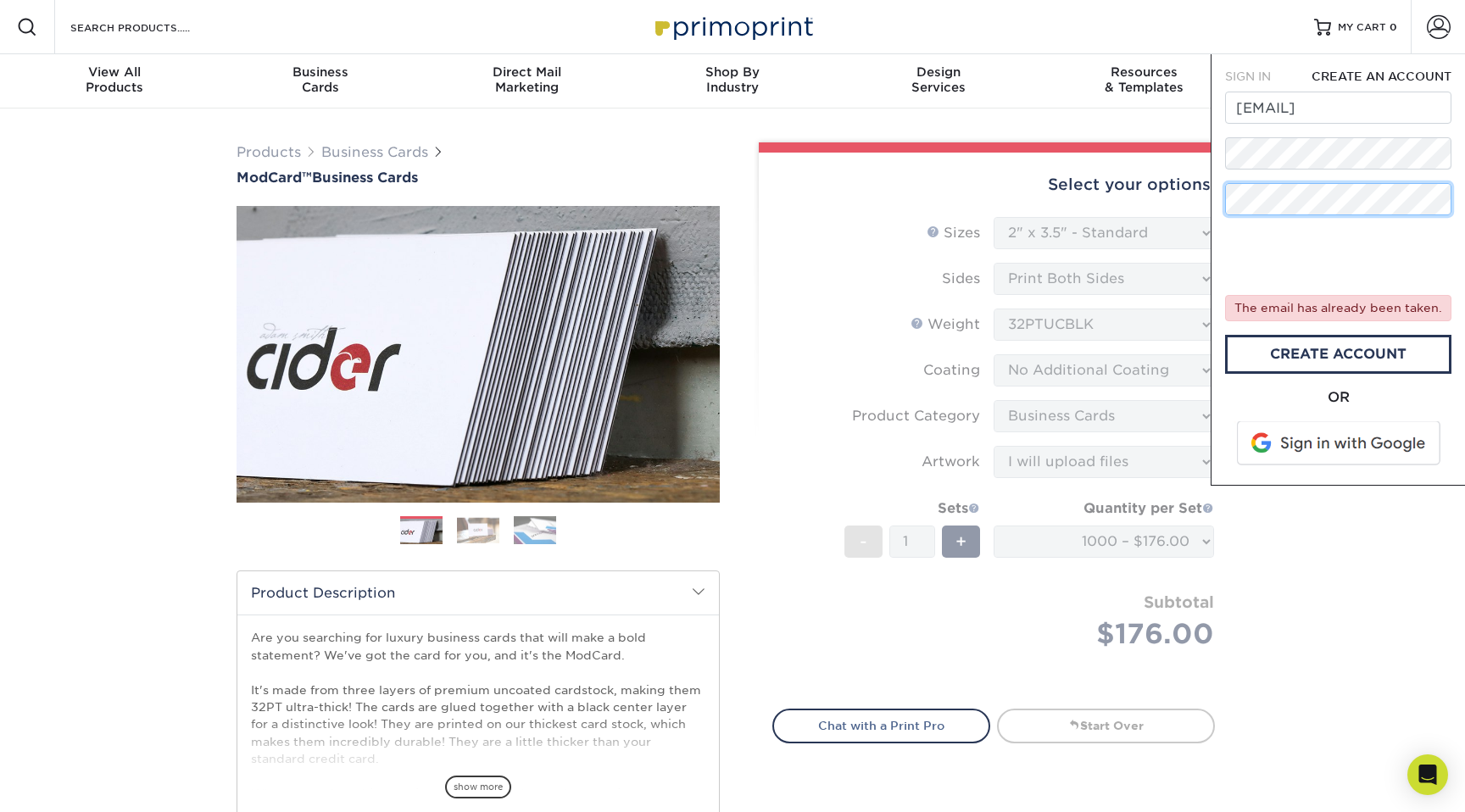 click on "SIGN IN
CREATE AN ACCOUNT
tatum@kaufmanhospitality.com
forgot password?
The email has already been taken.
Login
OR
SIGN IN
CREATE AN ACCOUNT
tatum@kaufmanhospitality.com
The email has already been taken.
create account
OR" at bounding box center [1338, 270] 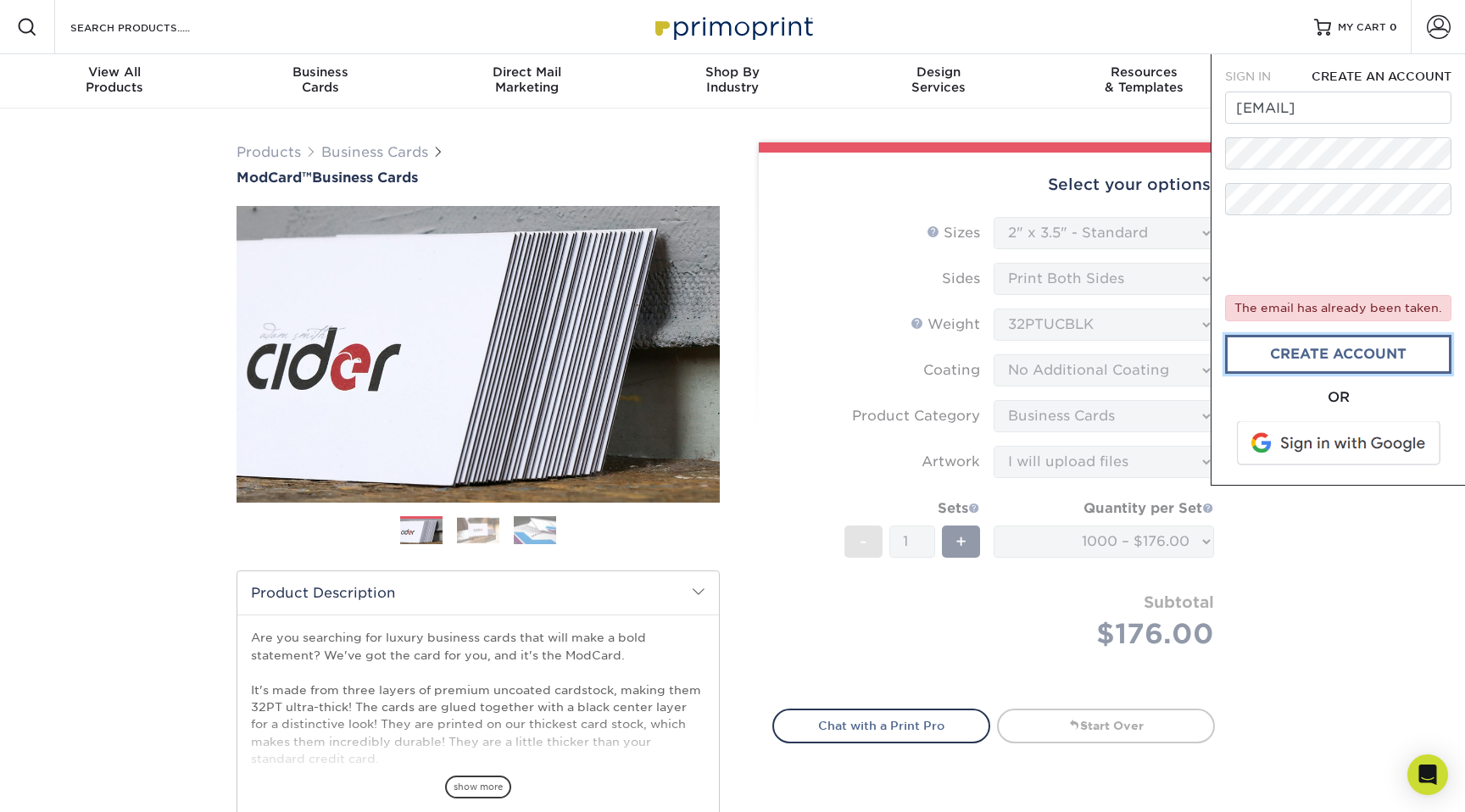 click on "create account" at bounding box center (1338, 354) 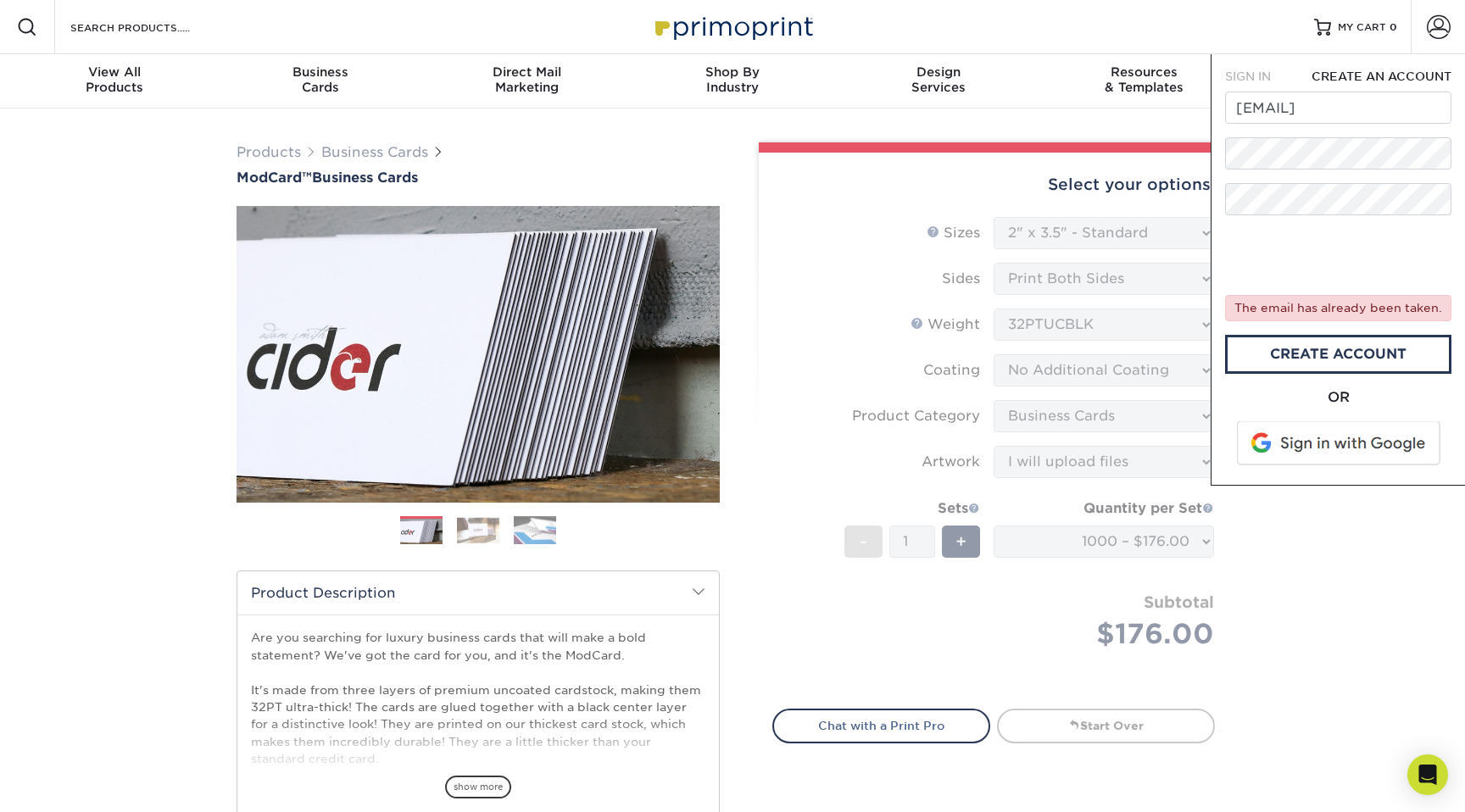 click on "SIGN IN" at bounding box center (1248, 76) 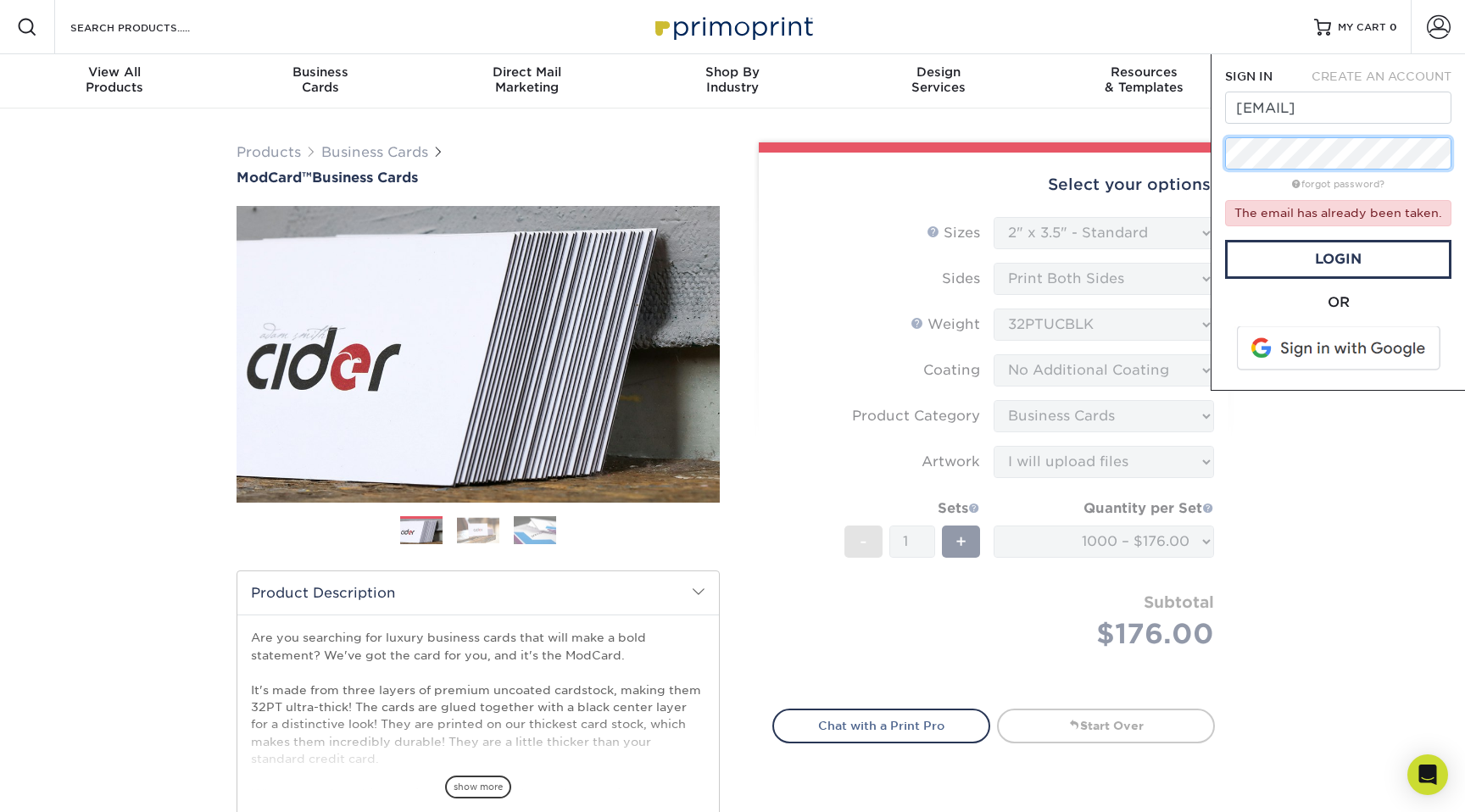 click on "Resources Menu
Search Products
Account
SIGN IN
CREATE AN ACCOUNT
tatum@kaufmanhospitality.com
forgot password?
The email has already been taken.
Login" at bounding box center [732, 1057] 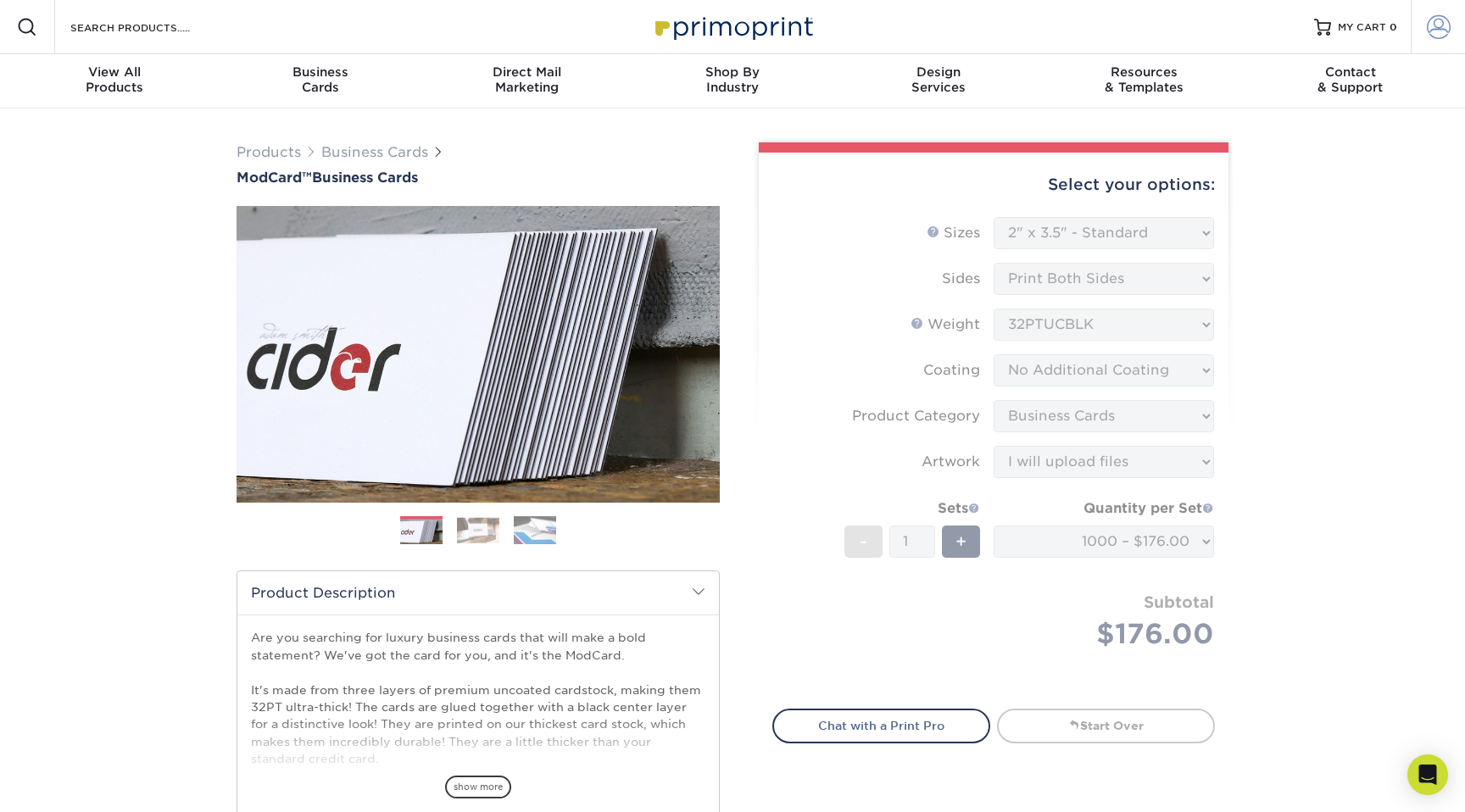click on "Account" at bounding box center [1438, 27] 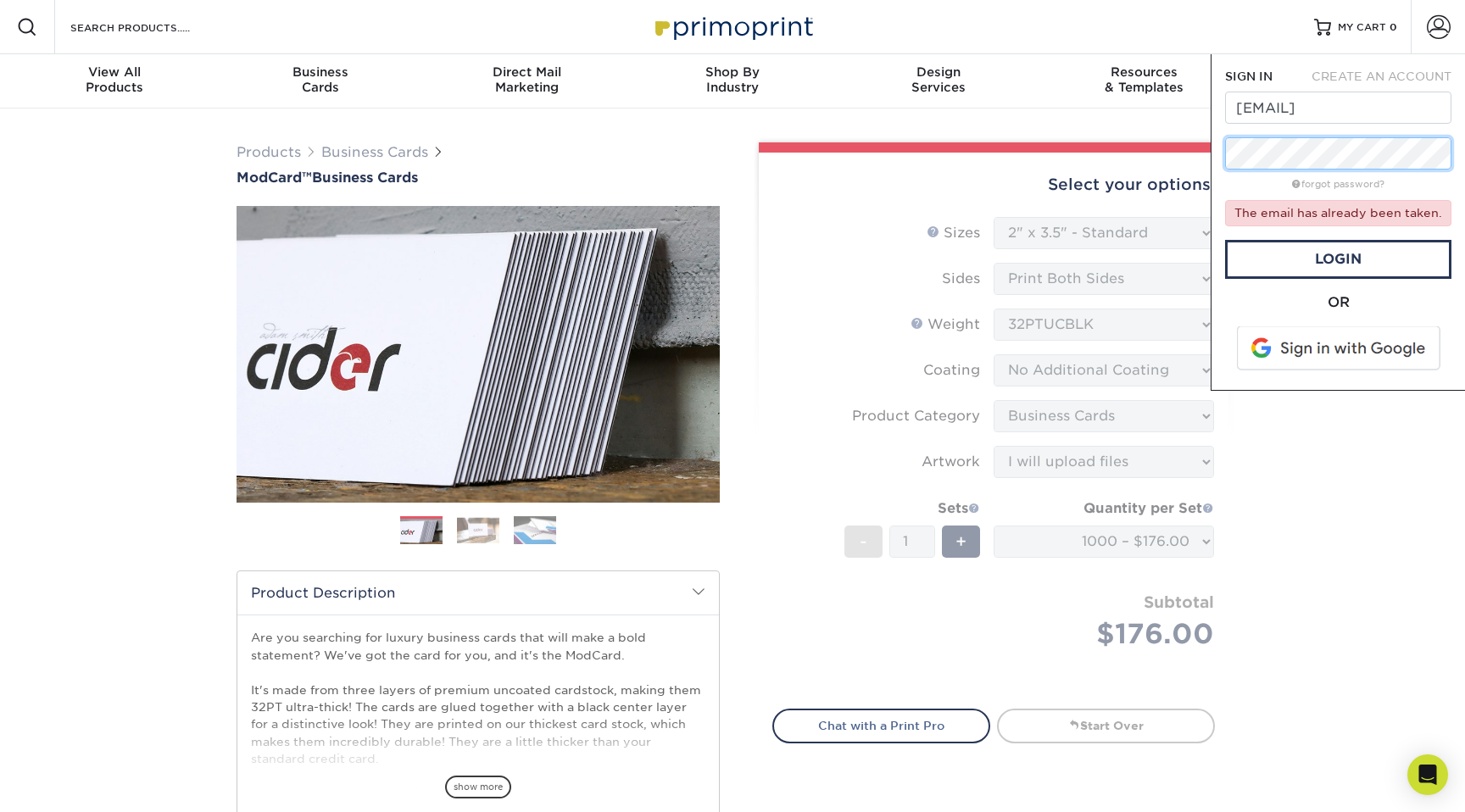 scroll, scrollTop: 0, scrollLeft: 0, axis: both 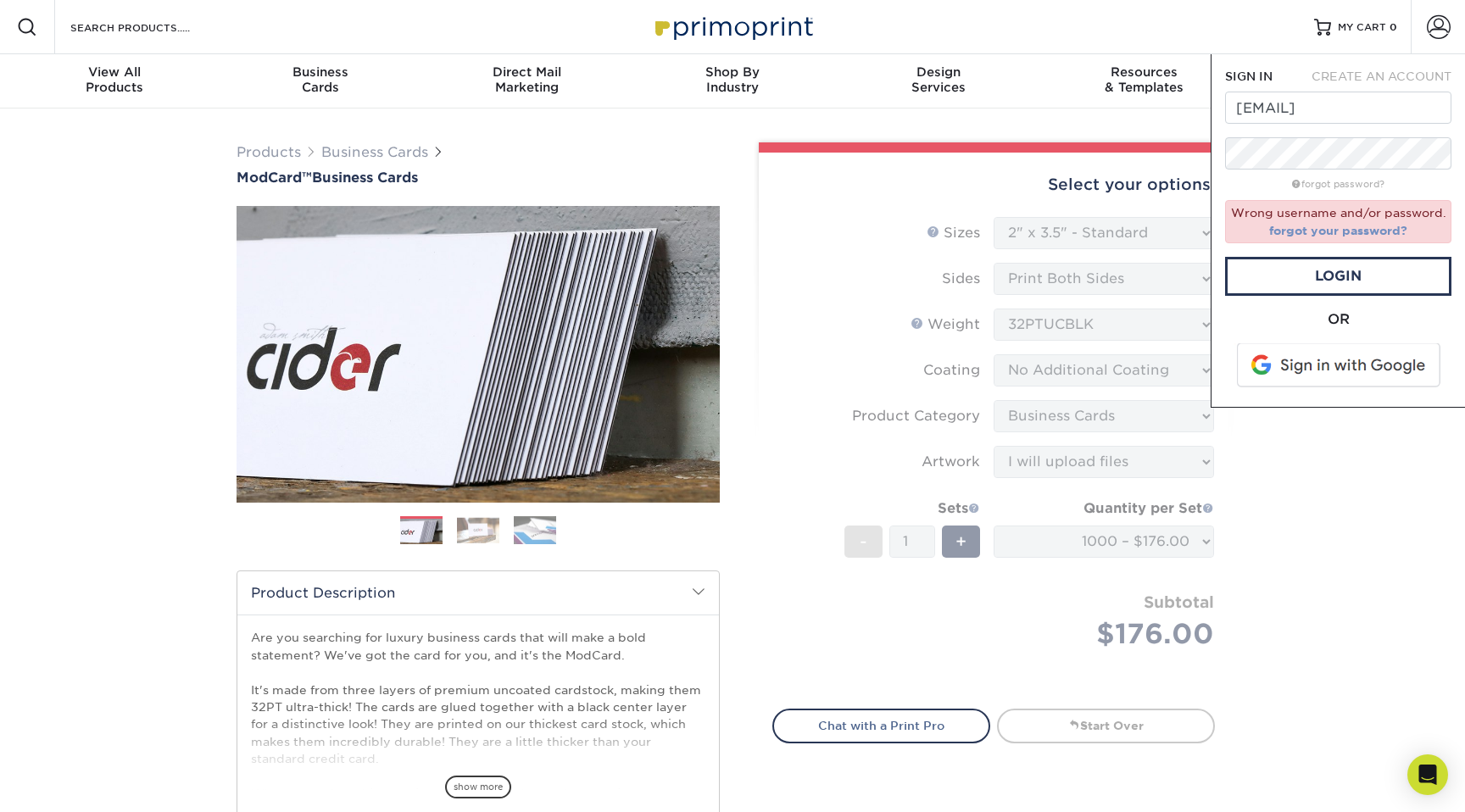 click on "forgot your password?" at bounding box center [1338, 231] 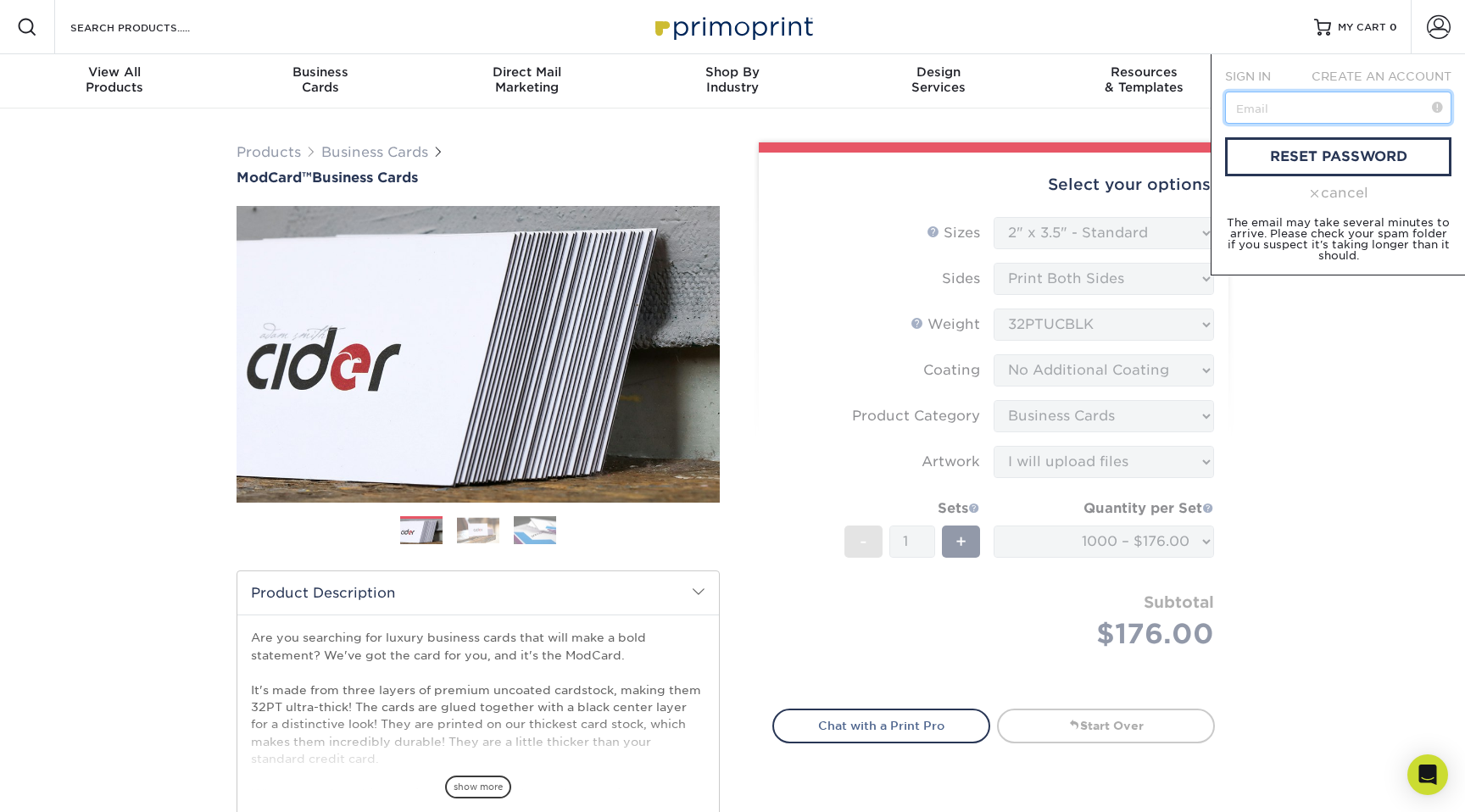 click at bounding box center [1338, 108] 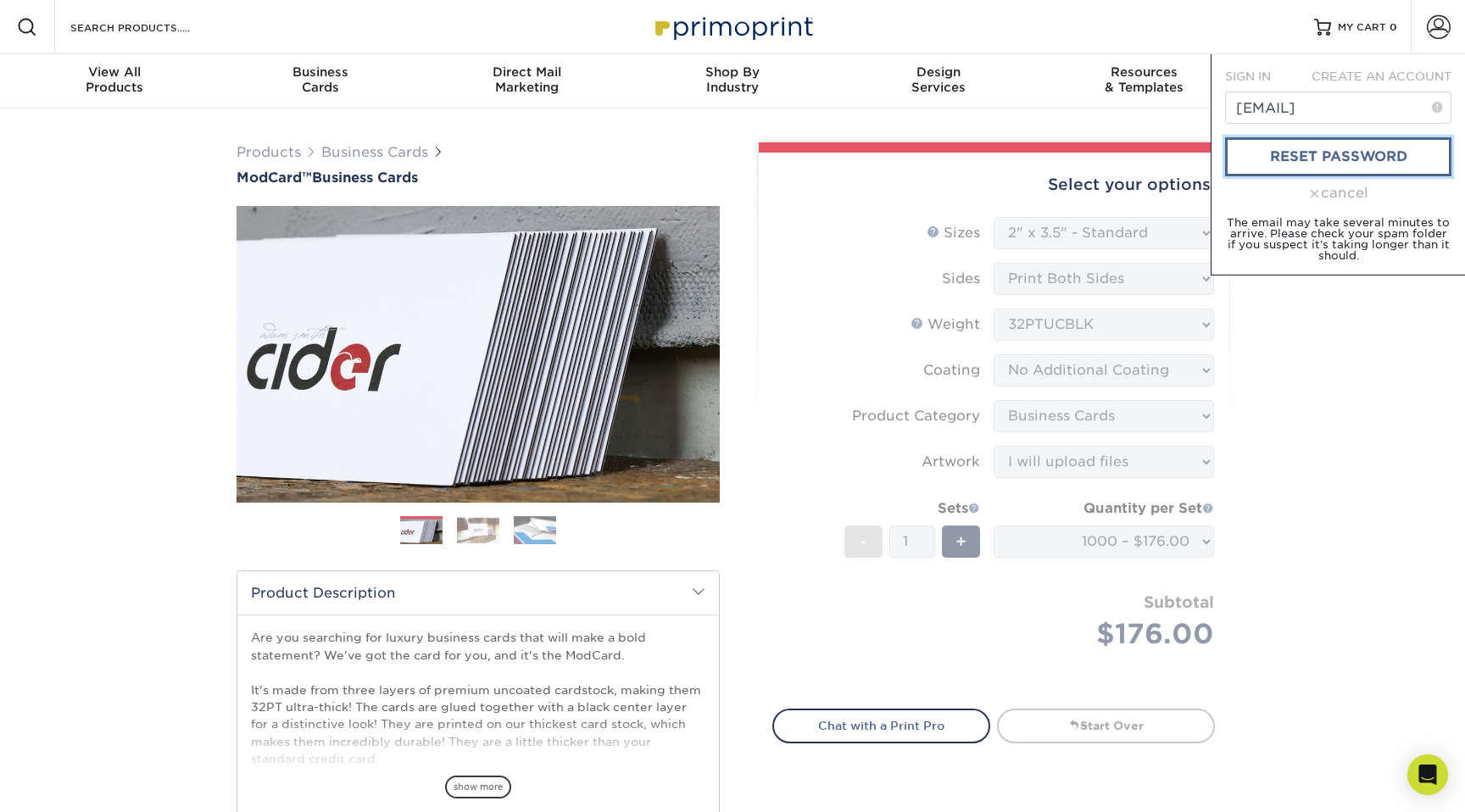 click on "reset password" at bounding box center [1338, 157] 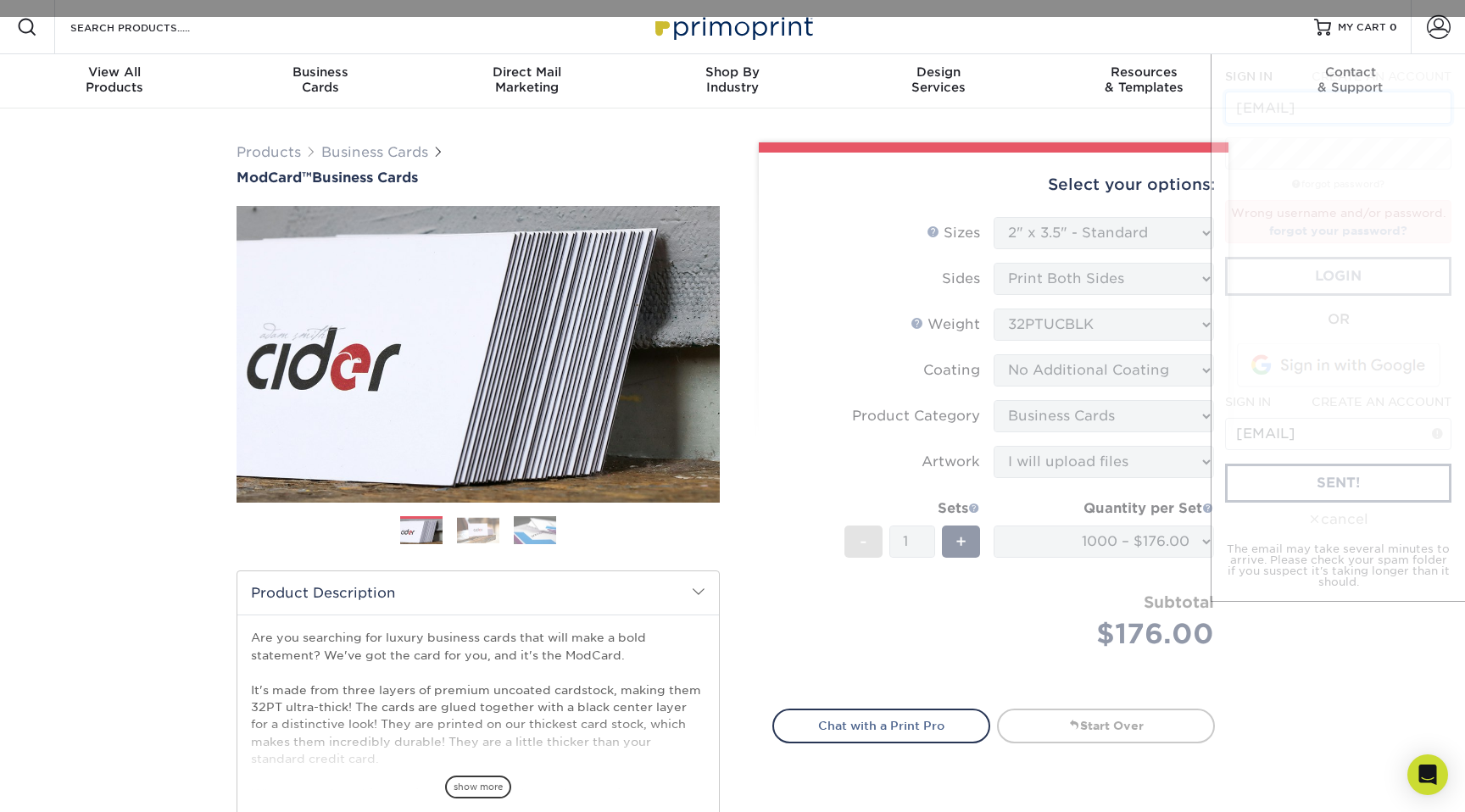 scroll, scrollTop: 0, scrollLeft: 20, axis: horizontal 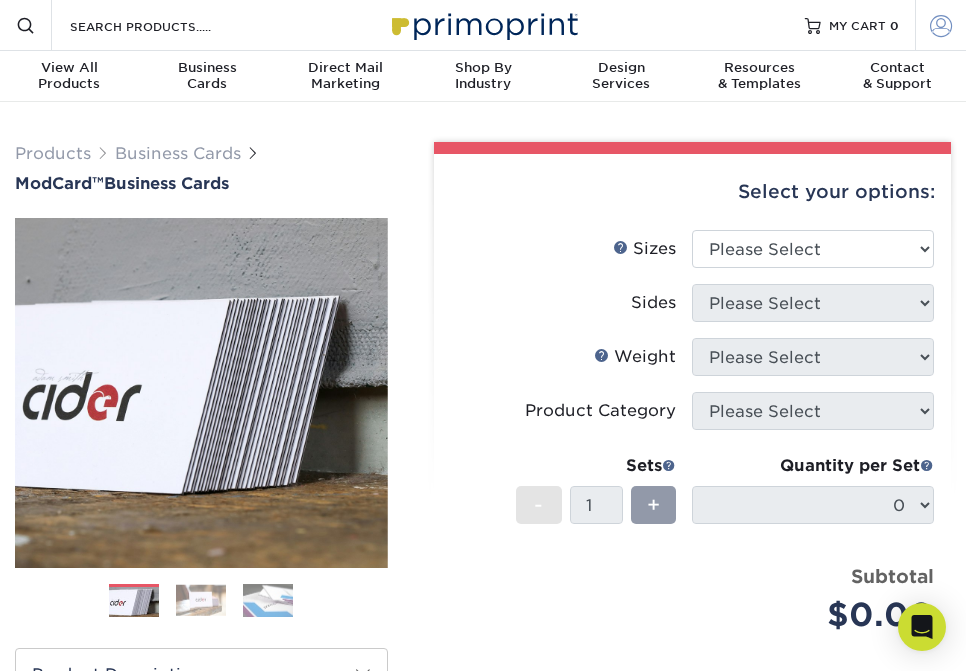 click at bounding box center (941, 25) 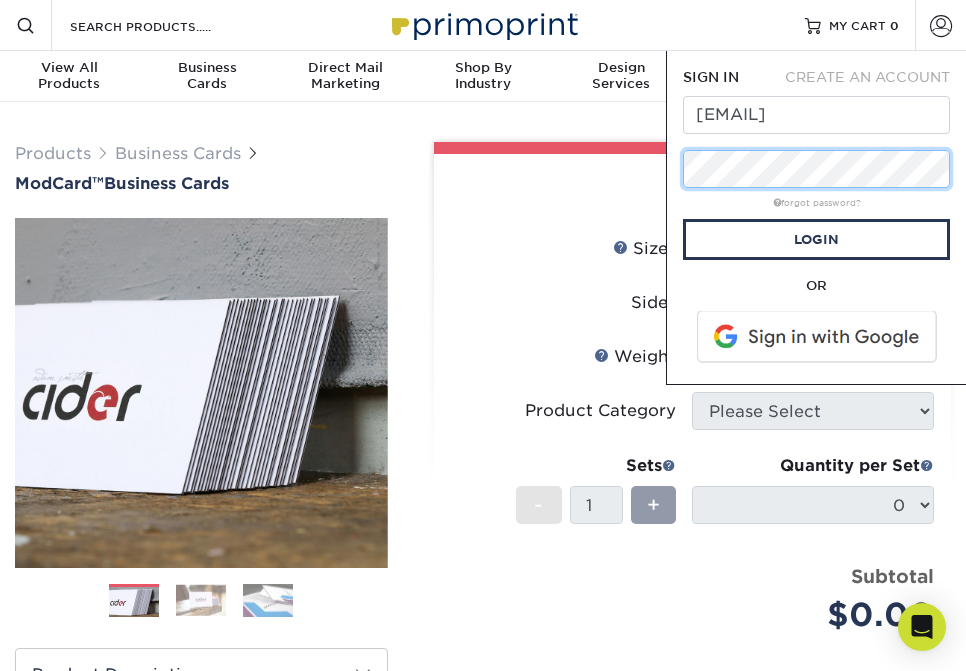 scroll, scrollTop: 0, scrollLeft: 0, axis: both 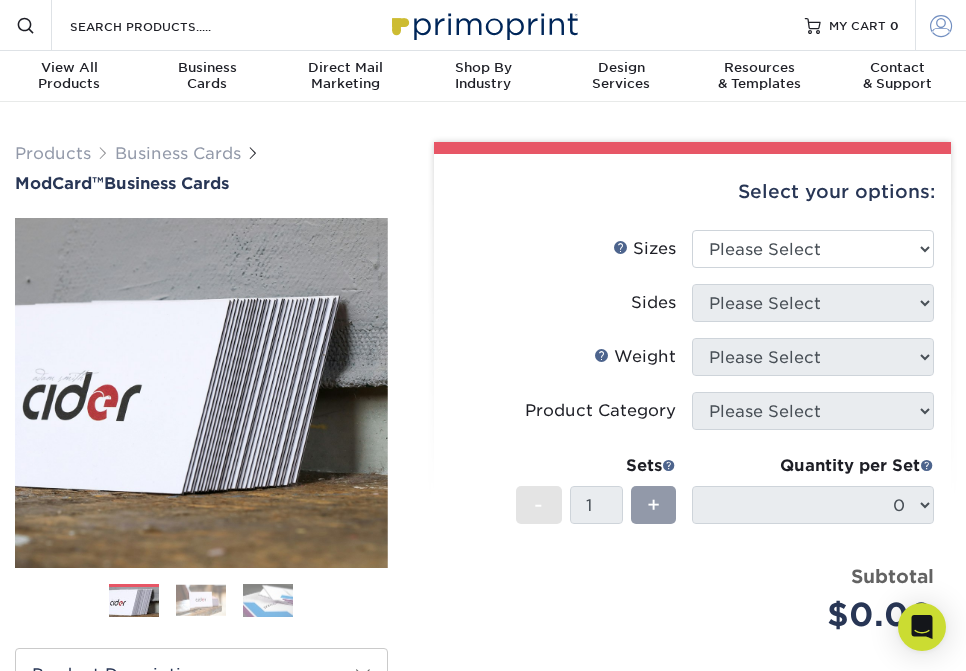 click at bounding box center [941, 25] 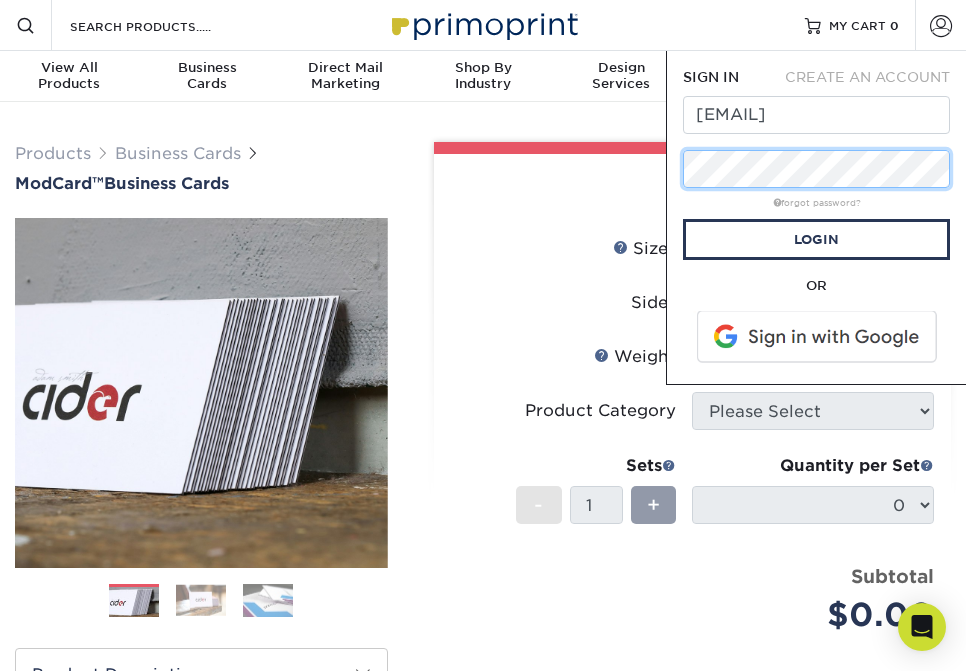 scroll, scrollTop: 0, scrollLeft: 0, axis: both 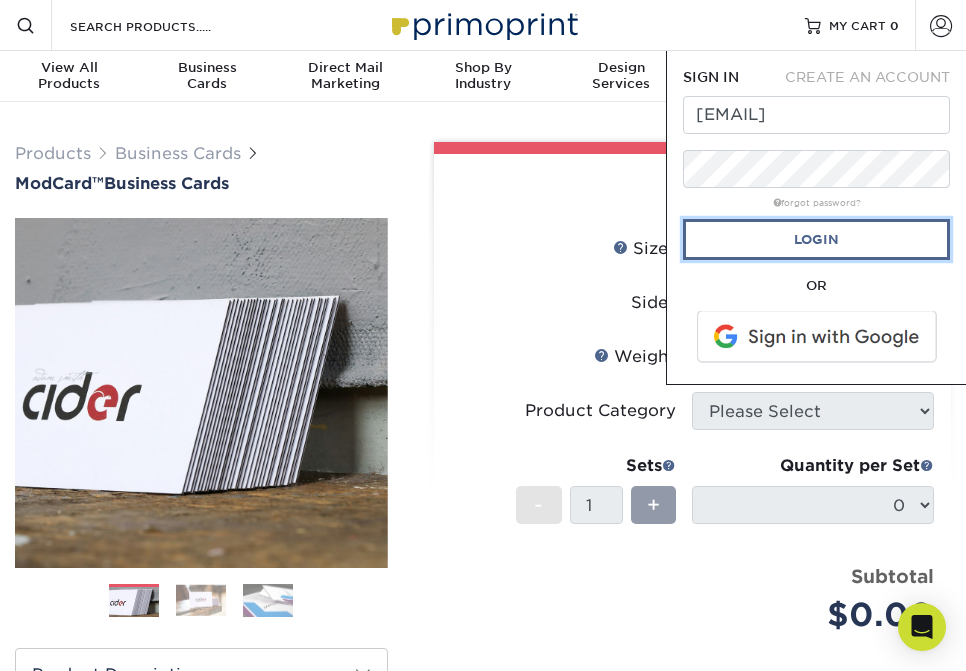 click on "Login" at bounding box center (816, 239) 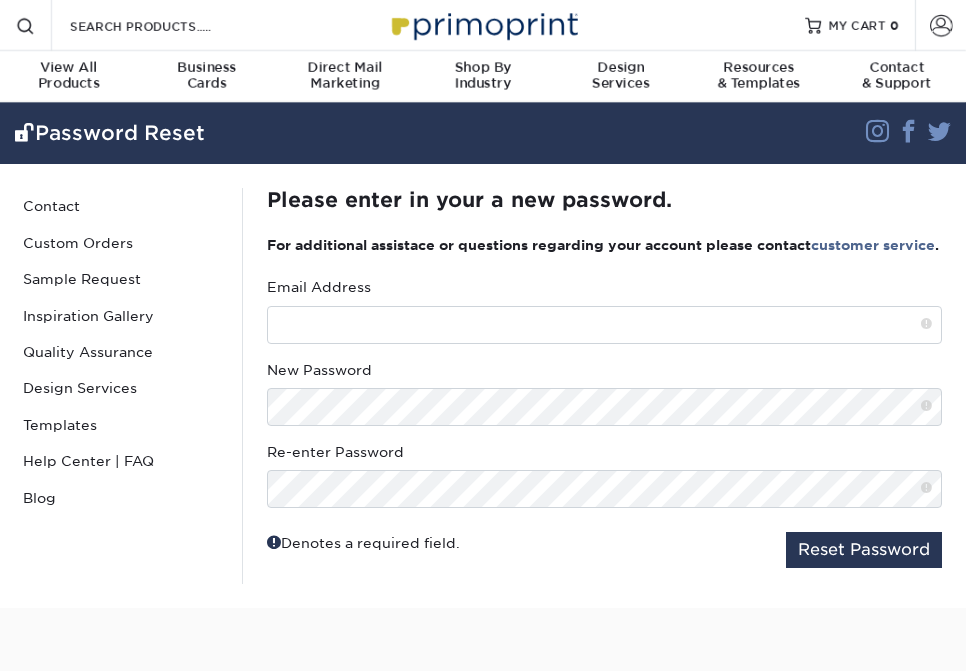 scroll, scrollTop: 0, scrollLeft: 0, axis: both 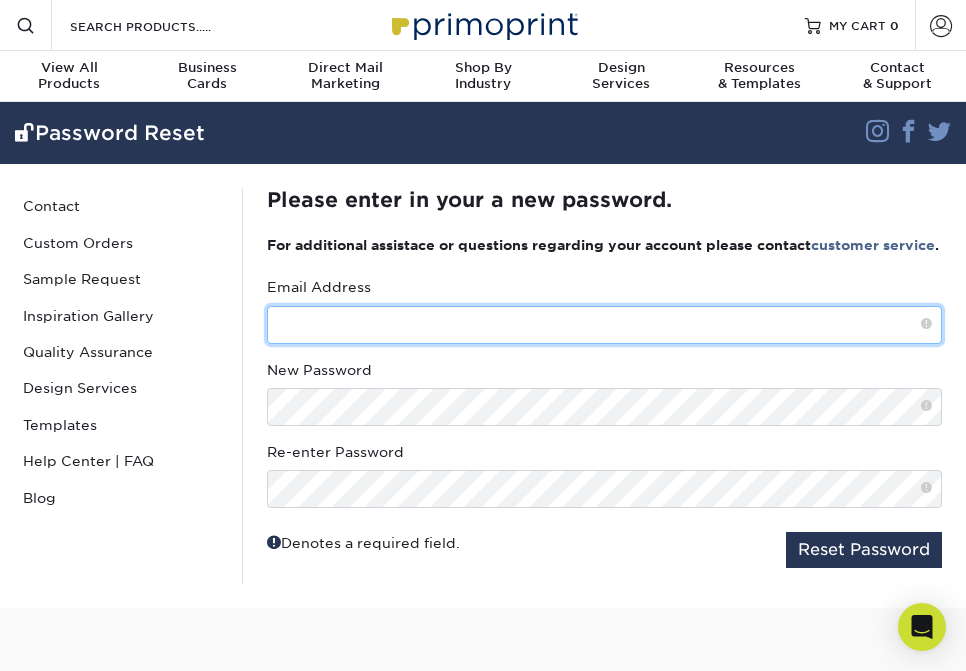 click at bounding box center (605, 325) 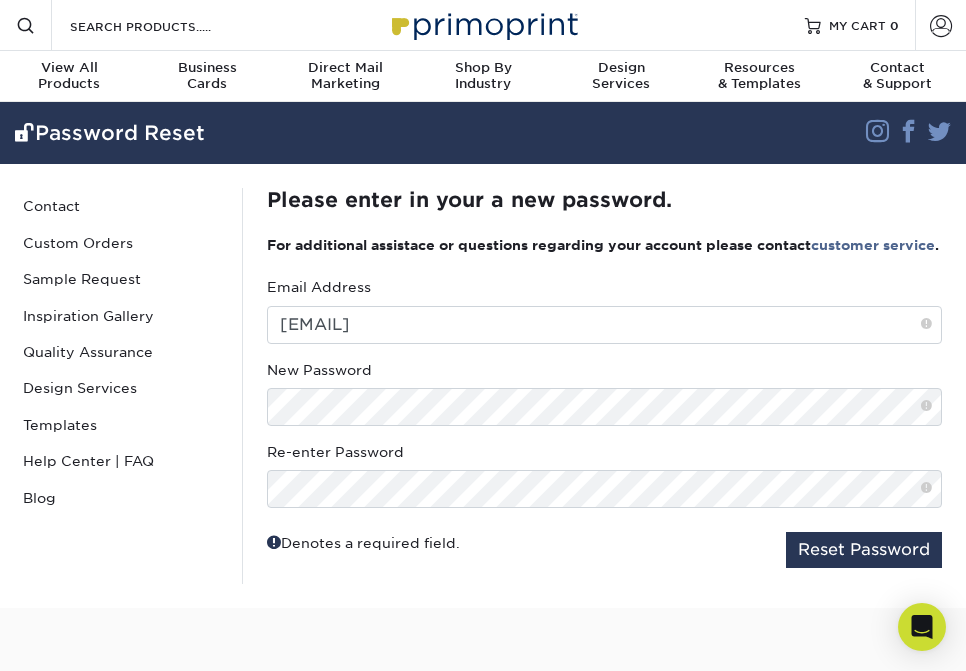 click on "Email Address
[EMAIL]
New Password
Re-enter Password
Reset Password" at bounding box center (605, 430) 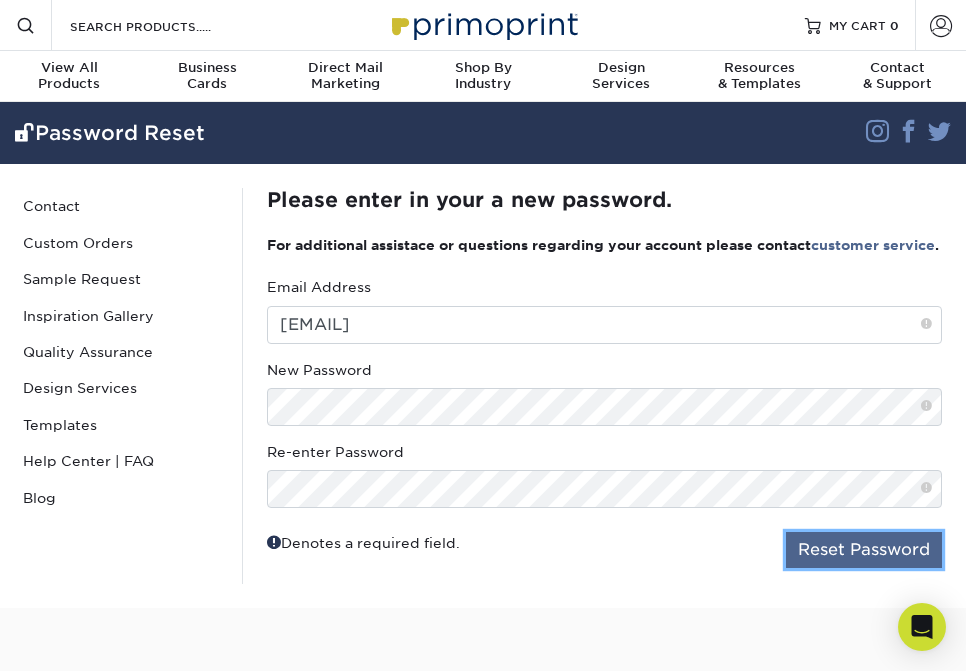 click on "Reset Password" at bounding box center (864, 550) 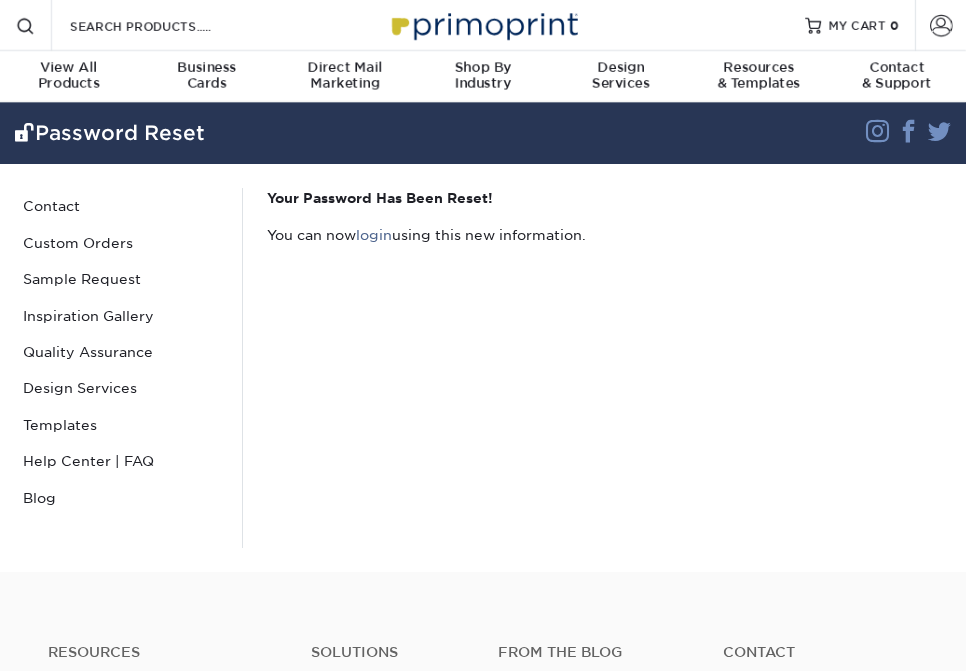 scroll, scrollTop: 0, scrollLeft: 0, axis: both 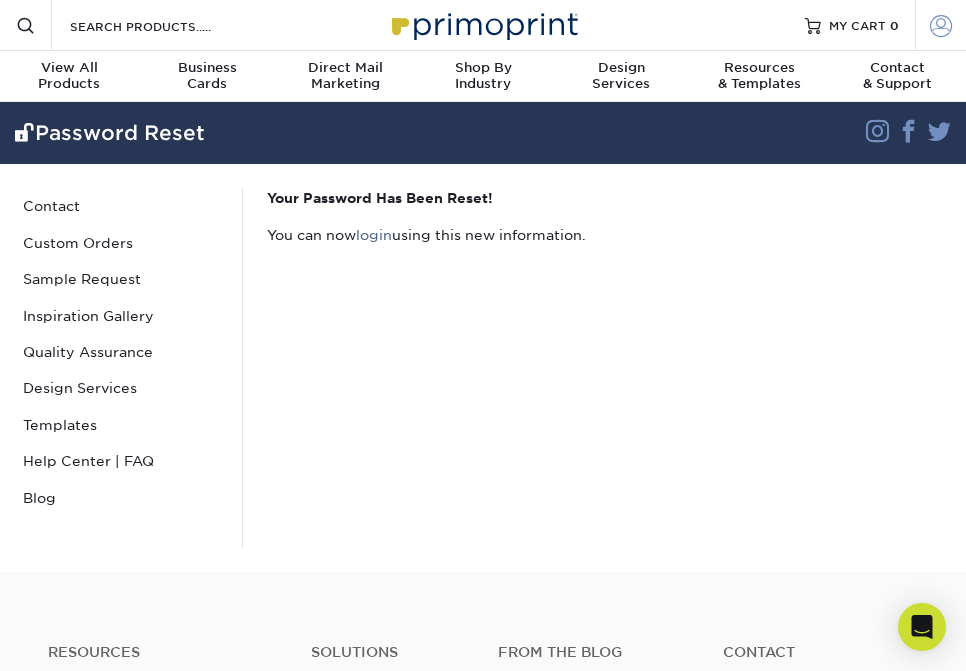 type on "[EMAIL]" 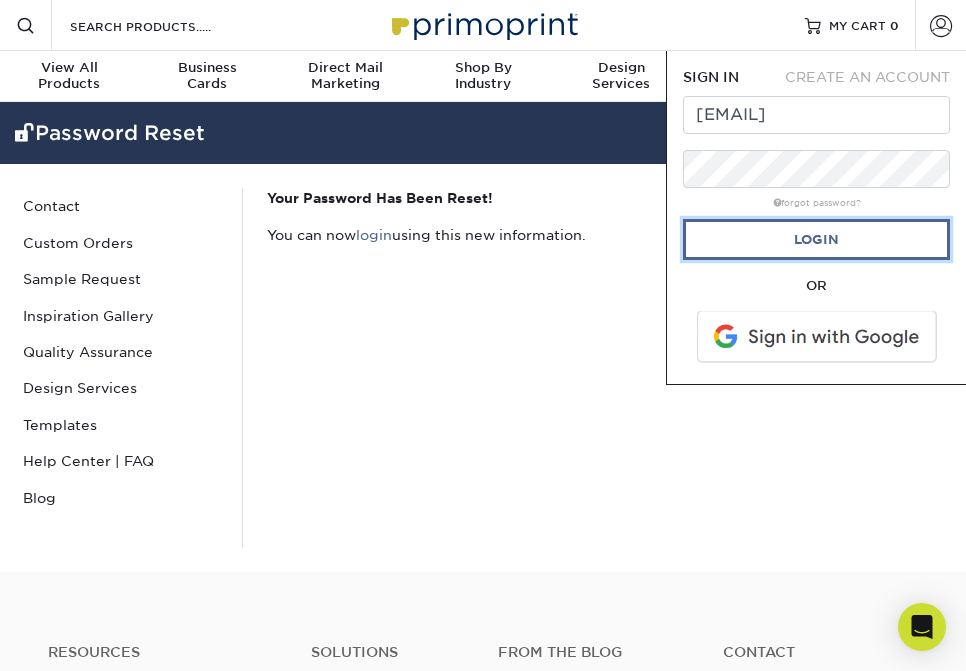 click on "Login" at bounding box center [816, 239] 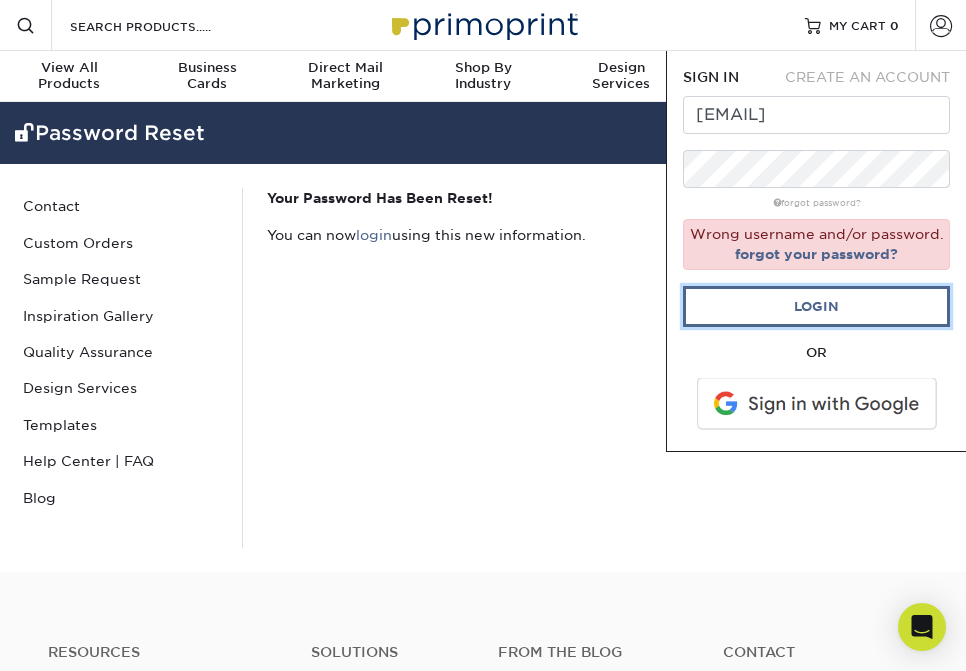 click on "Login" at bounding box center [816, 306] 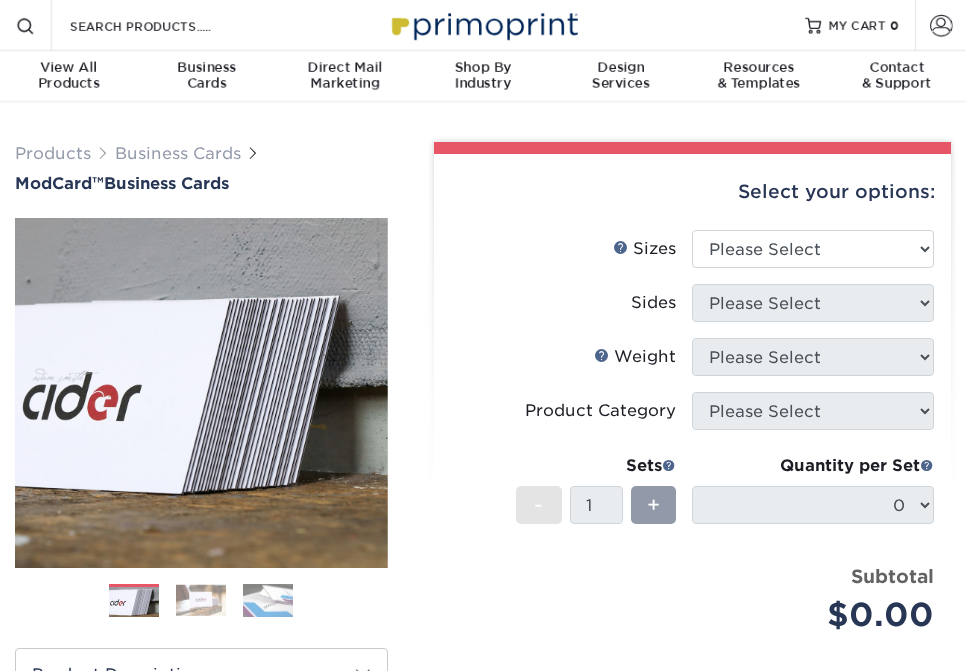 scroll, scrollTop: 0, scrollLeft: 0, axis: both 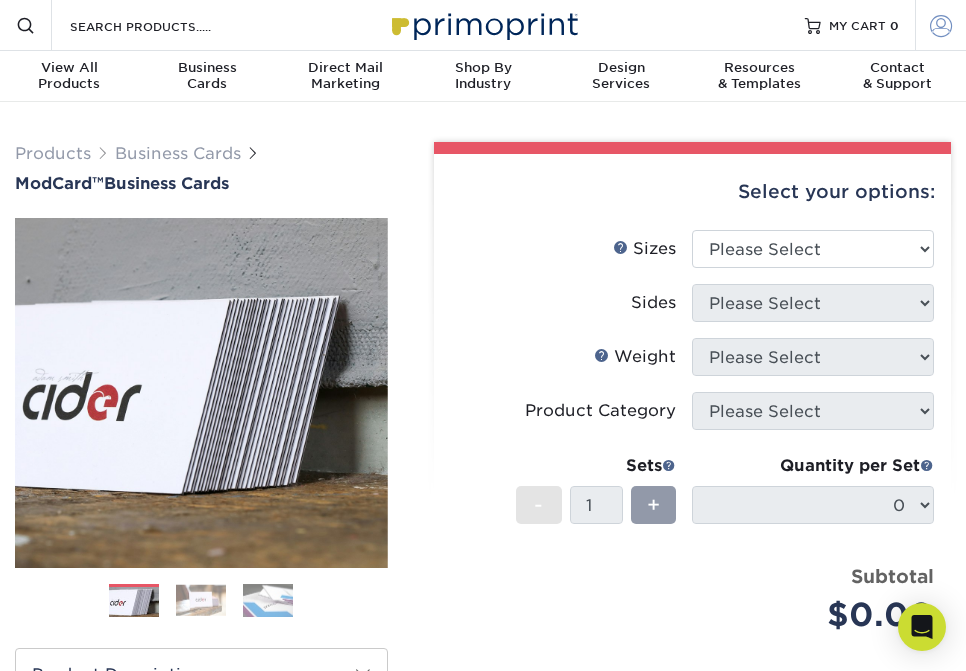 type on "[EMAIL]" 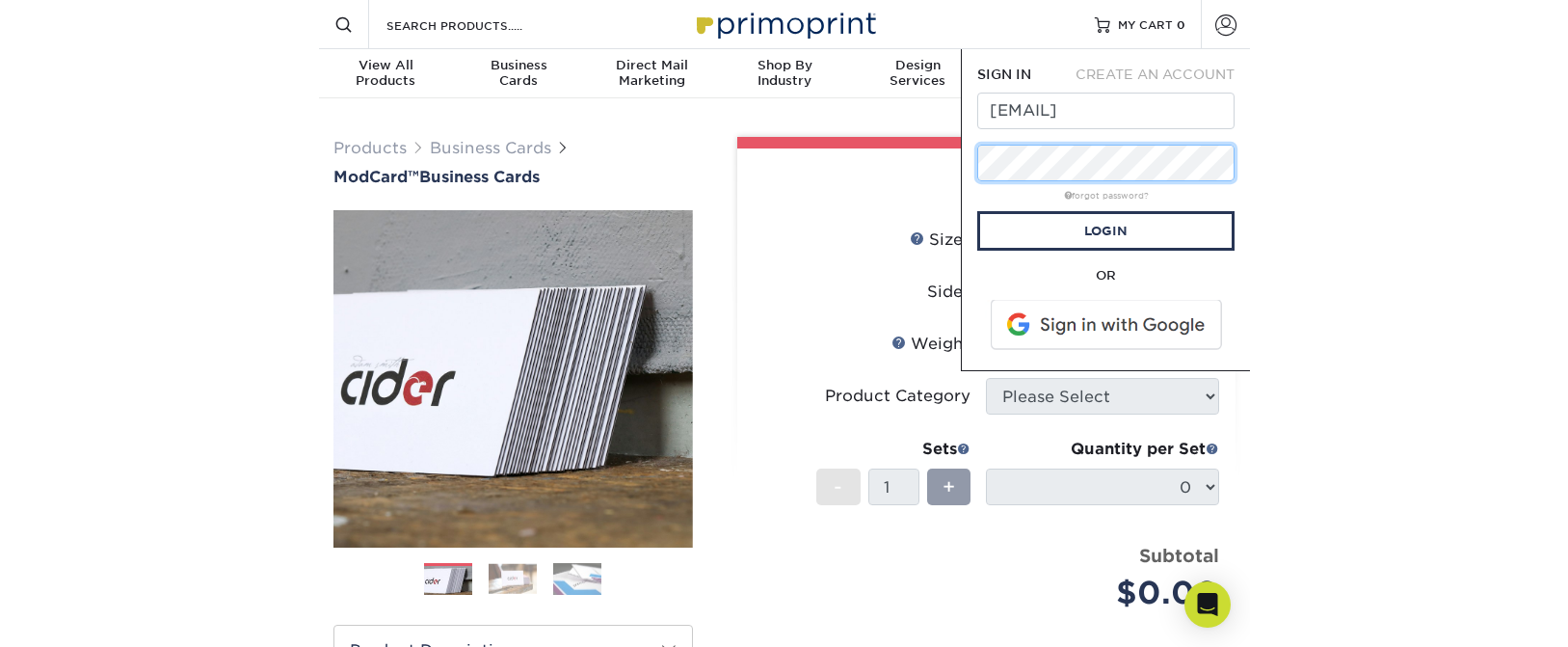 scroll, scrollTop: 0, scrollLeft: 0, axis: both 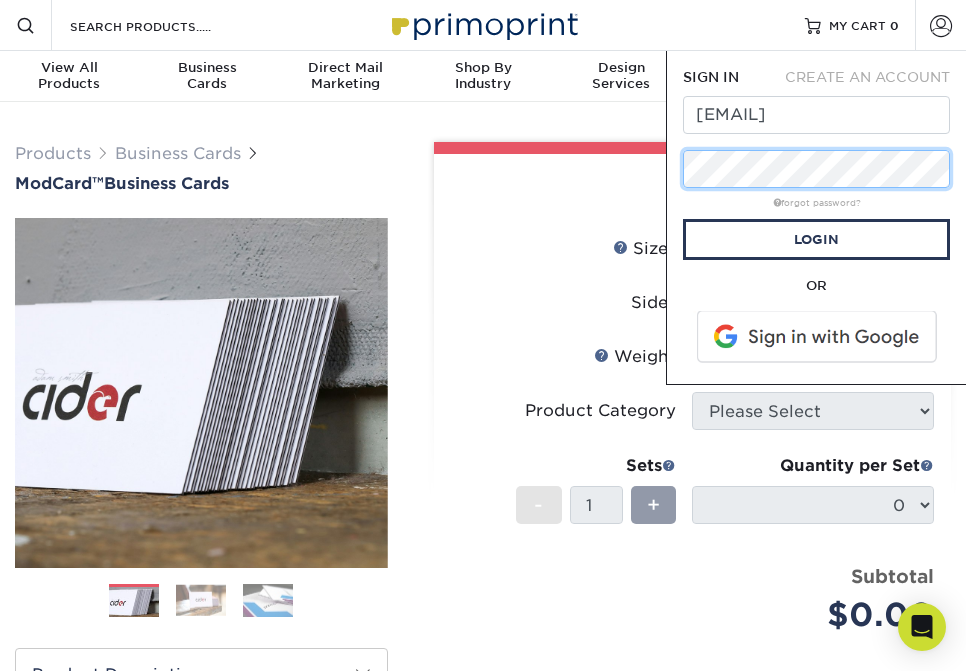 click on "SIGN IN
CREATE AN ACCOUNT
tatum@kaufmanhospitality.com
forgot password?
All fields are required.
Login
OR
SIGN IN
CREATE AN ACCOUNT
All fields are required.
All fields are required." at bounding box center (816, 218) 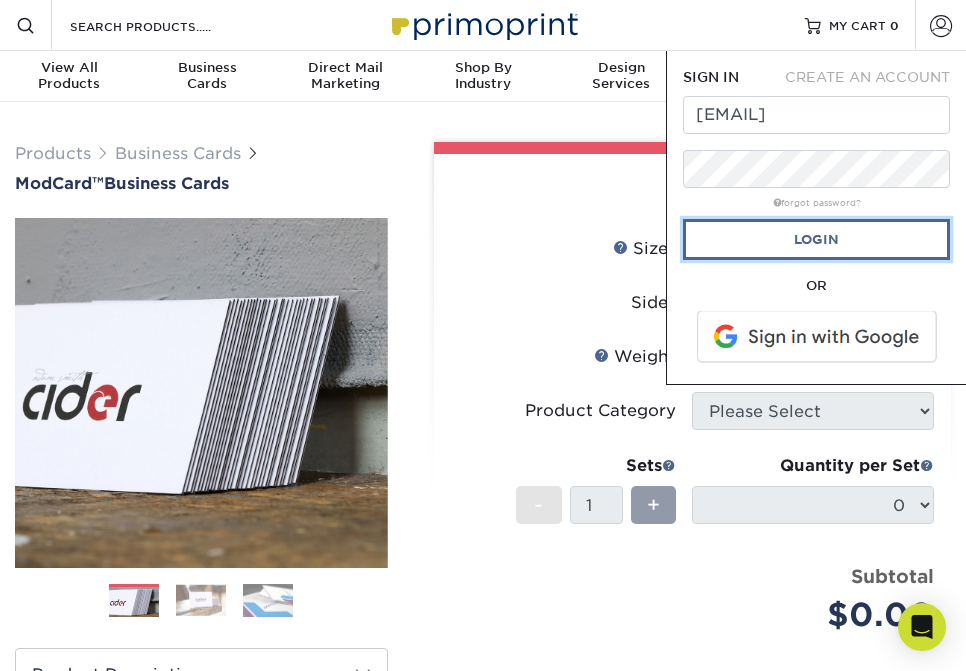 click on "Login" at bounding box center (816, 239) 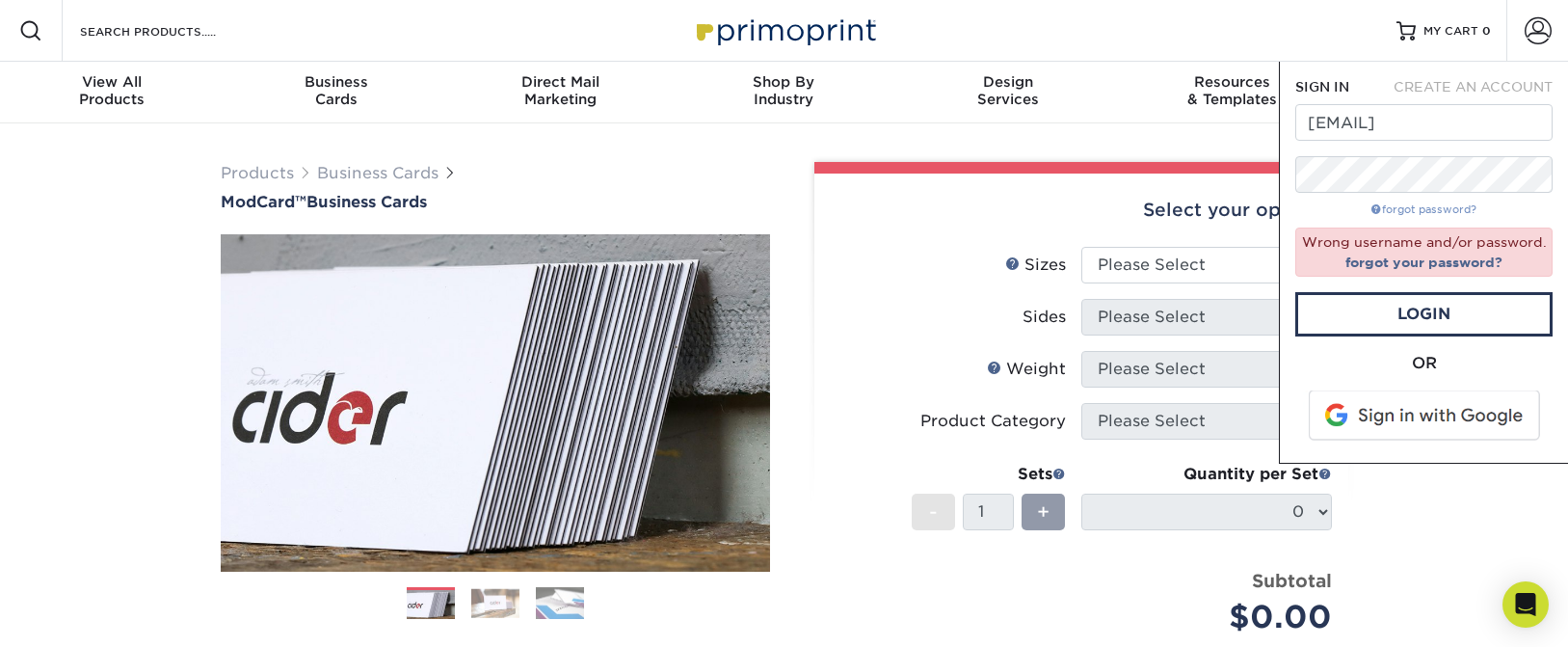 click on "forgot password?" at bounding box center [1423, 209] 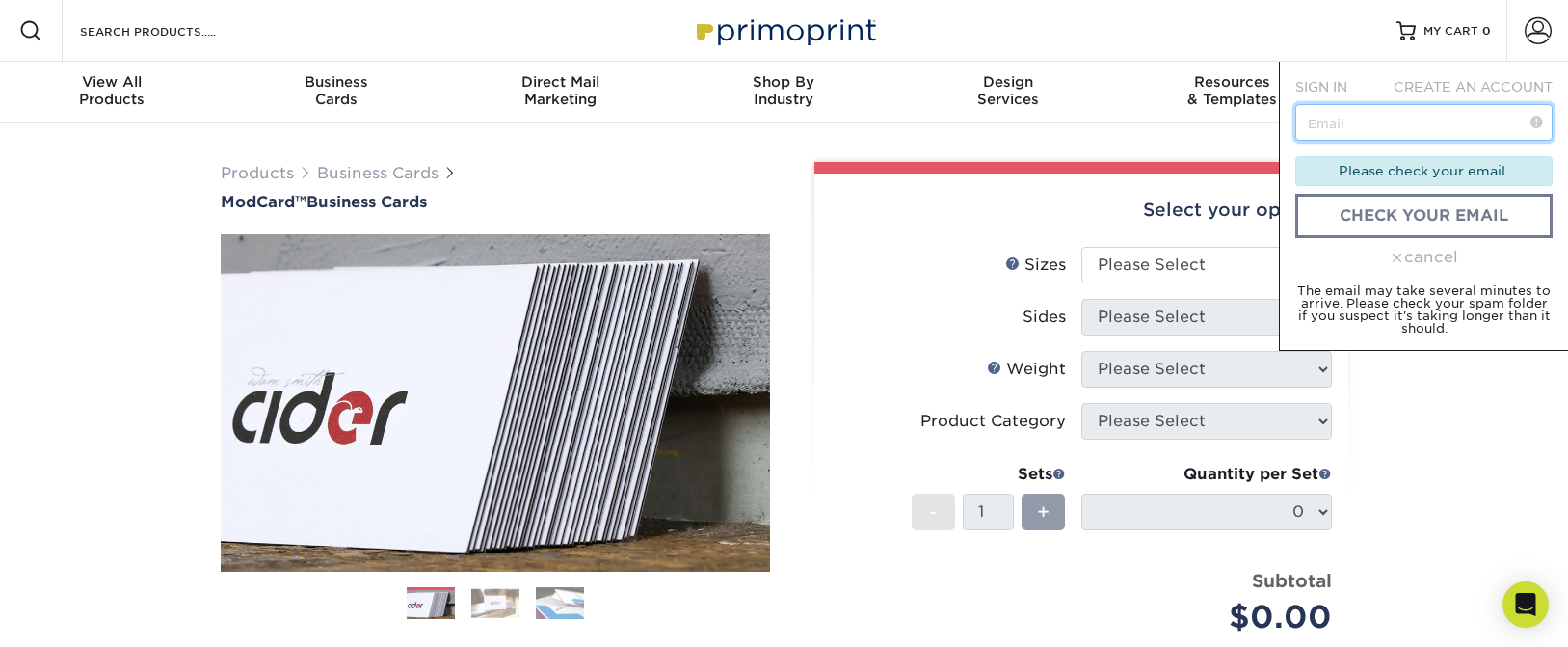 click at bounding box center [1423, 122] 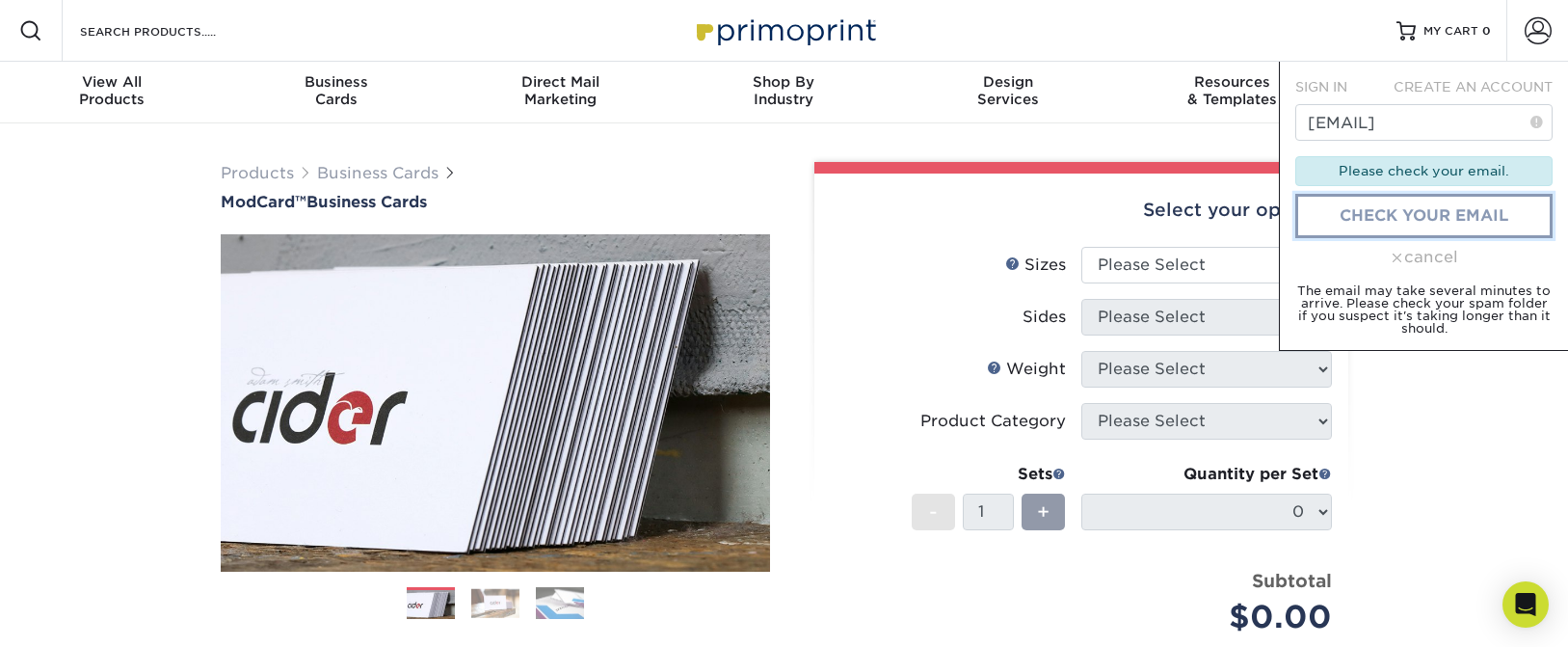 click on "check your email" at bounding box center [1423, 216] 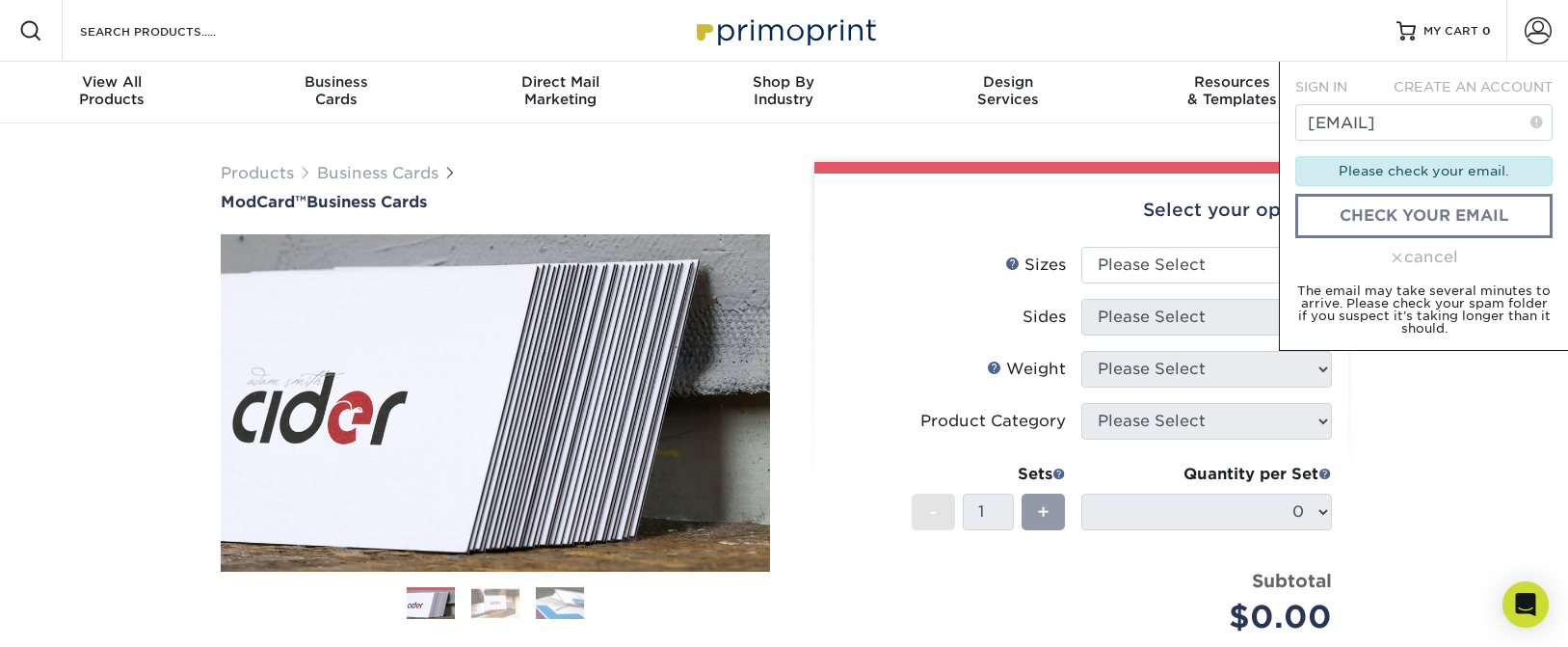 click on "Please check your email." at bounding box center (1423, 171) 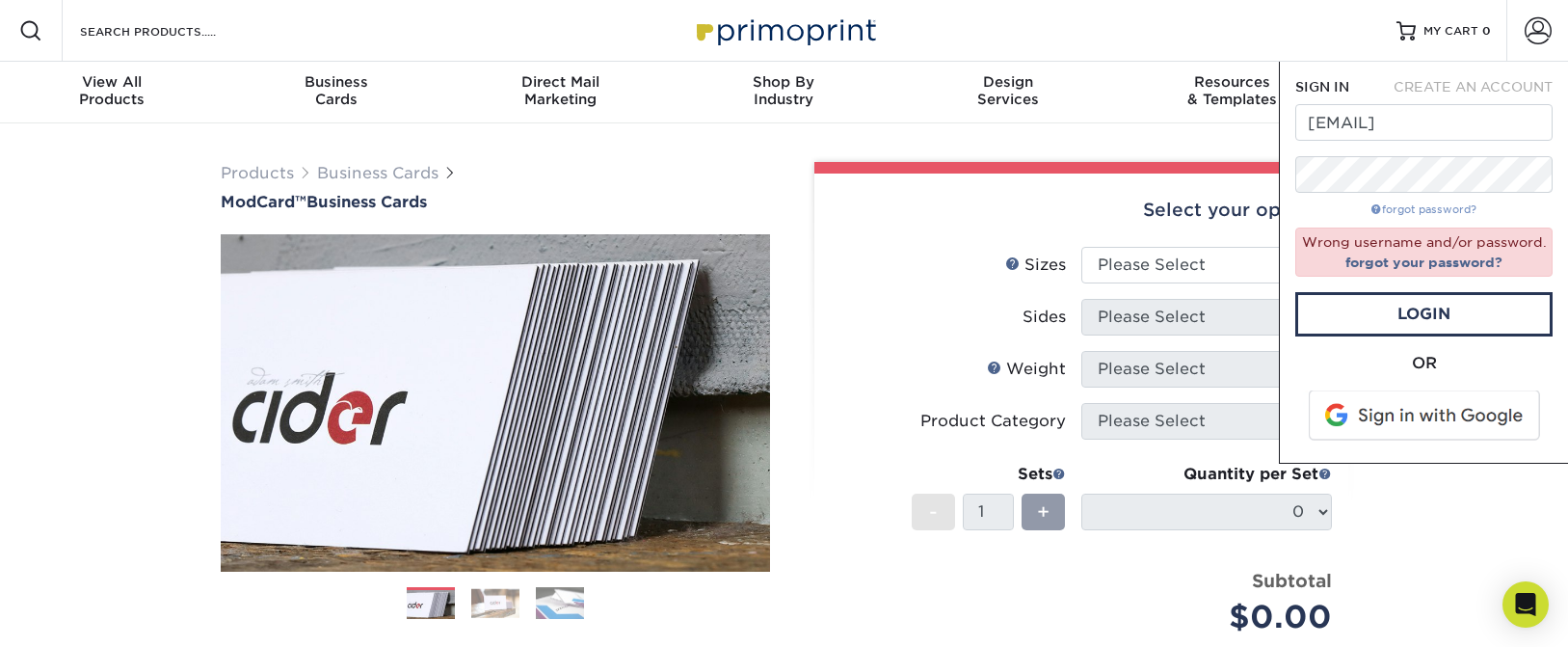 click on "forgot password?" at bounding box center (1423, 209) 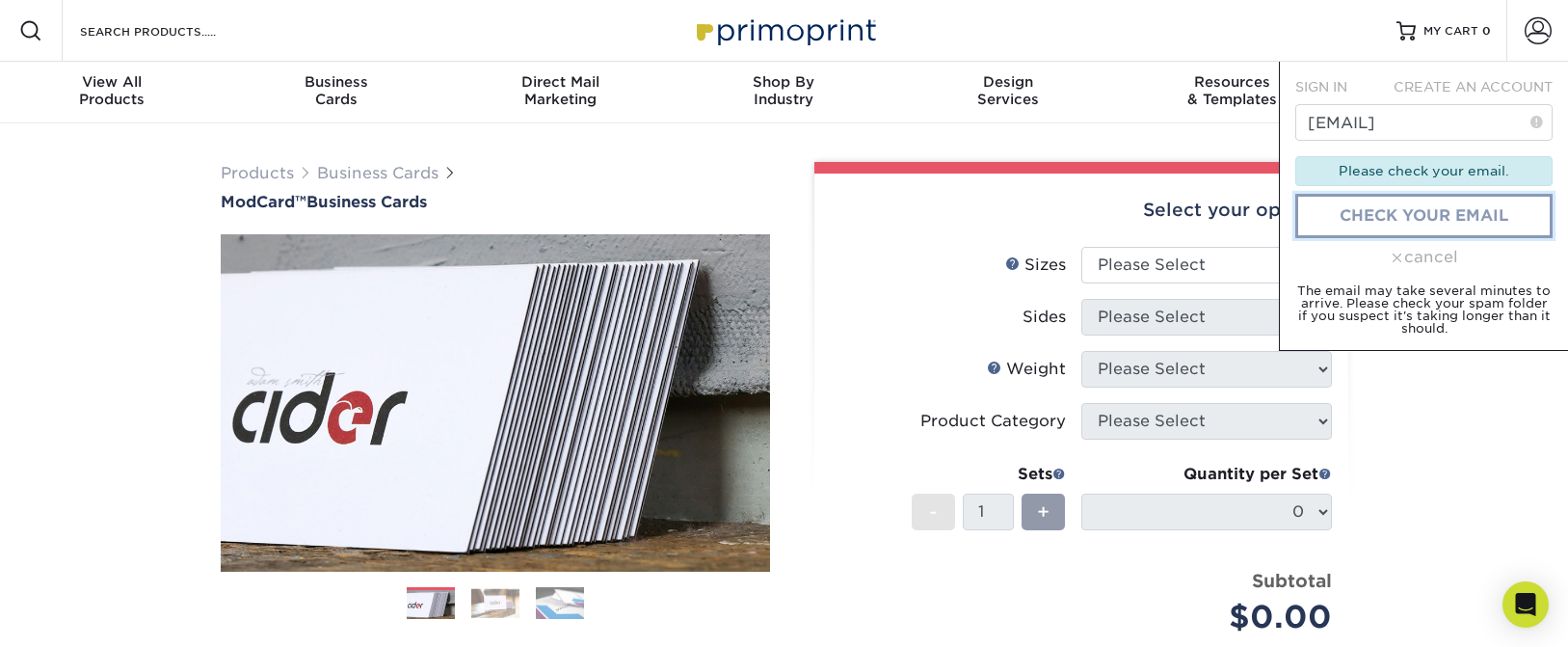 click on "check your email" at bounding box center [1423, 216] 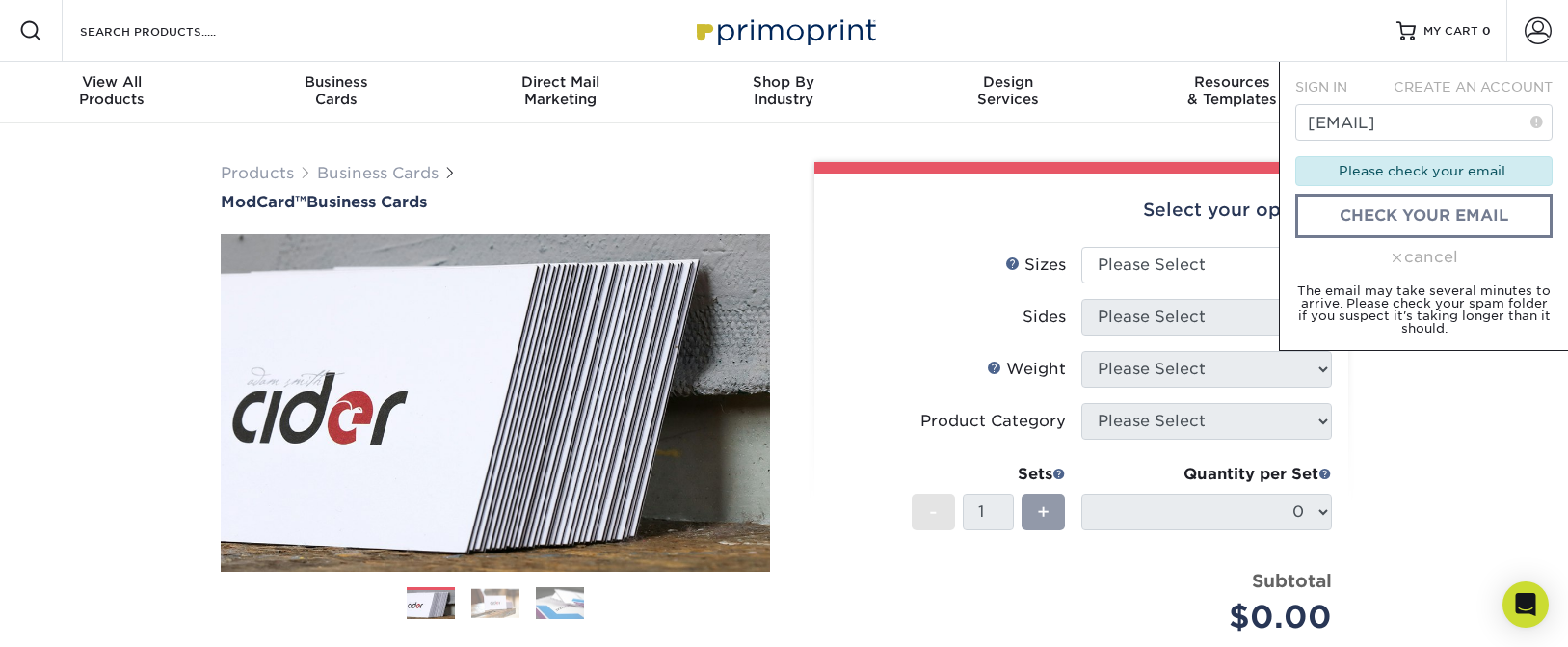 click on "cancel" at bounding box center [1423, 257] 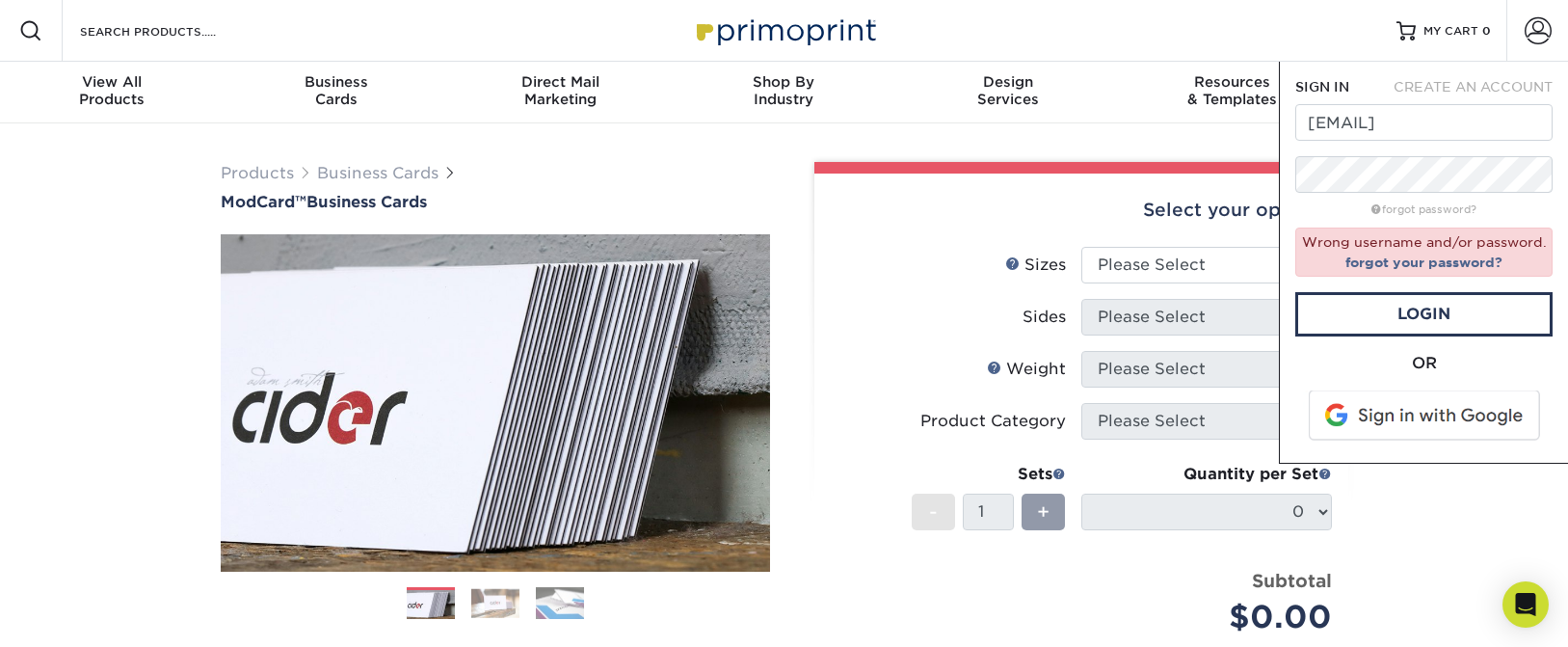 click on "Products
Business Cards
ModCard™  Business Cards" at bounding box center [784, 623] 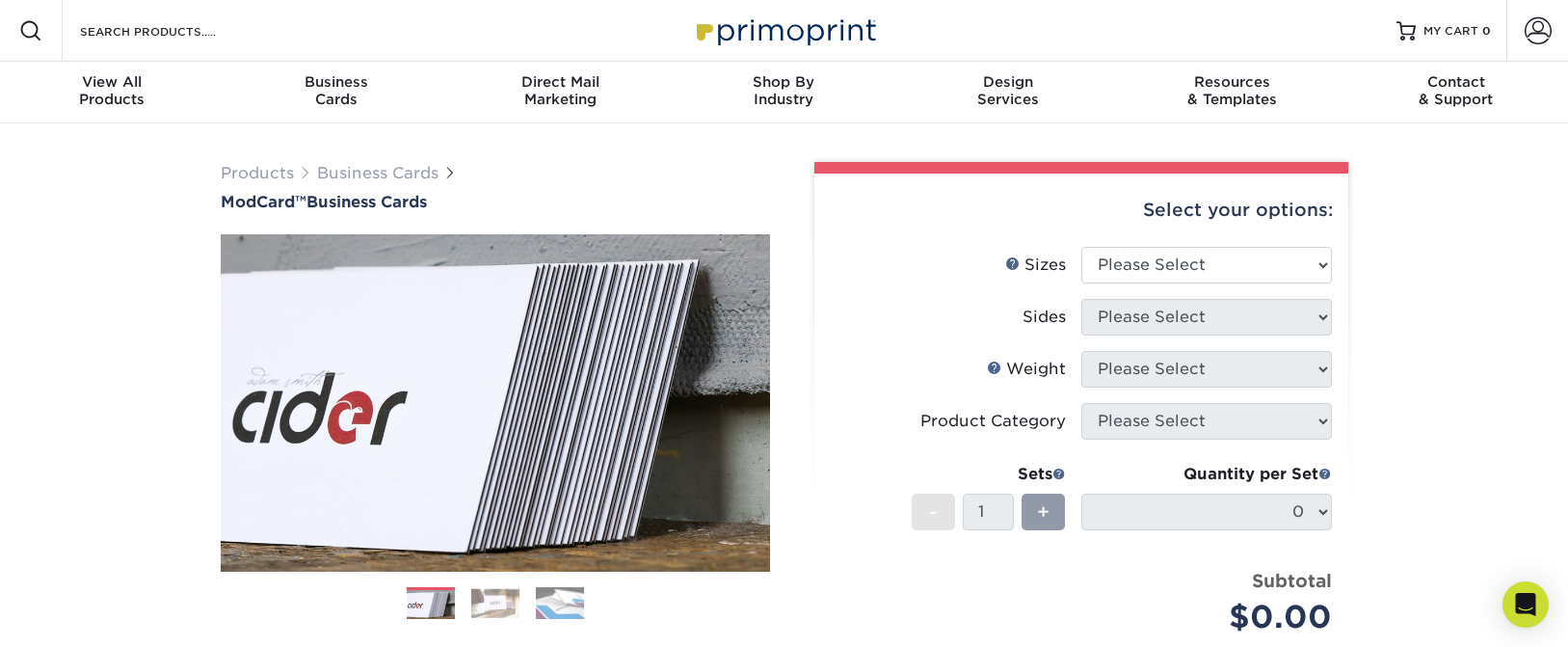 click on "Resources Menu
Search Products
Account
SIGN IN
CREATE AN ACCOUNT
tatum@kaufmanhospitality.com
forgot password?
Wrong username and/or password. forgot your password?
Login" at bounding box center [784, 31] 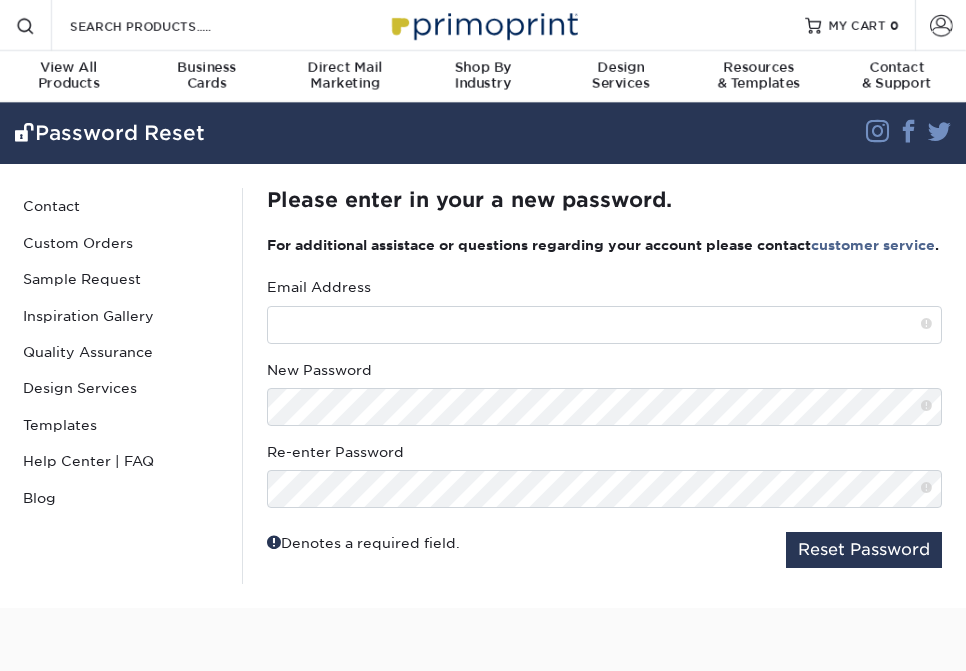 scroll, scrollTop: 0, scrollLeft: 0, axis: both 